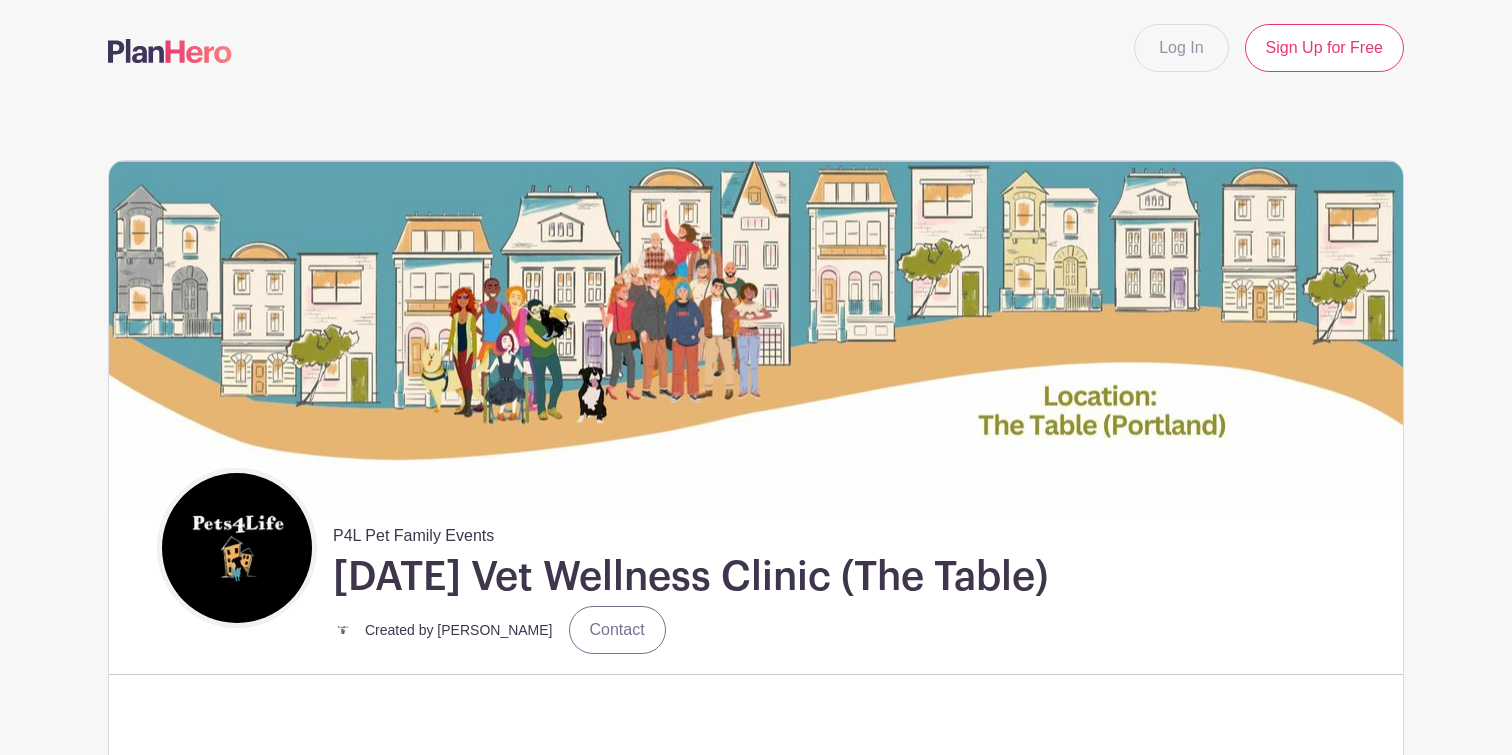 scroll, scrollTop: 0, scrollLeft: 0, axis: both 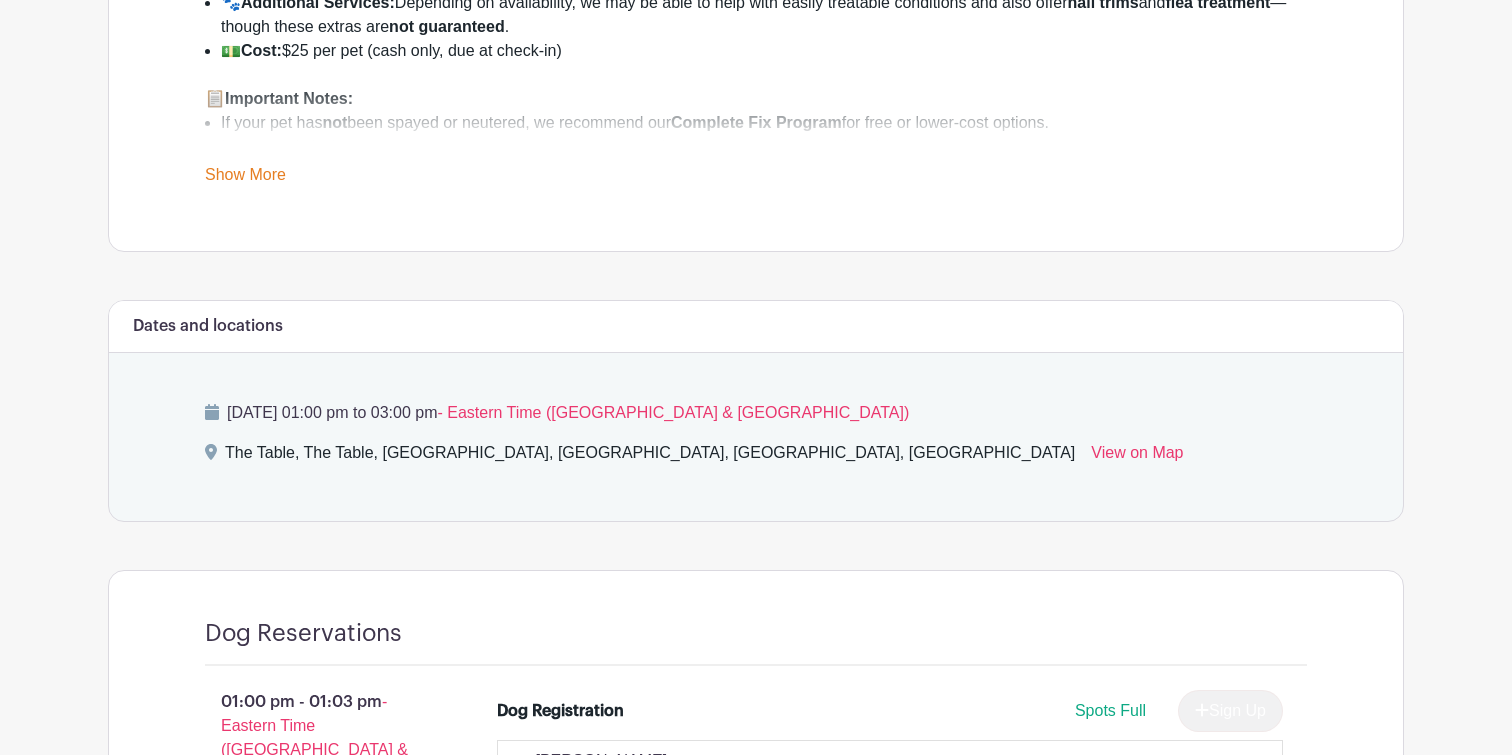 click on "Show More" at bounding box center [245, 178] 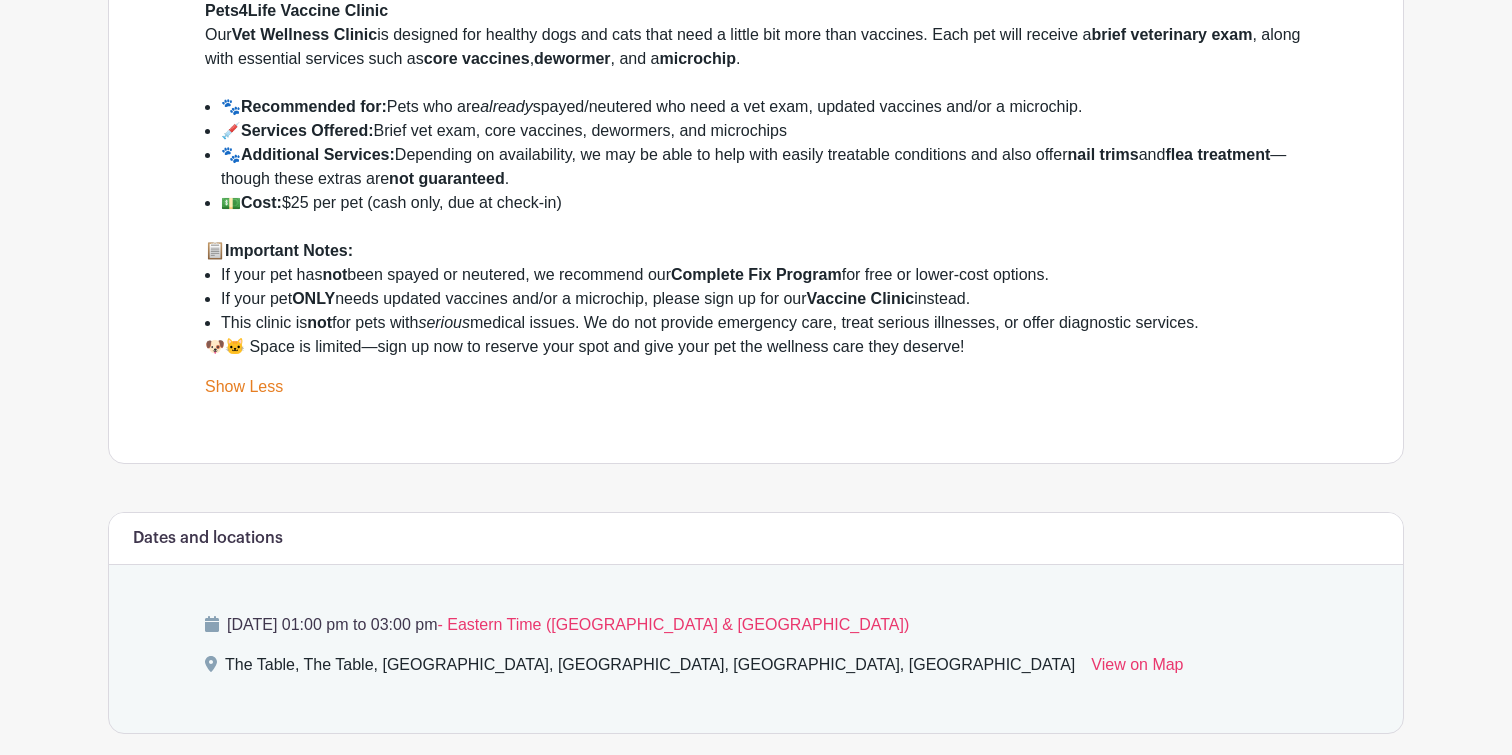 scroll, scrollTop: 0, scrollLeft: 0, axis: both 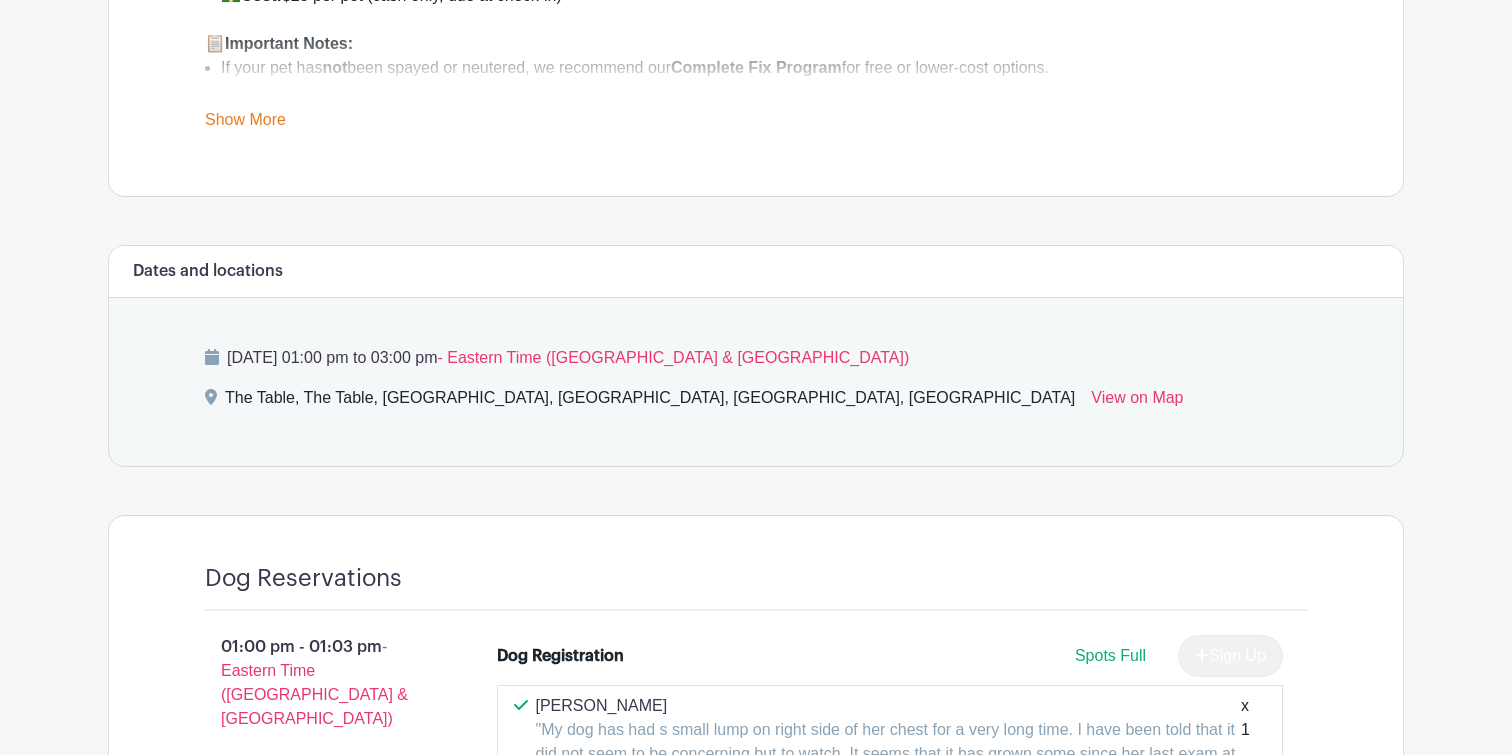 click on "Show More" at bounding box center [245, 123] 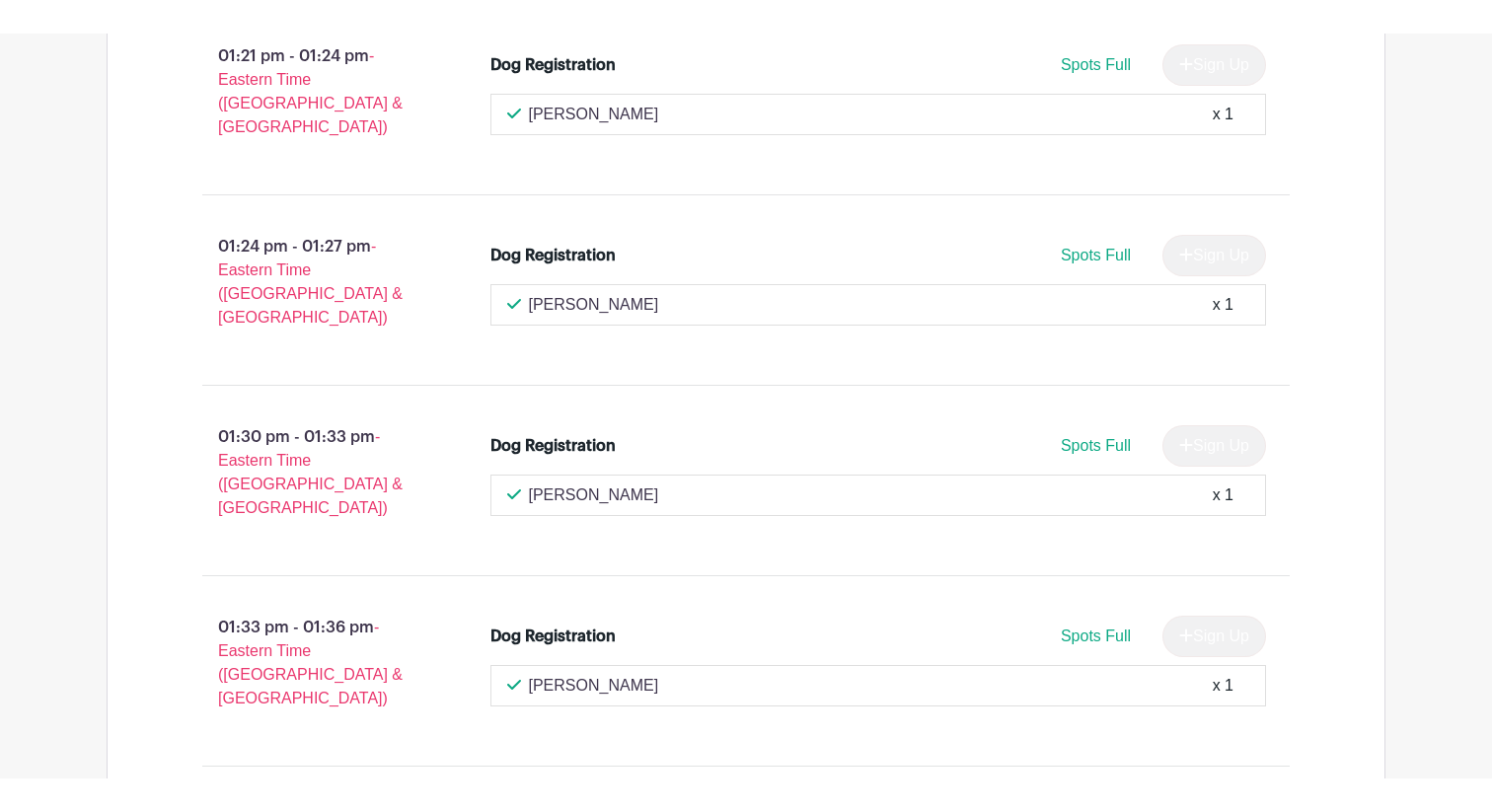 scroll, scrollTop: 2720, scrollLeft: 0, axis: vertical 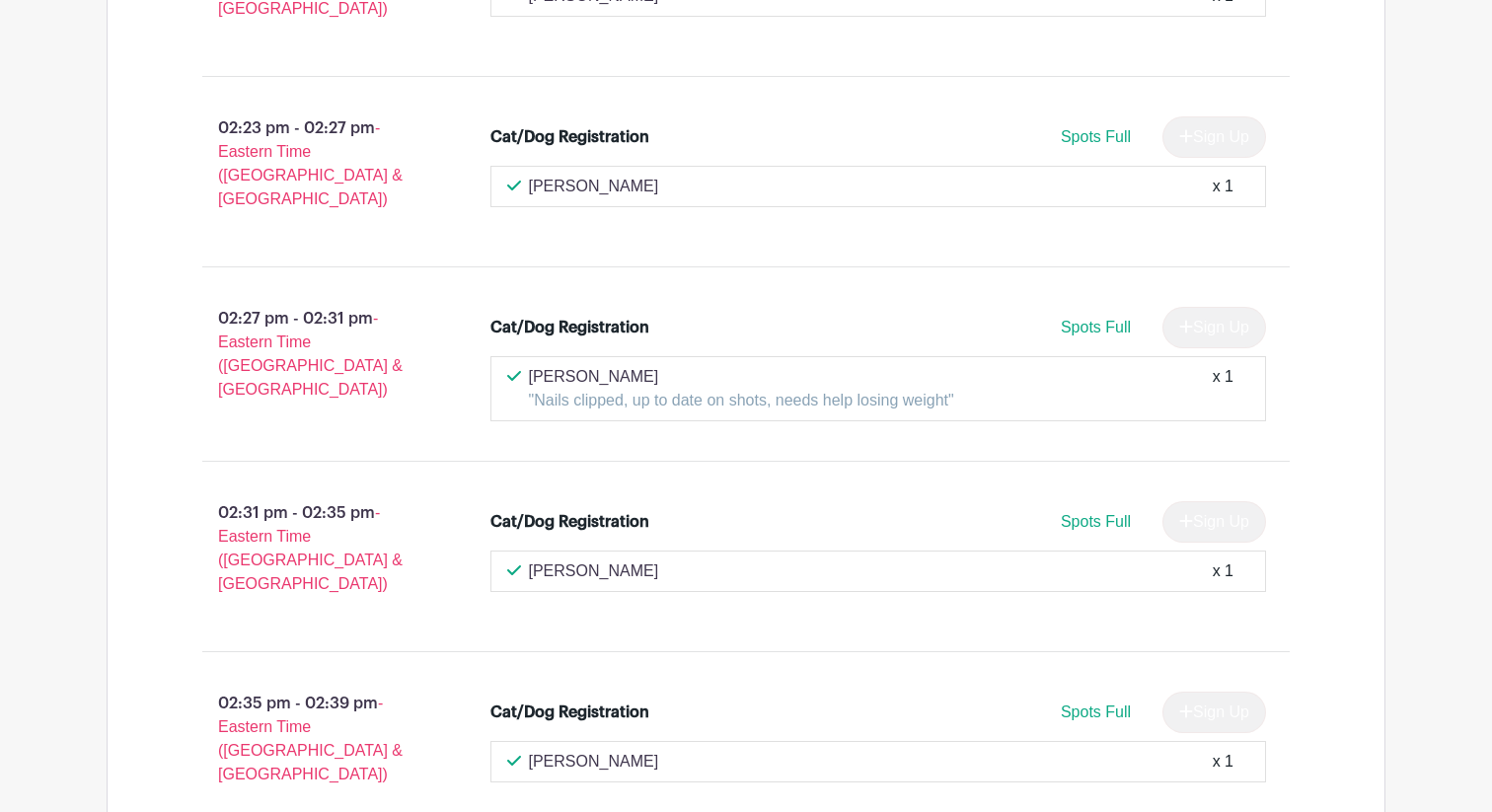 click on "x 1" at bounding box center (1223, 952) 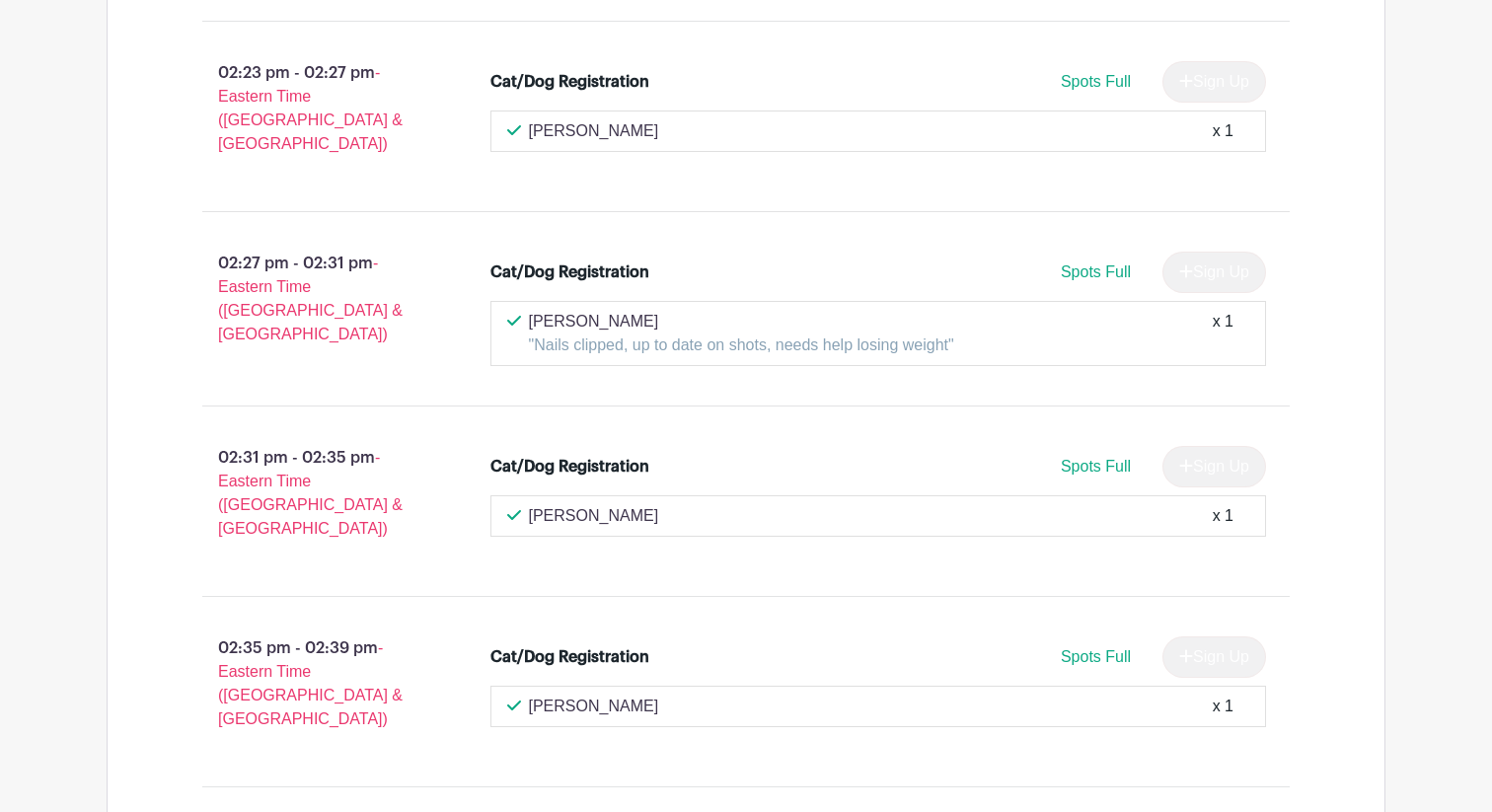 scroll, scrollTop: 5663, scrollLeft: 0, axis: vertical 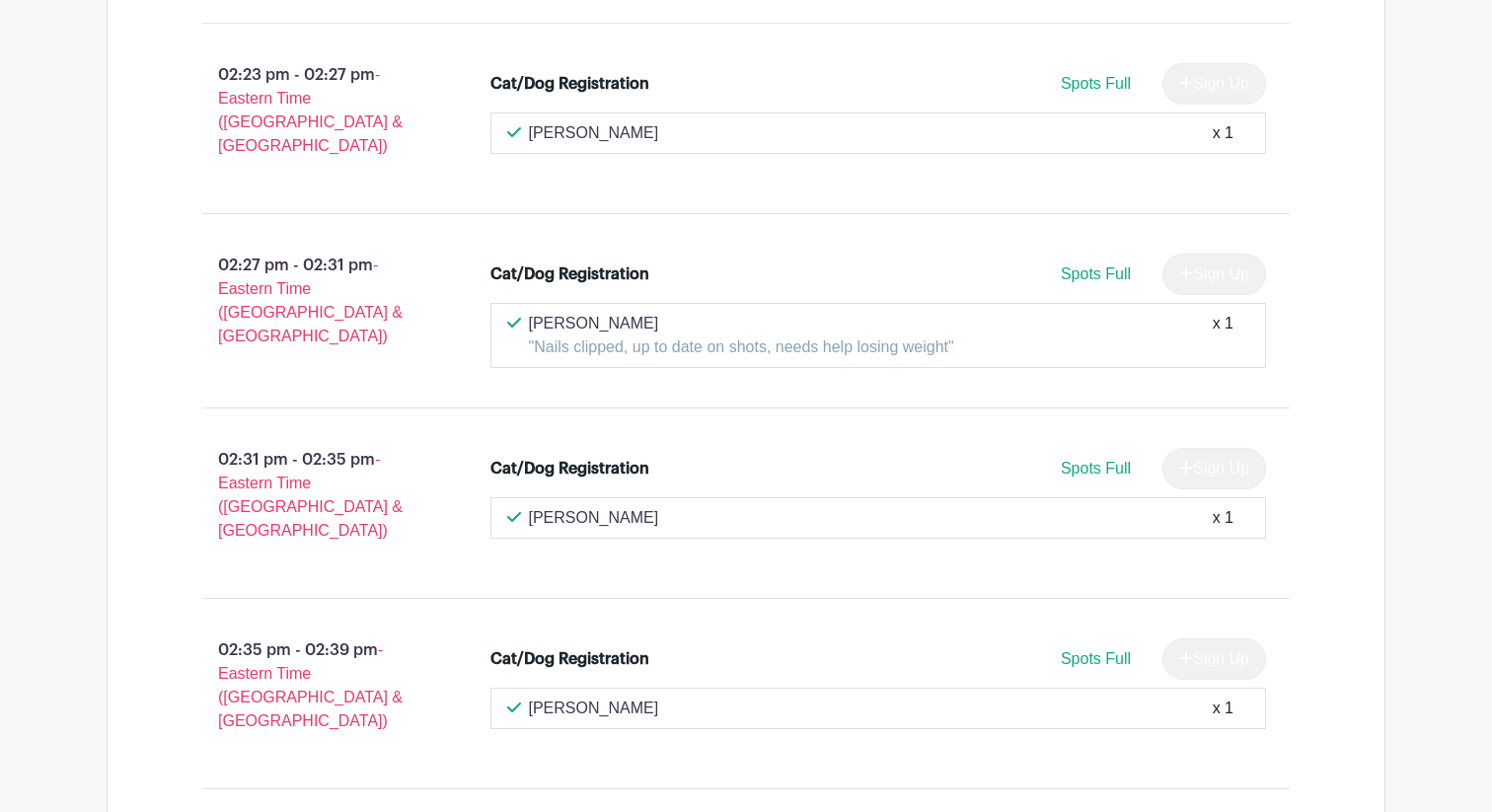 click on "Spots Full" at bounding box center [1095, 849] 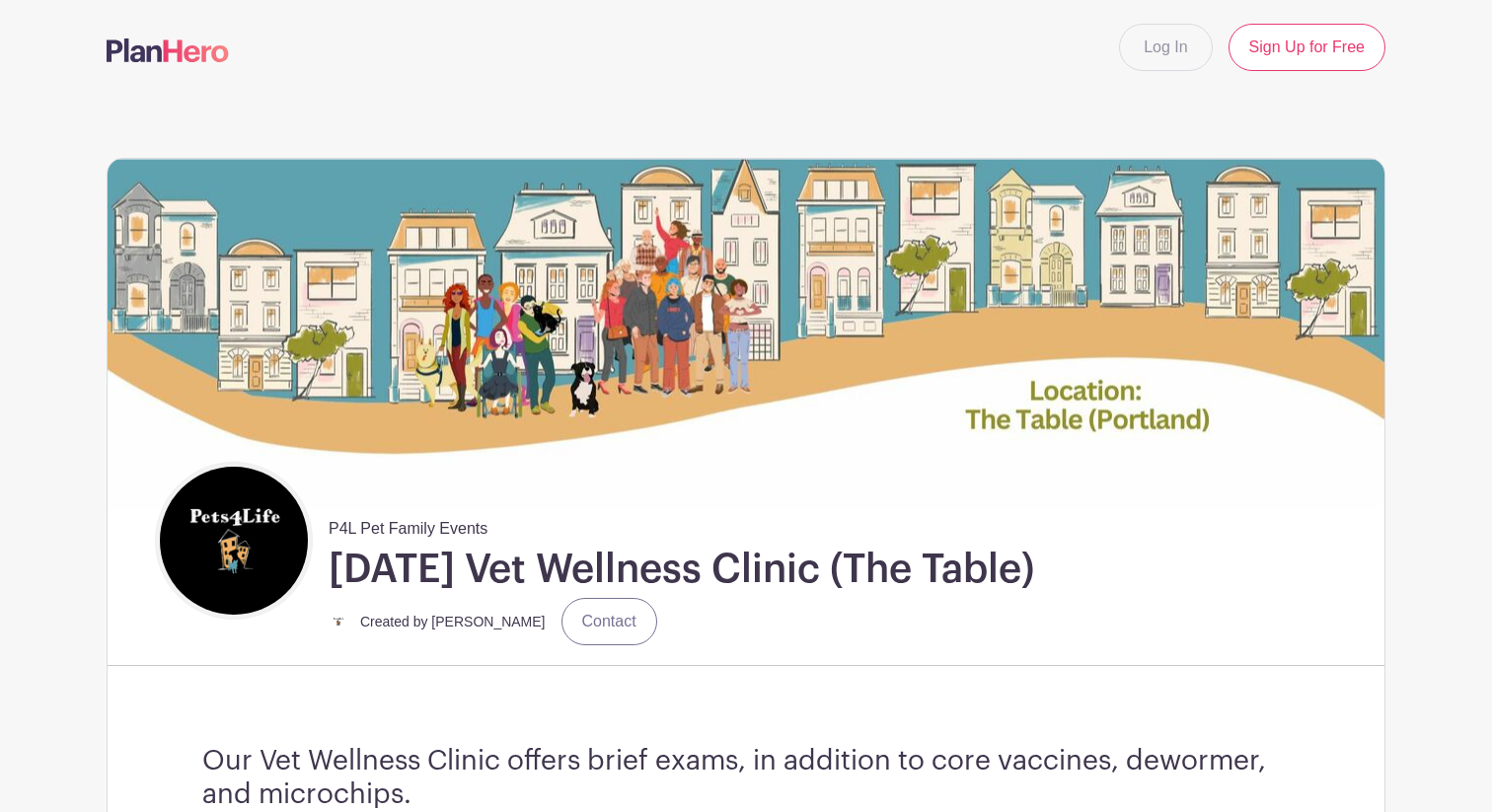scroll, scrollTop: 22, scrollLeft: 0, axis: vertical 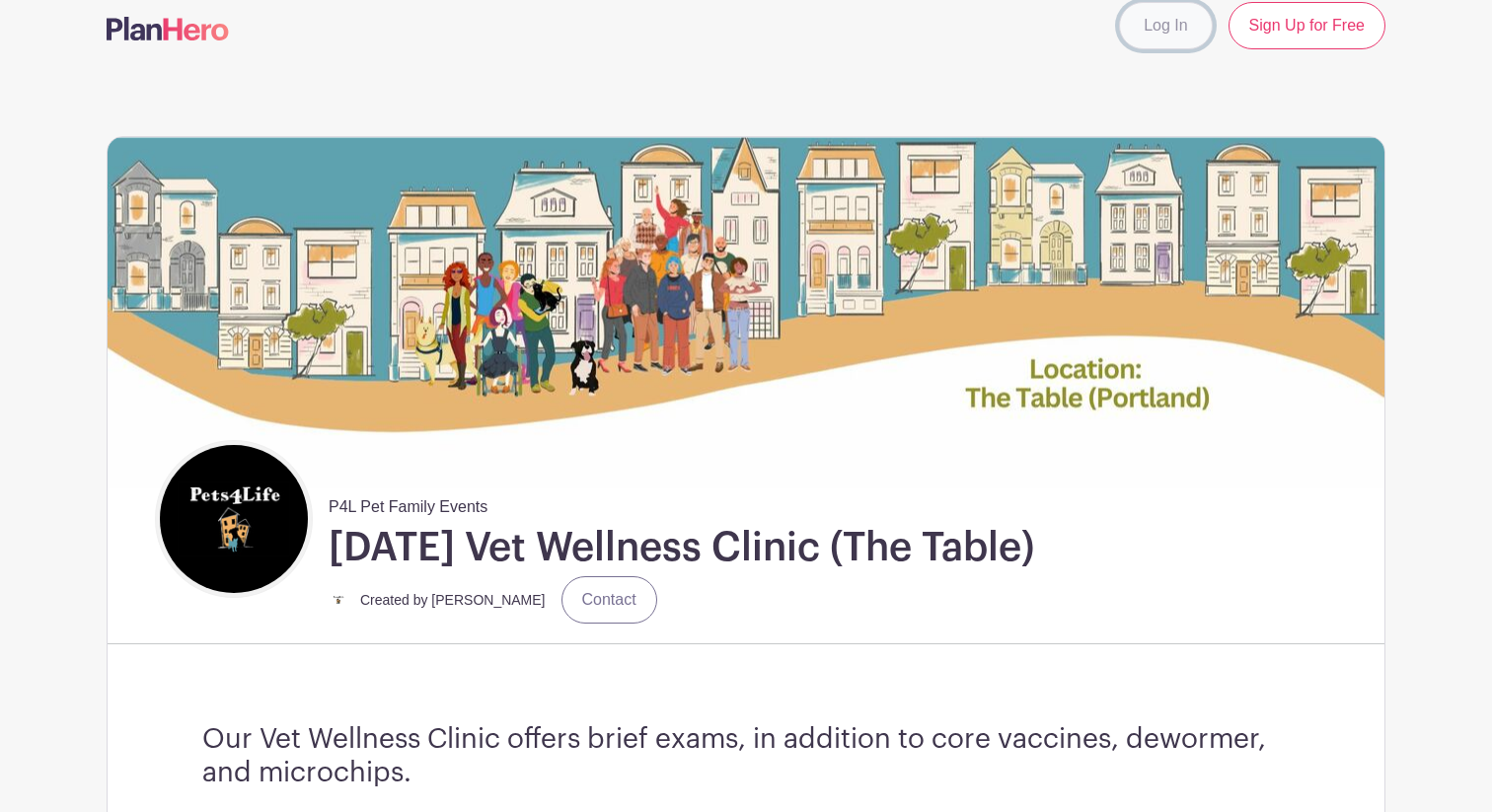 click on "Log In" at bounding box center (1165, 26) 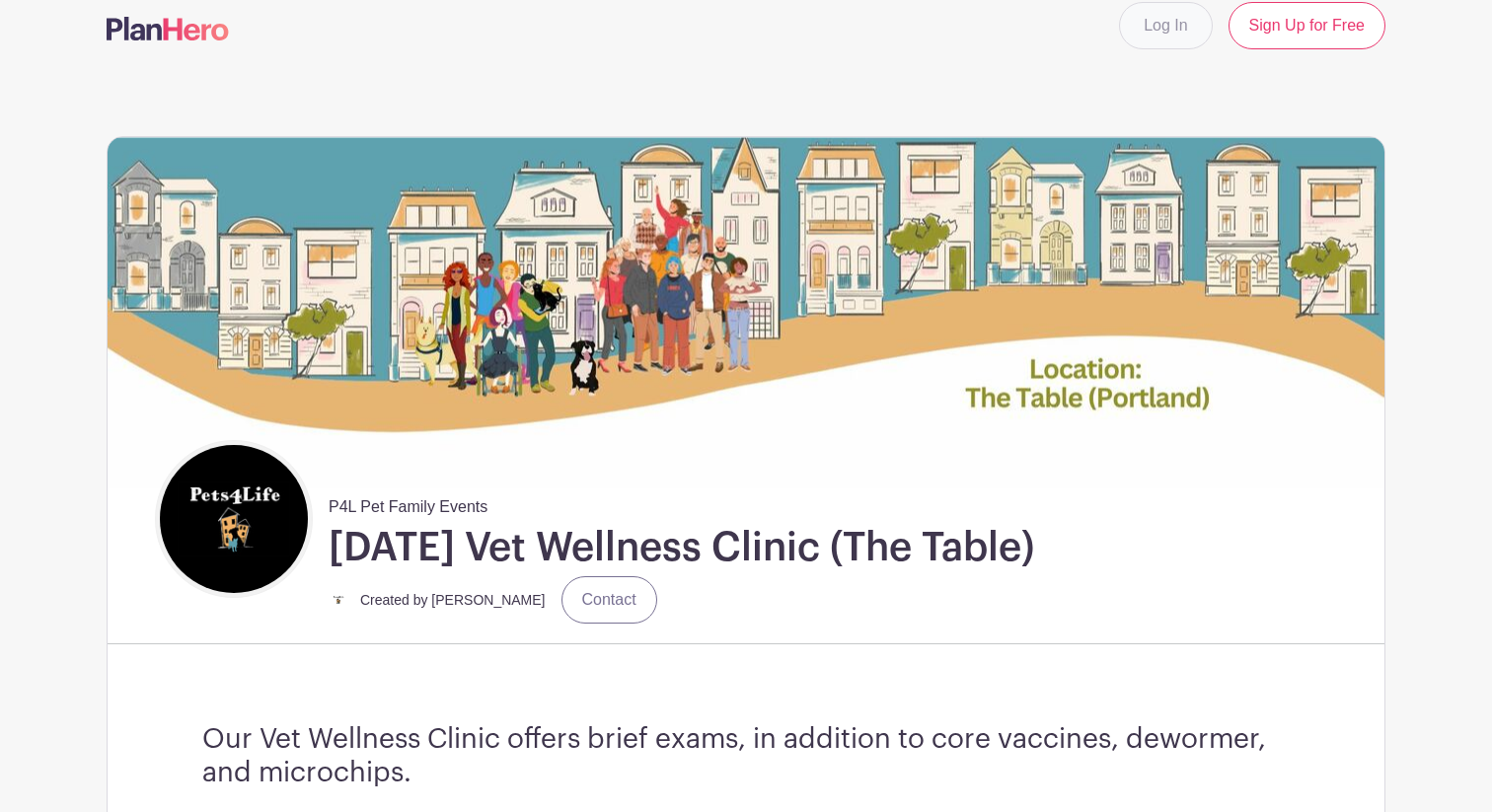 scroll, scrollTop: 0, scrollLeft: 0, axis: both 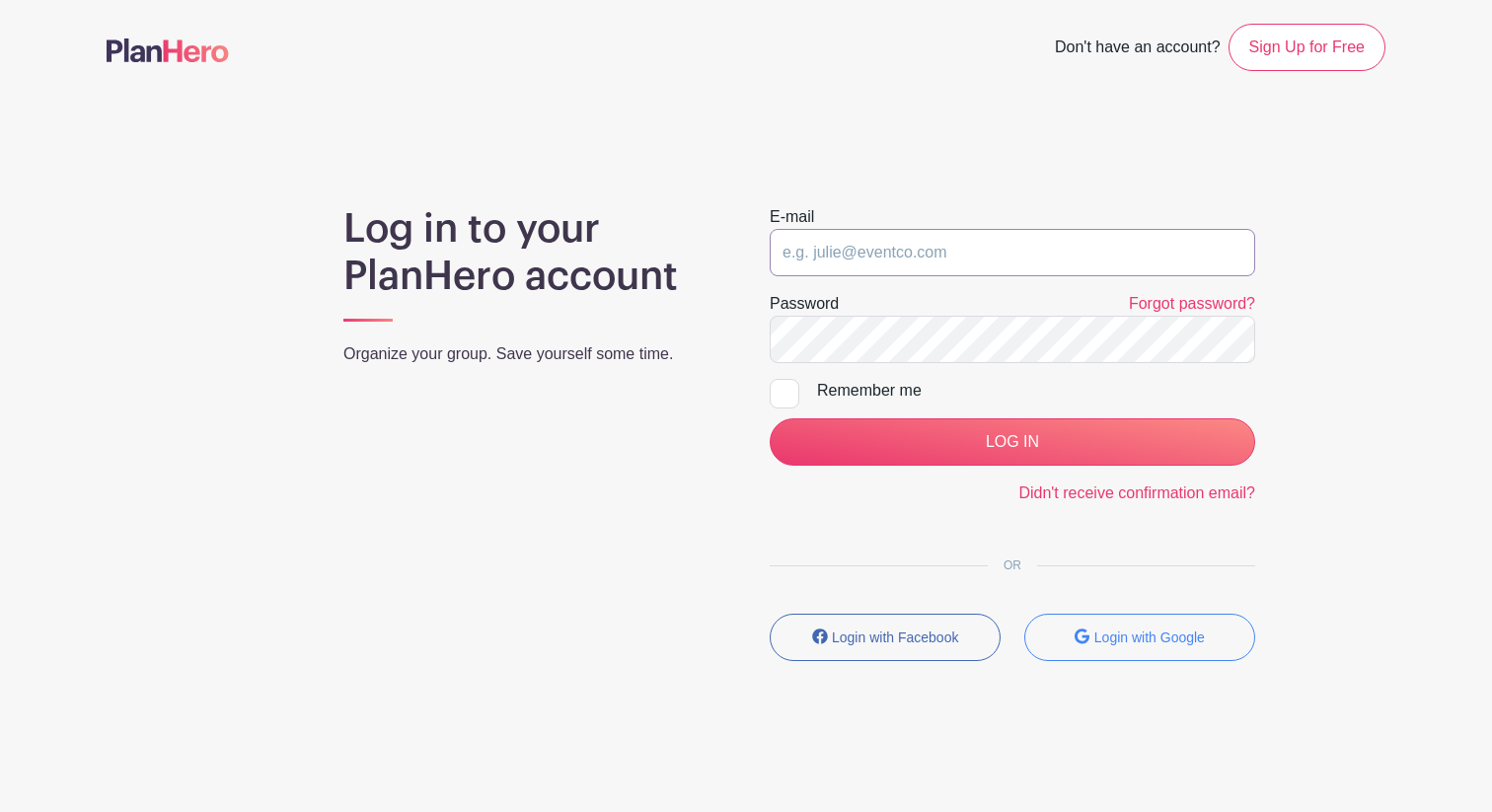 click at bounding box center (1012, 253) 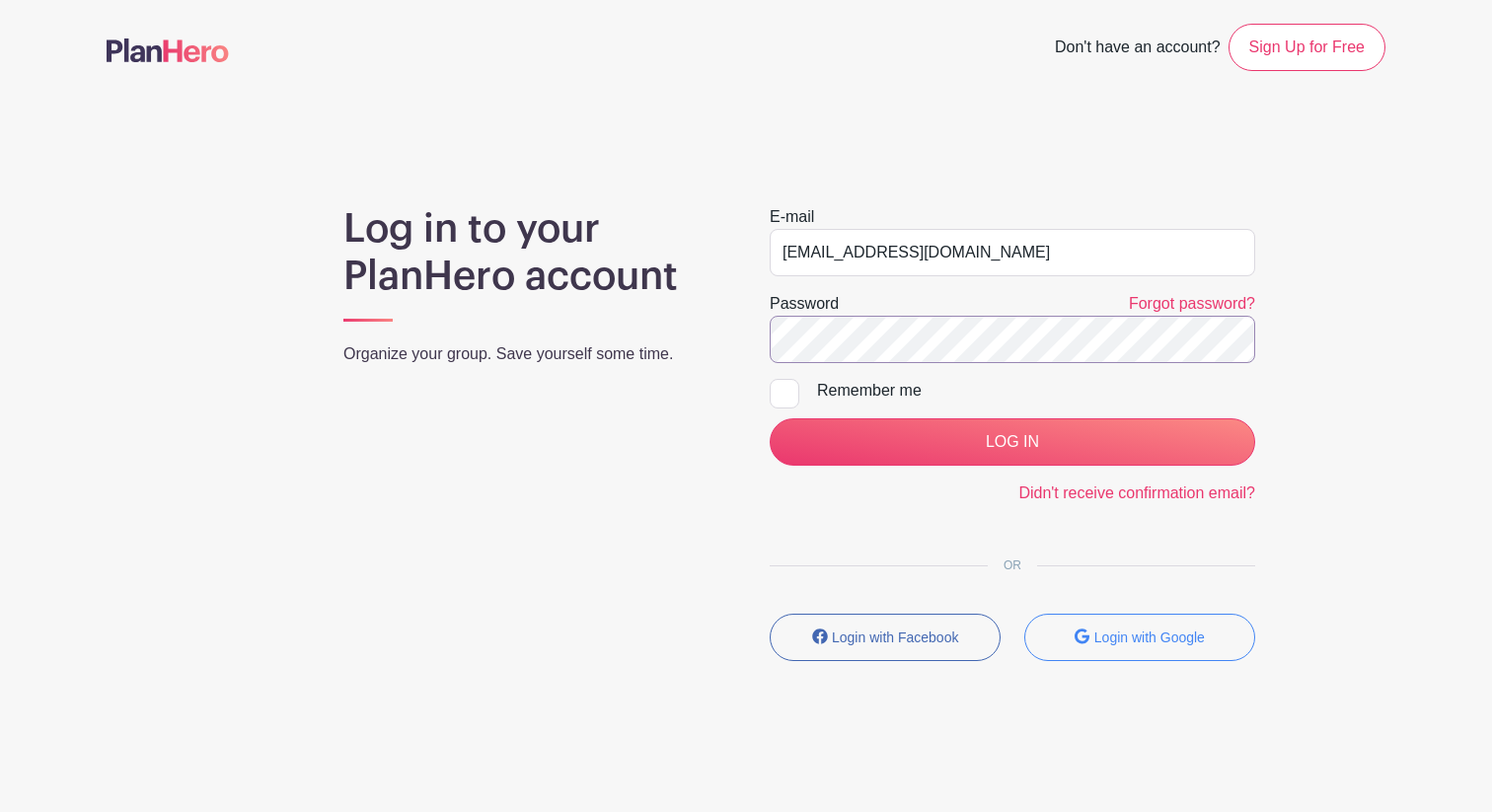 click on "LOG IN" at bounding box center (1012, 442) 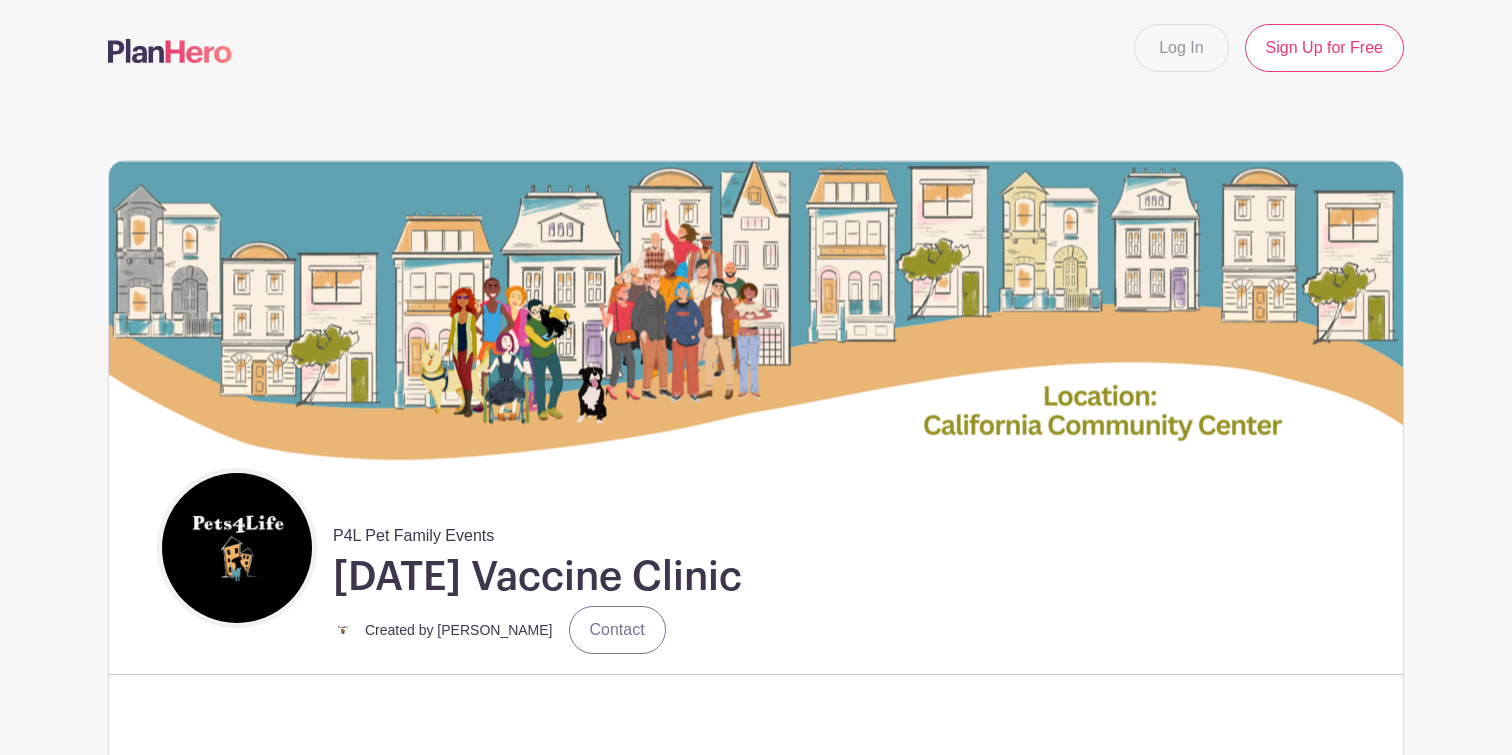 scroll, scrollTop: 0, scrollLeft: 0, axis: both 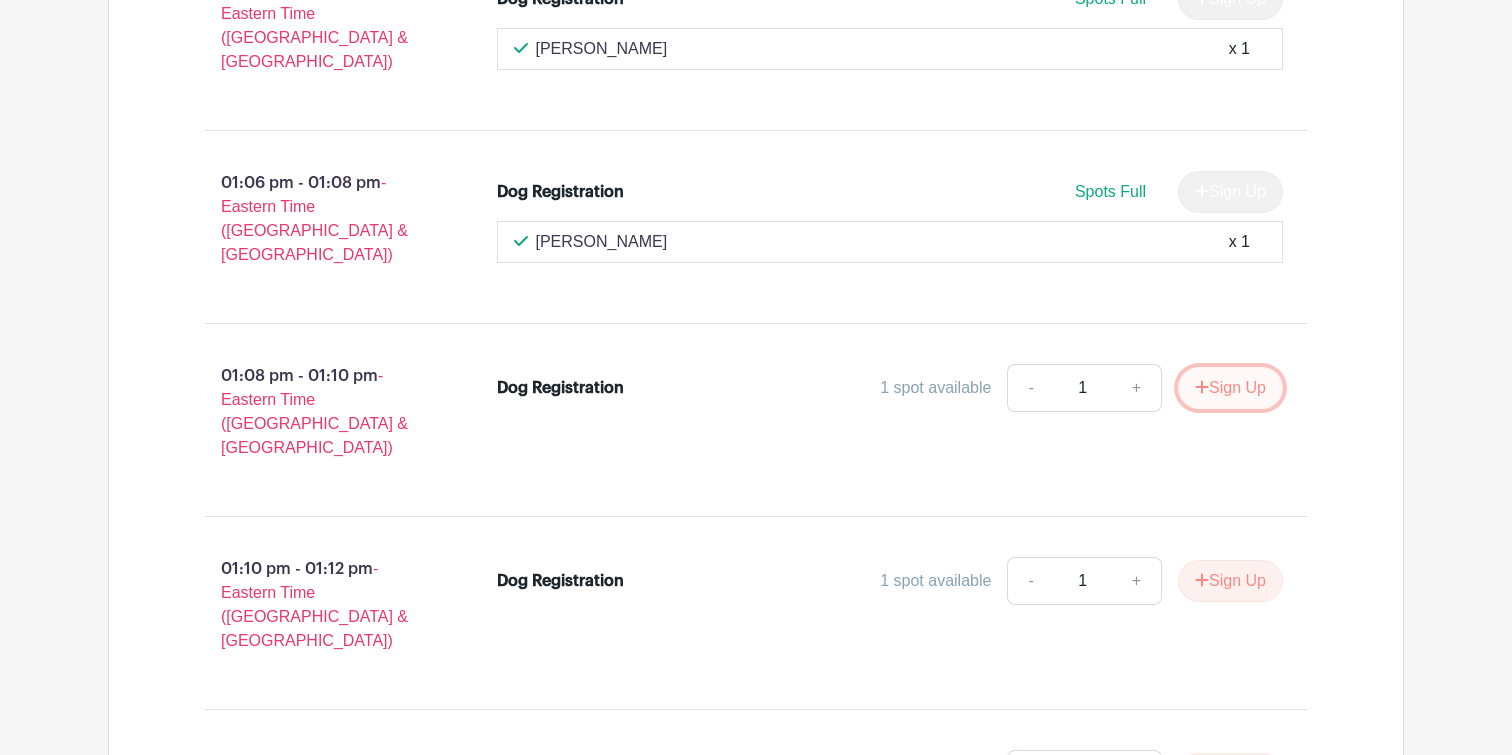 click on "Sign Up" at bounding box center [1230, 388] 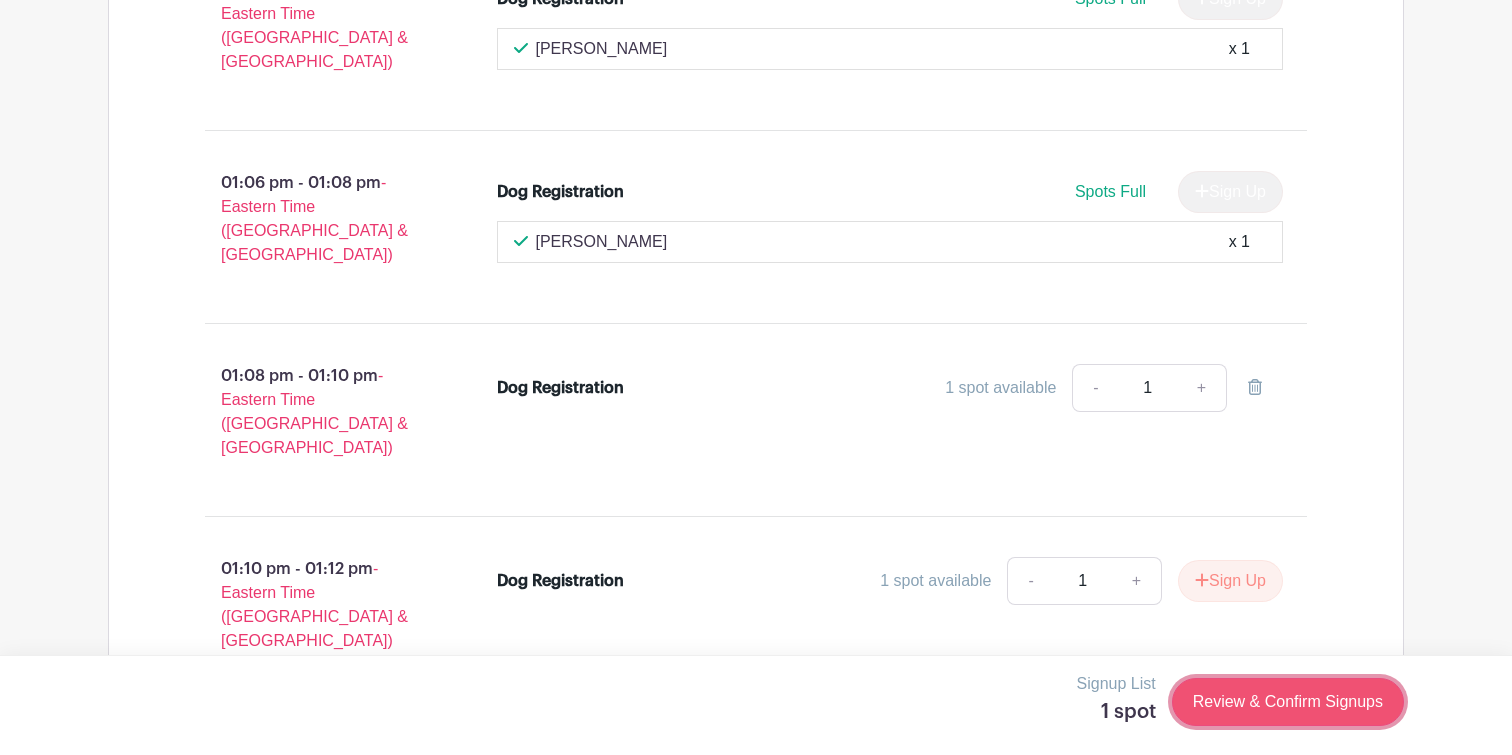click on "Review & Confirm Signups" at bounding box center (1288, 702) 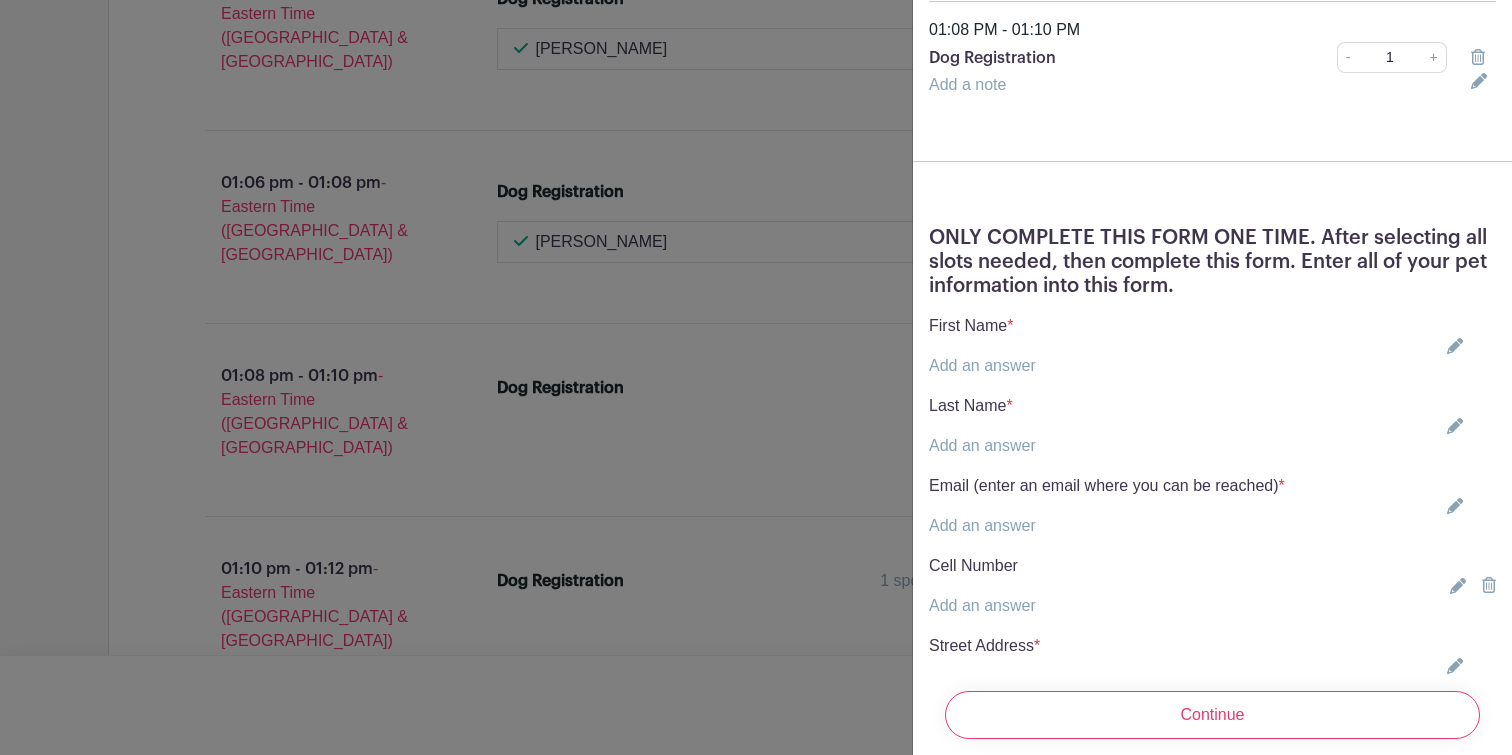 scroll, scrollTop: 246, scrollLeft: 0, axis: vertical 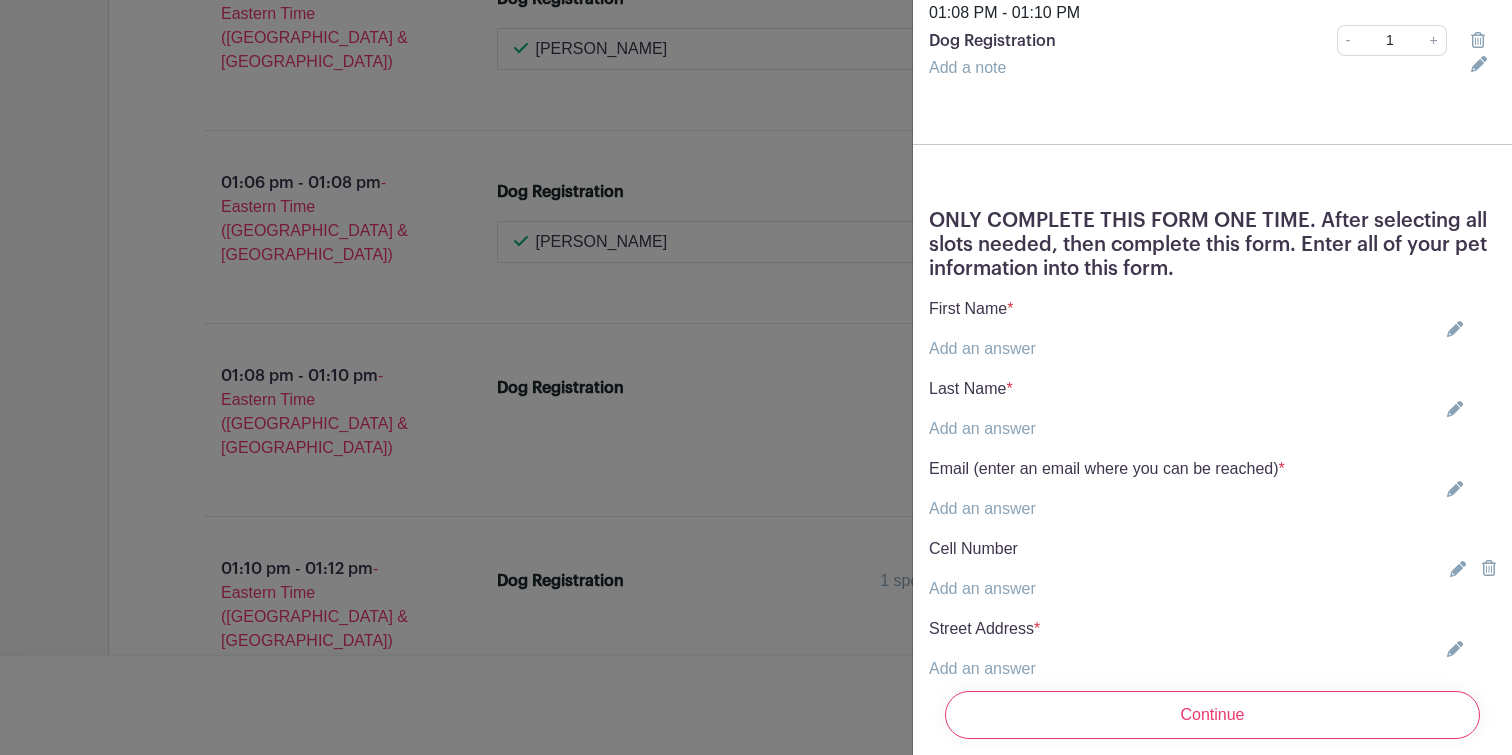 click on "Add an answer" at bounding box center [982, 348] 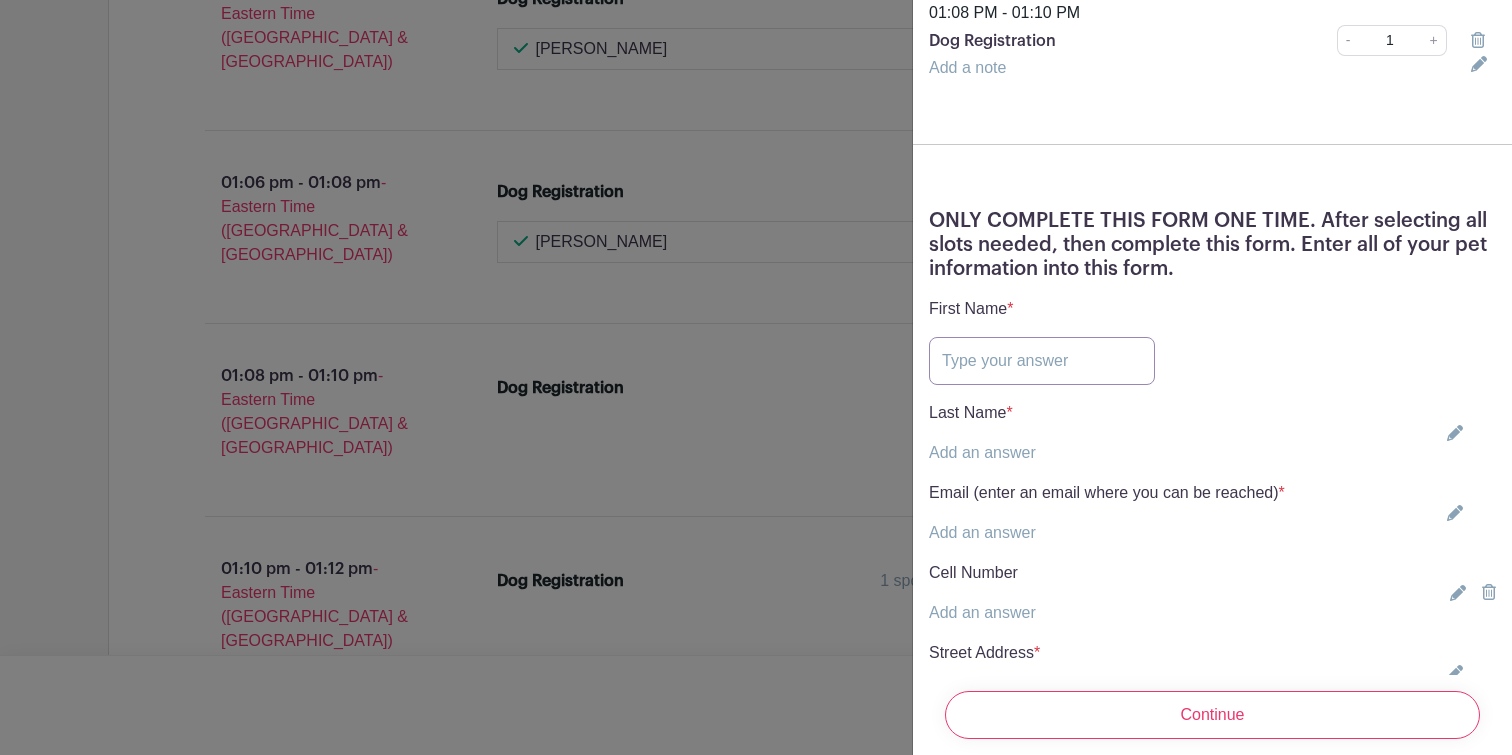 click at bounding box center (1042, 361) 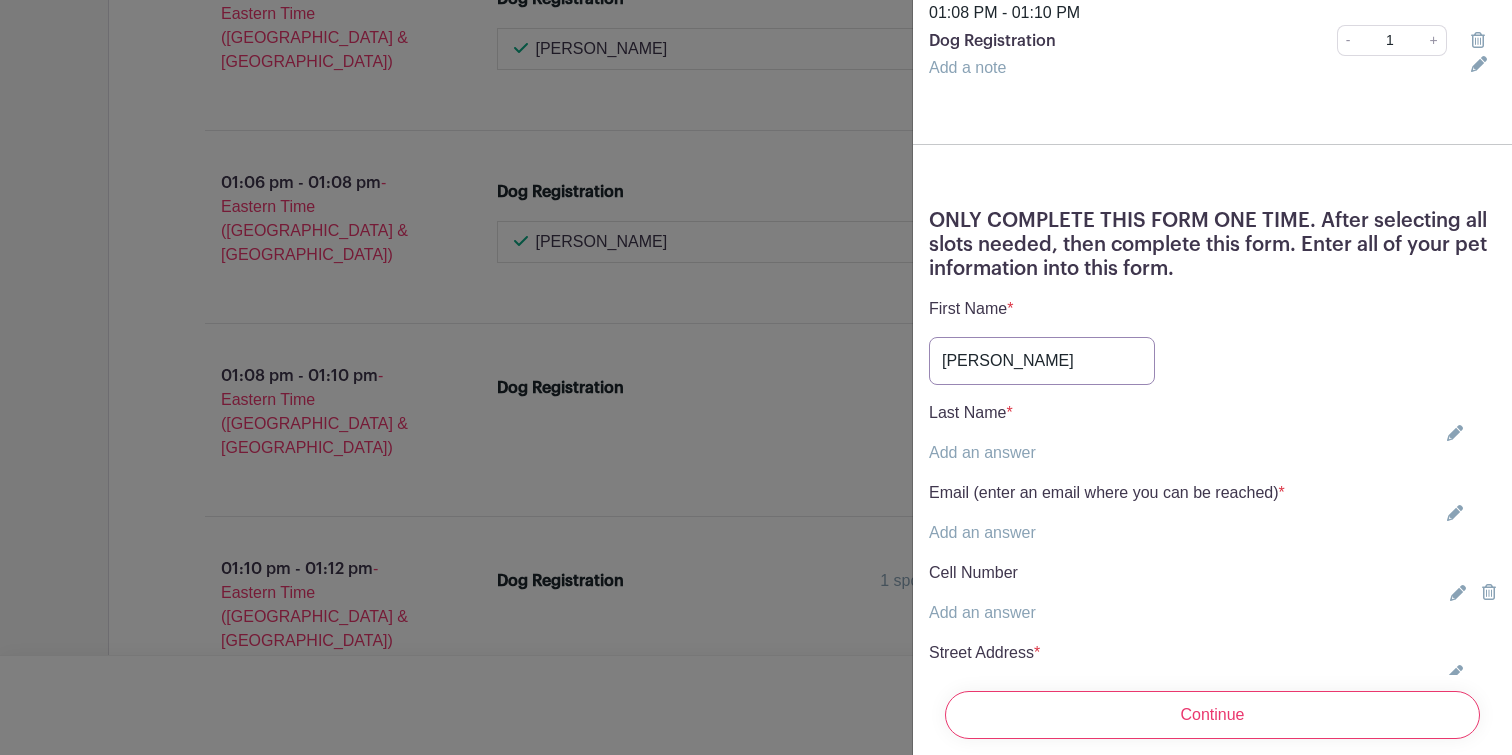 type on "[PERSON_NAME]" 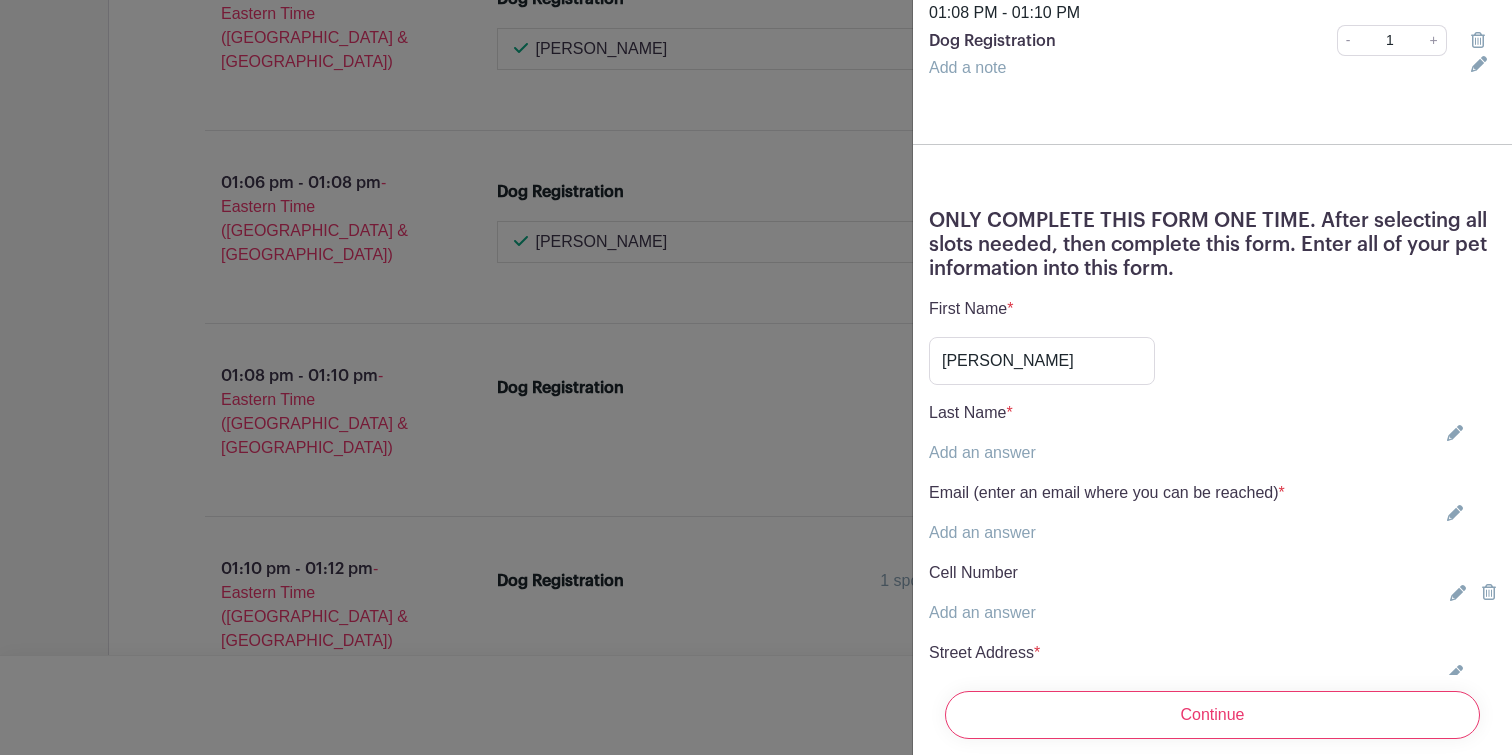 click on "Add an answer" at bounding box center (982, 452) 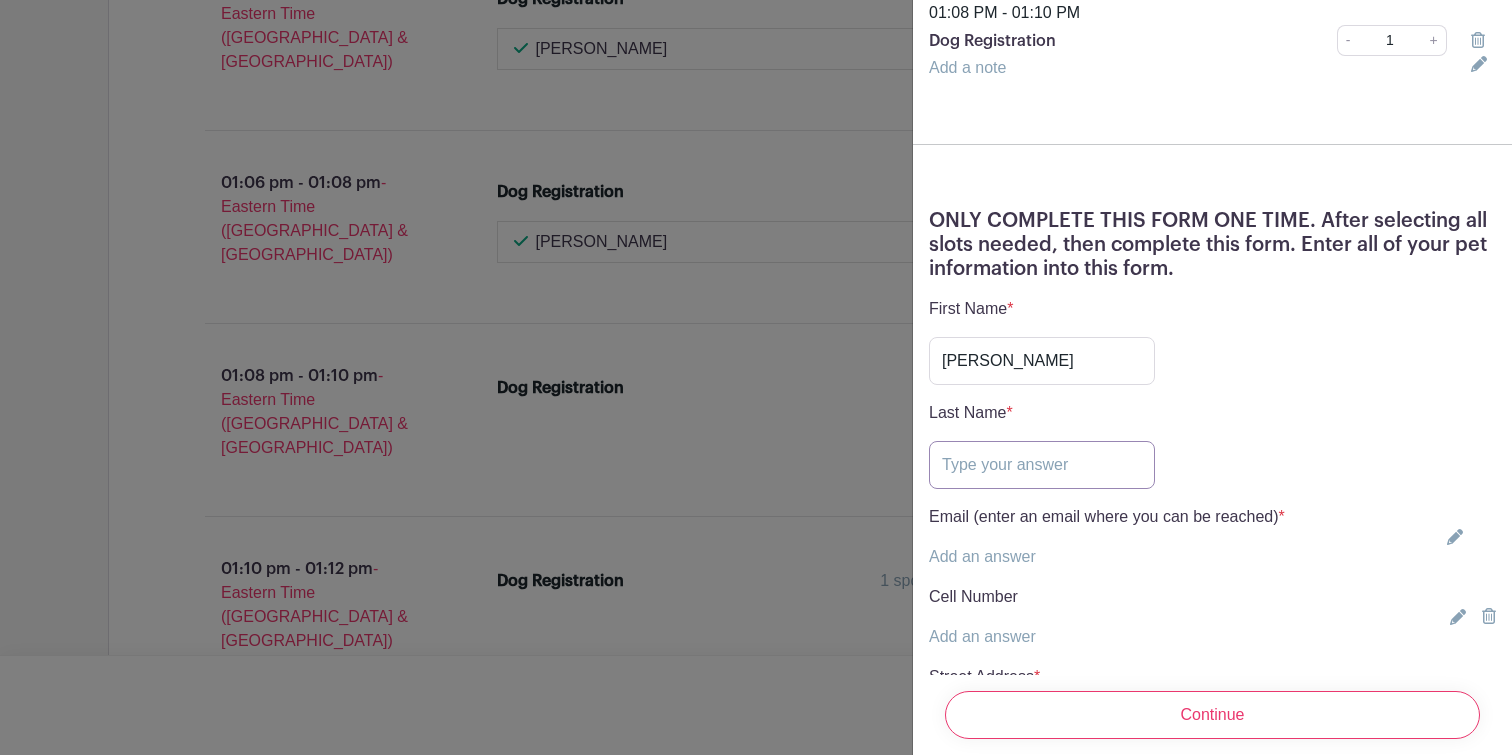click at bounding box center (1042, 465) 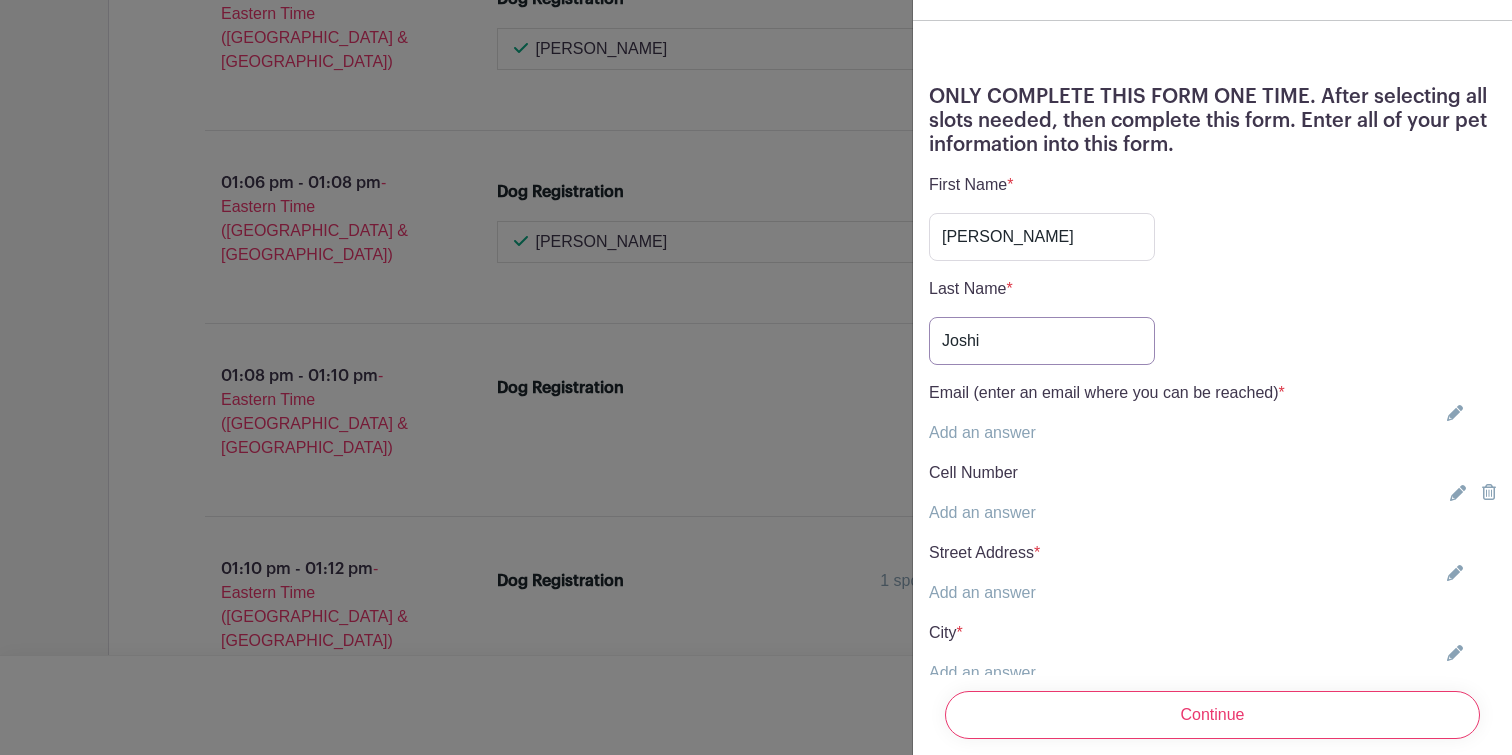 scroll, scrollTop: 401, scrollLeft: 0, axis: vertical 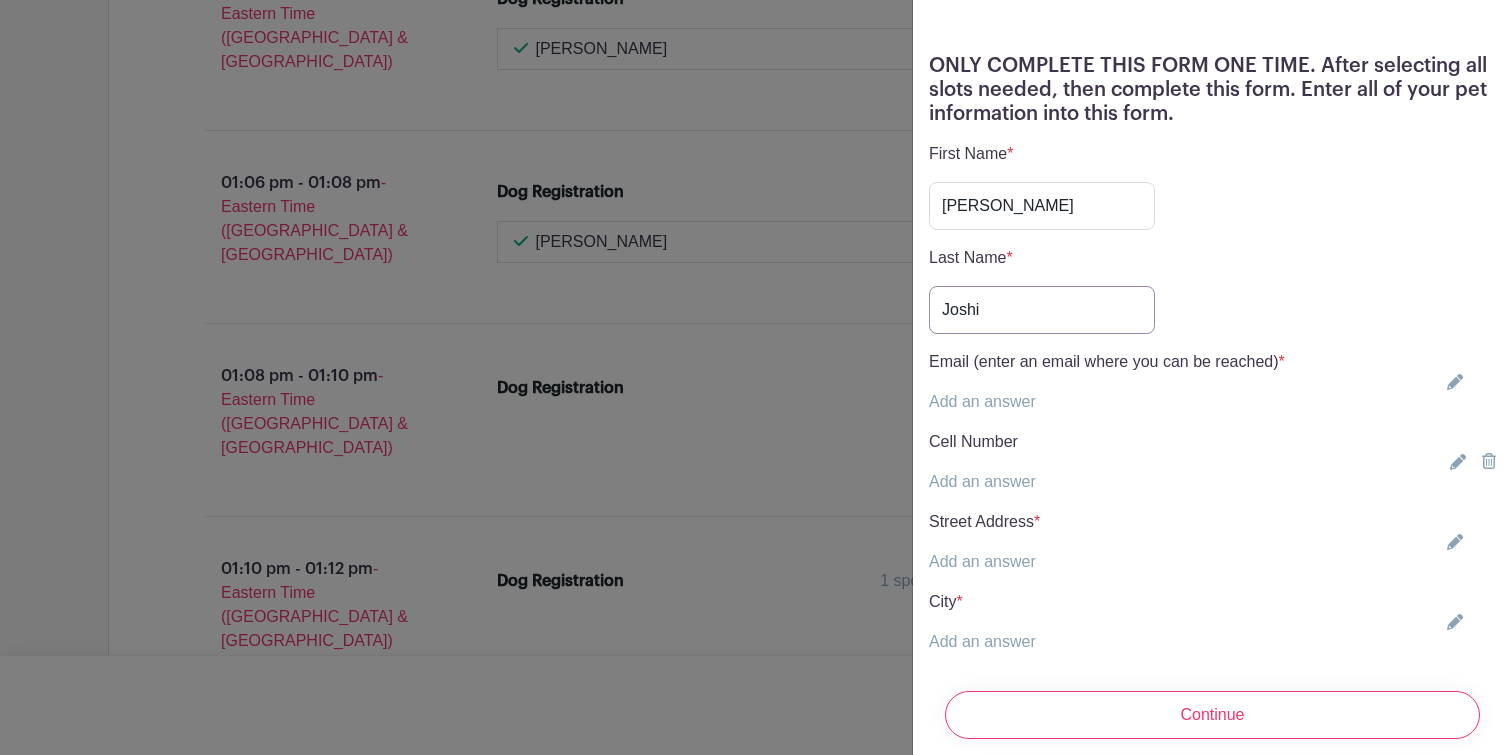 type on "Joshi" 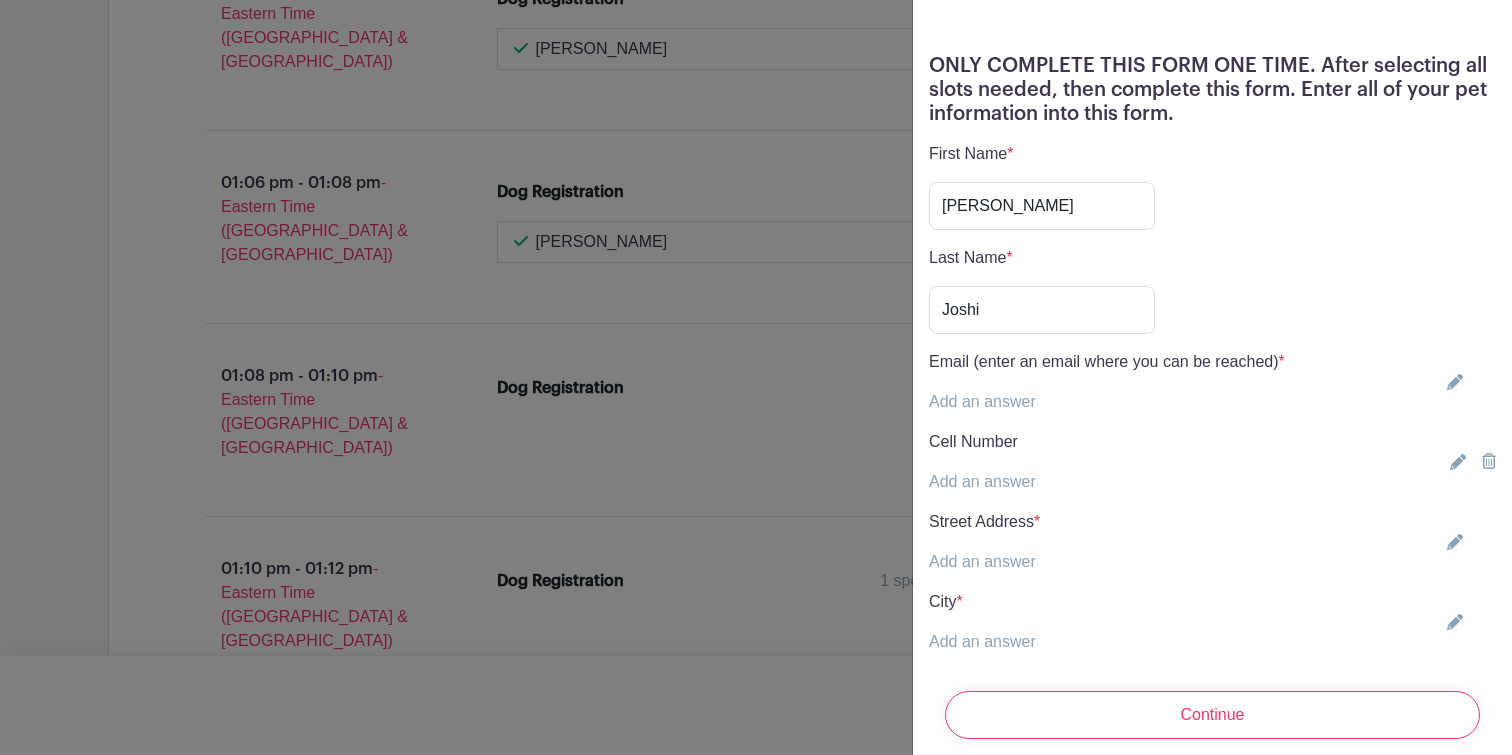 click on "Add an answer" at bounding box center (982, 401) 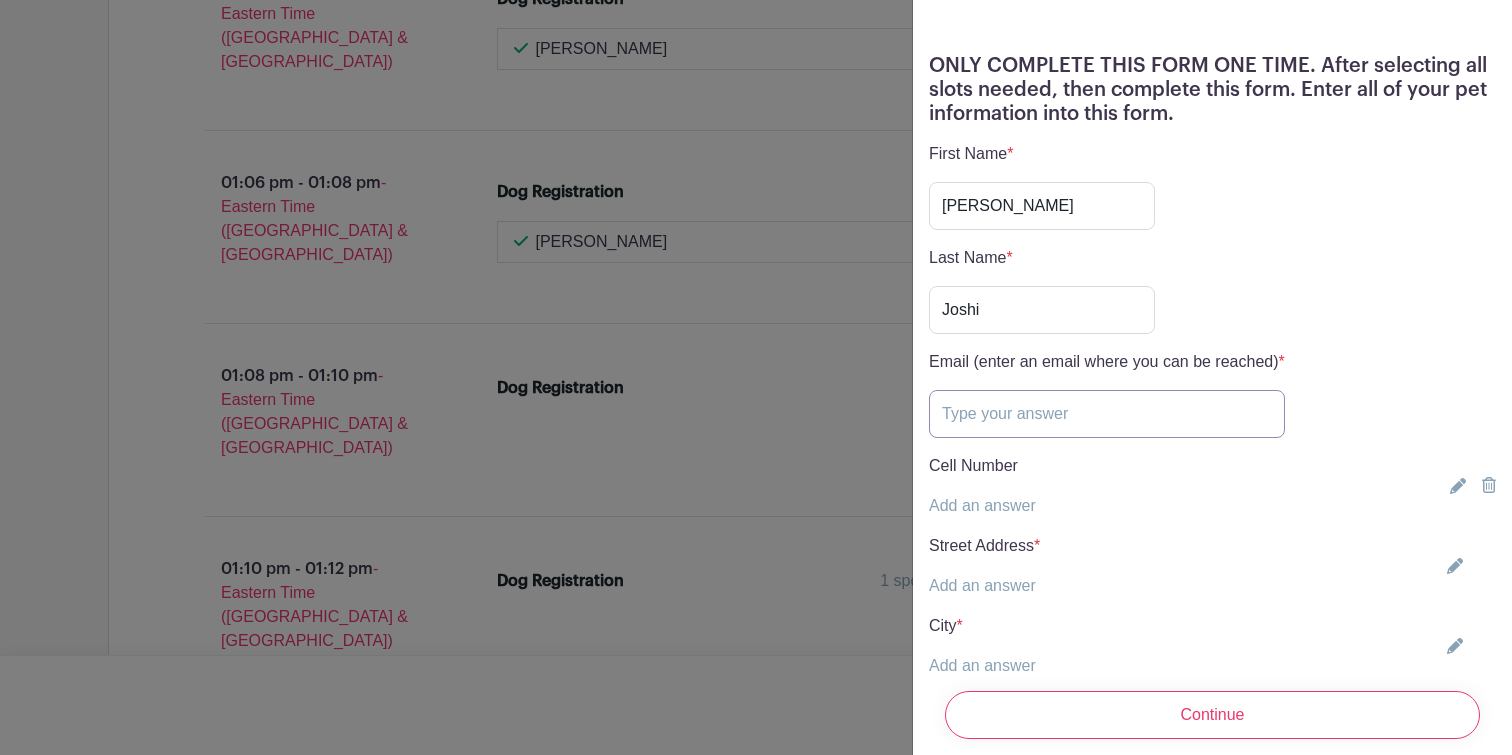 click at bounding box center [1107, 414] 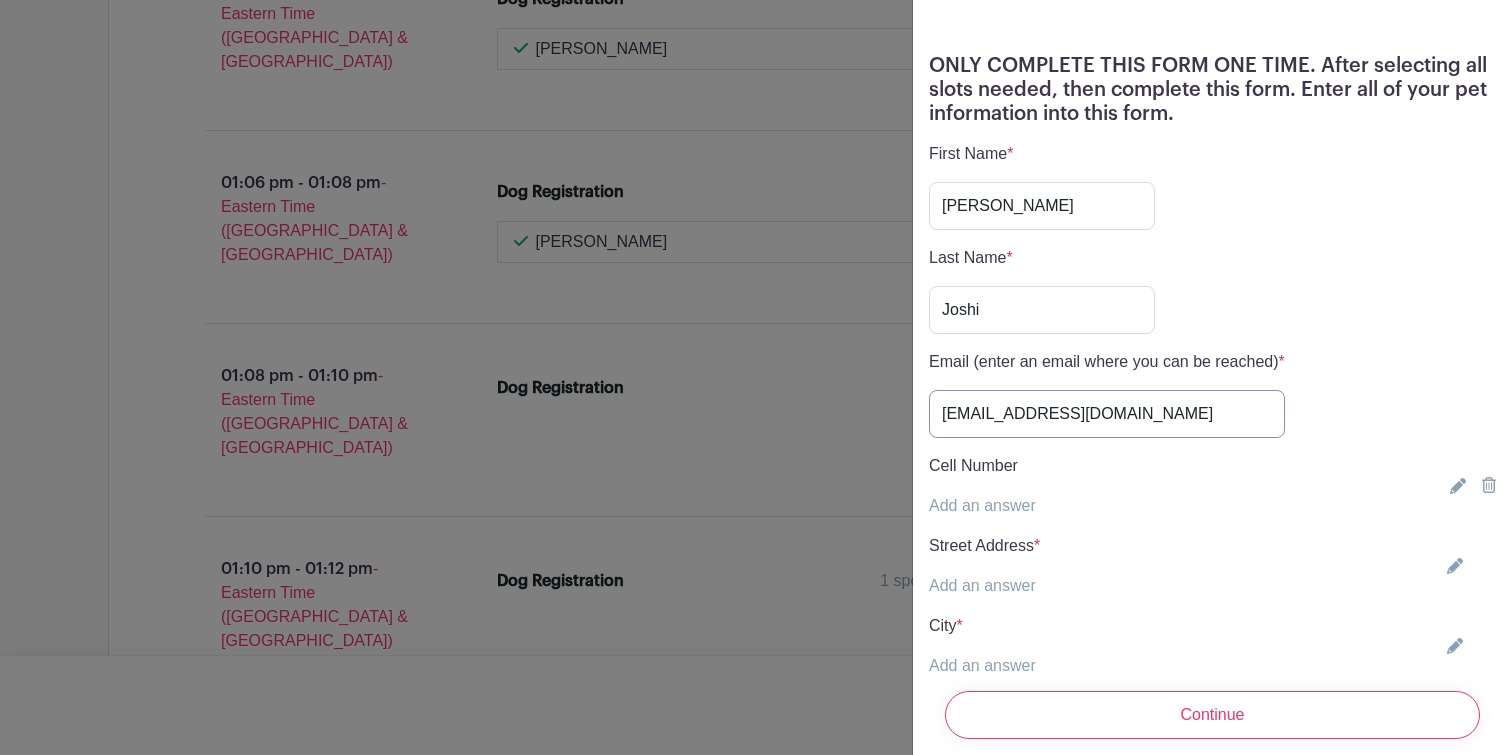 type on "[EMAIL_ADDRESS][DOMAIN_NAME]" 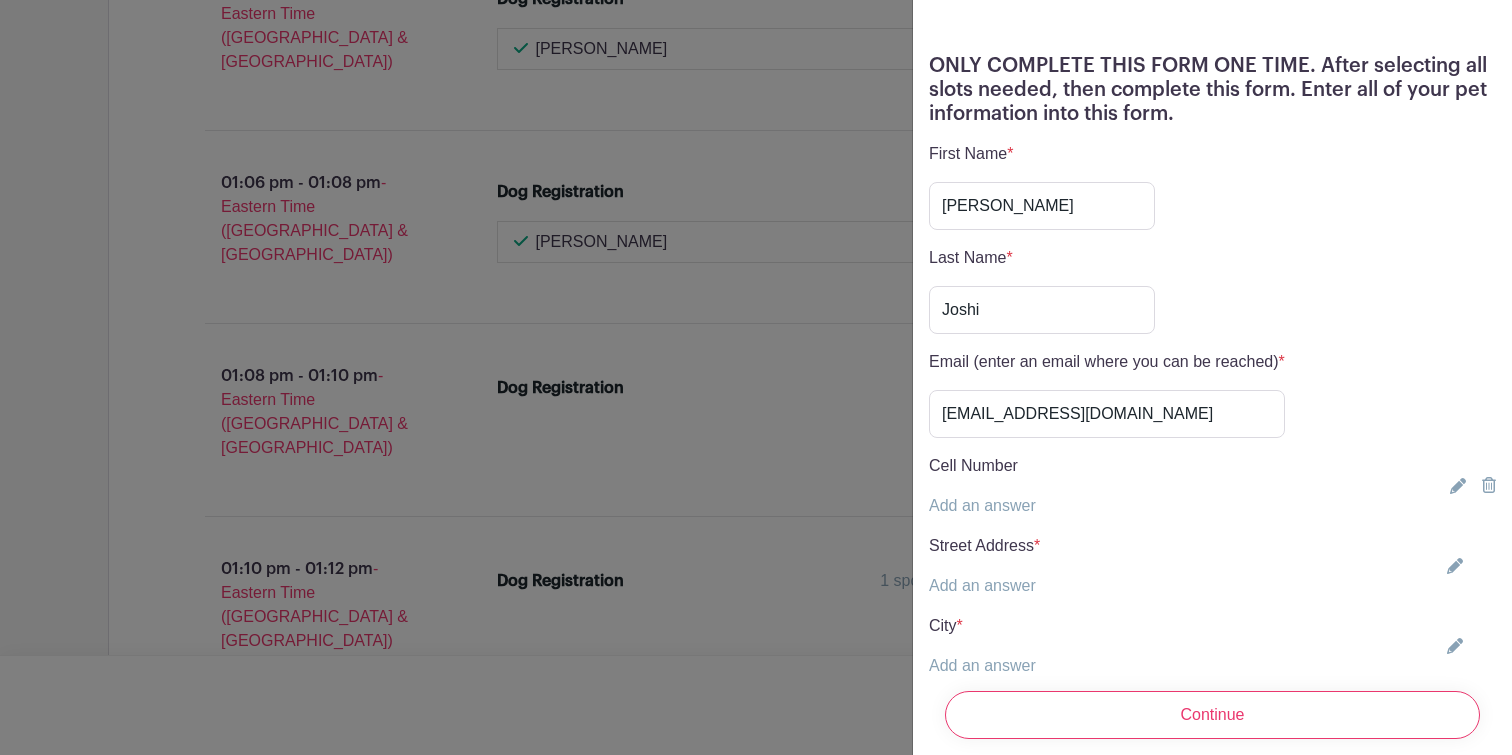 click on "Cell Number" at bounding box center (982, 466) 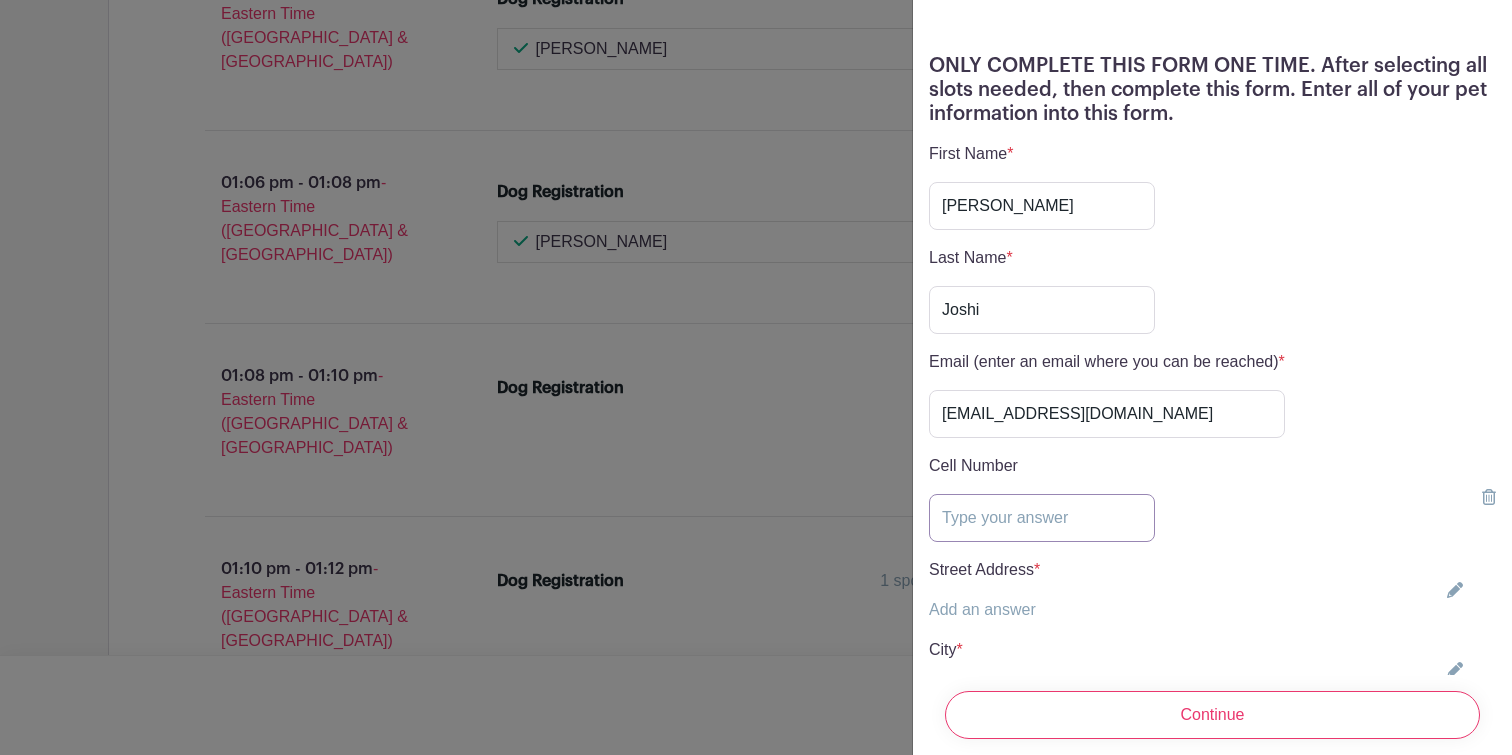 click at bounding box center (1042, 518) 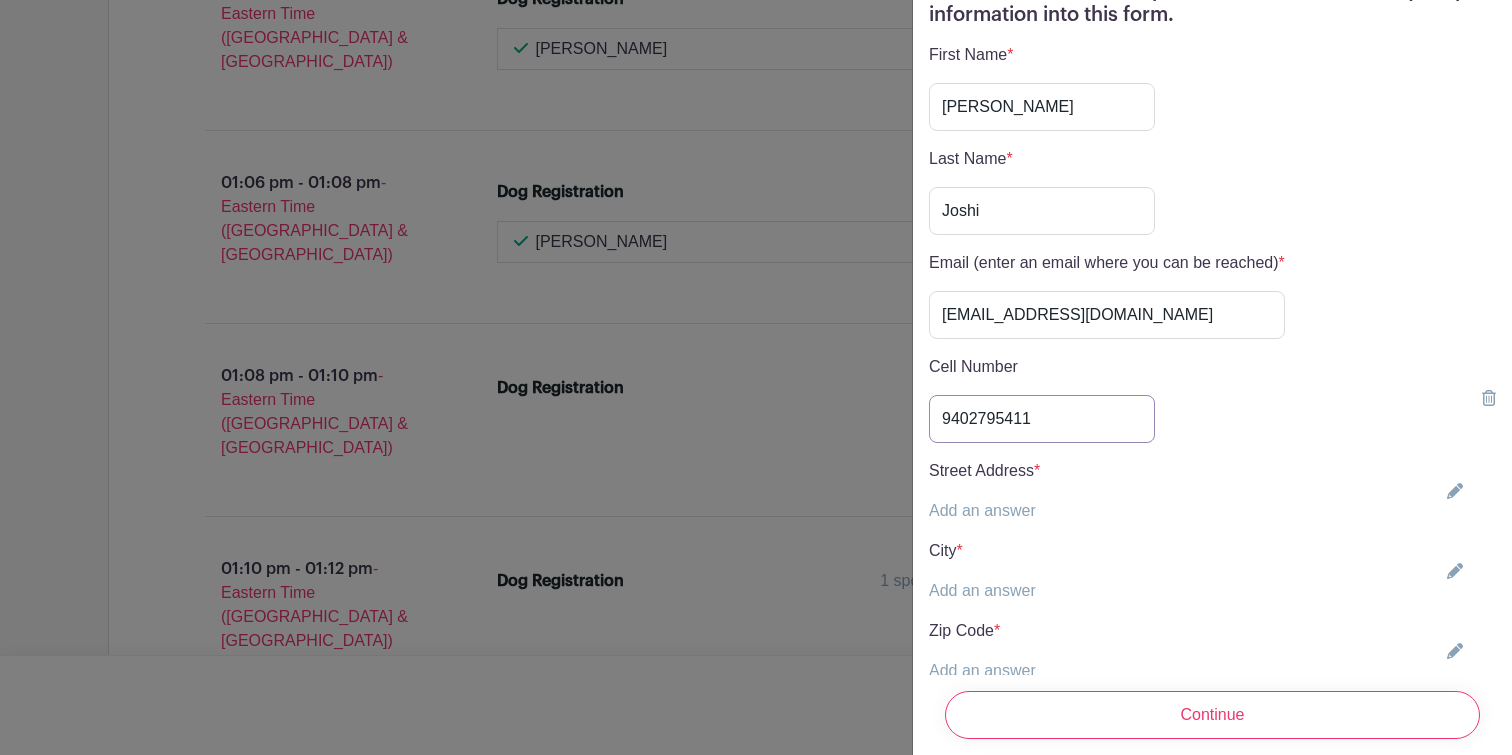 scroll, scrollTop: 521, scrollLeft: 0, axis: vertical 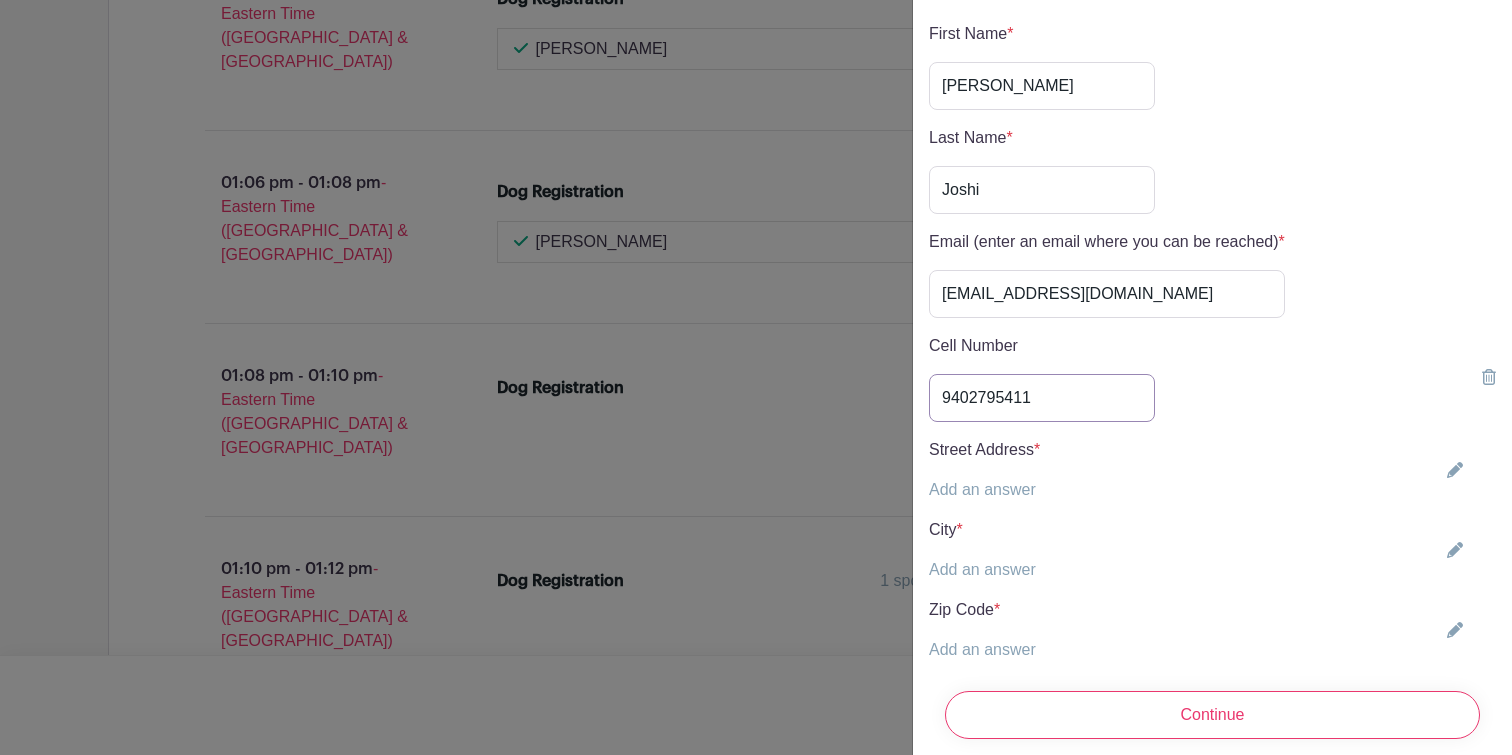 type on "9402795411" 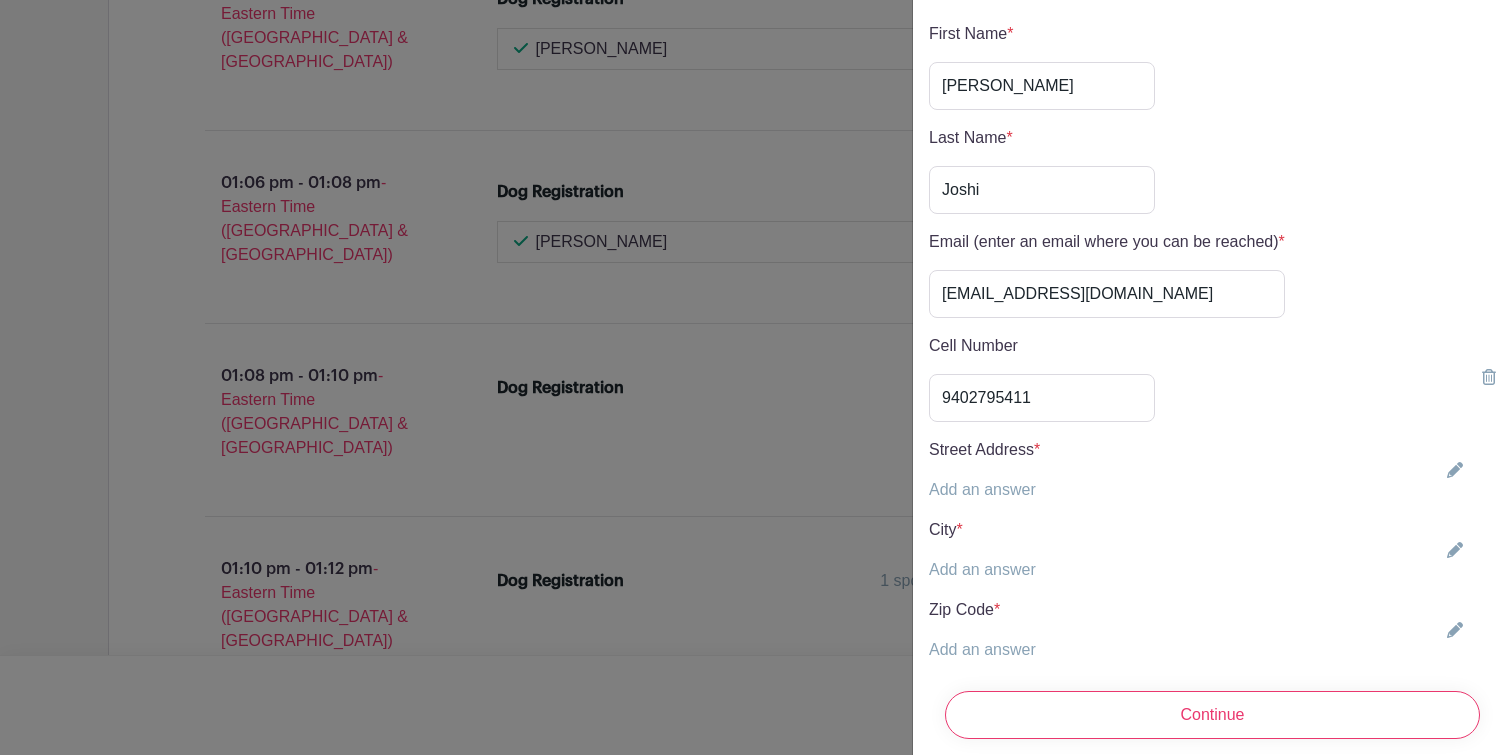 click on "Add an answer" at bounding box center [982, 489] 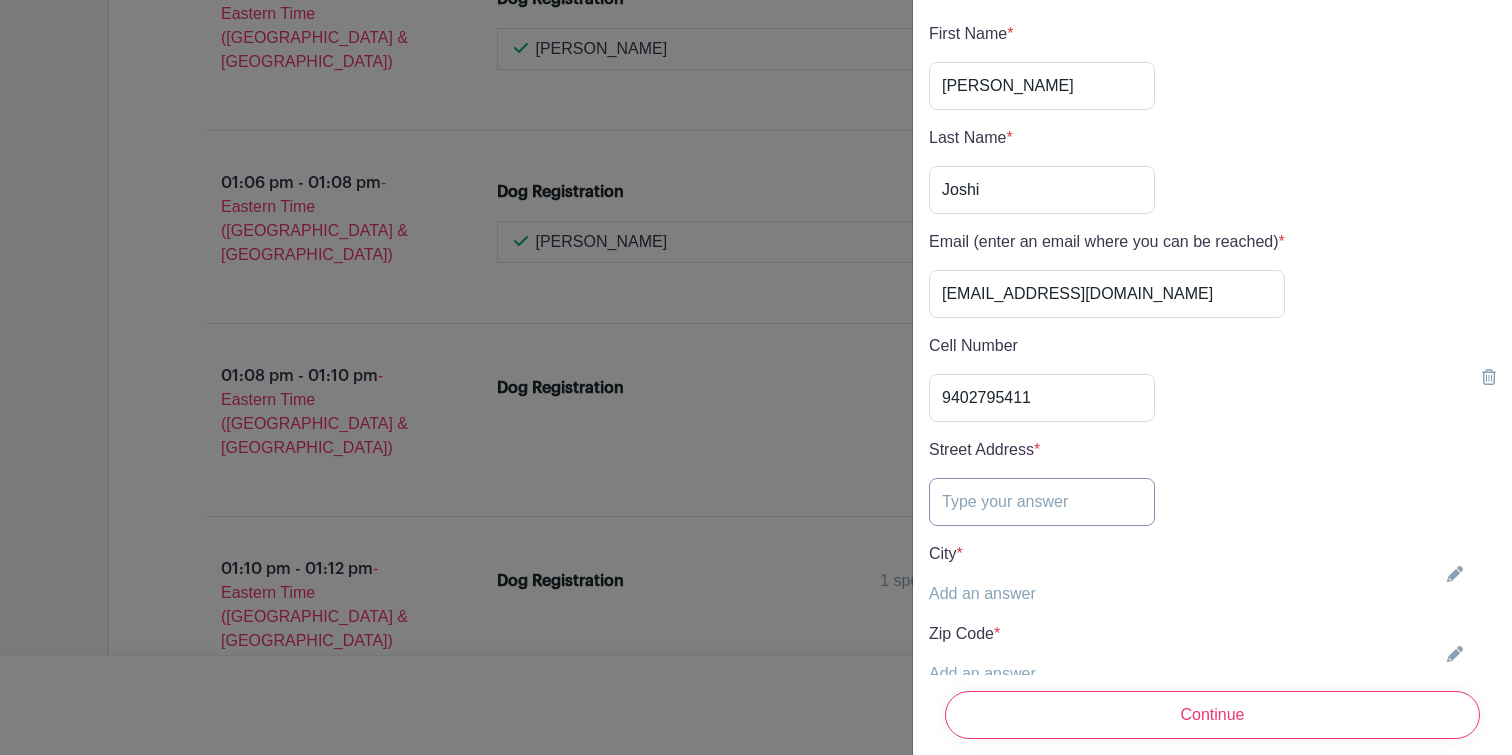 click at bounding box center (1042, 502) 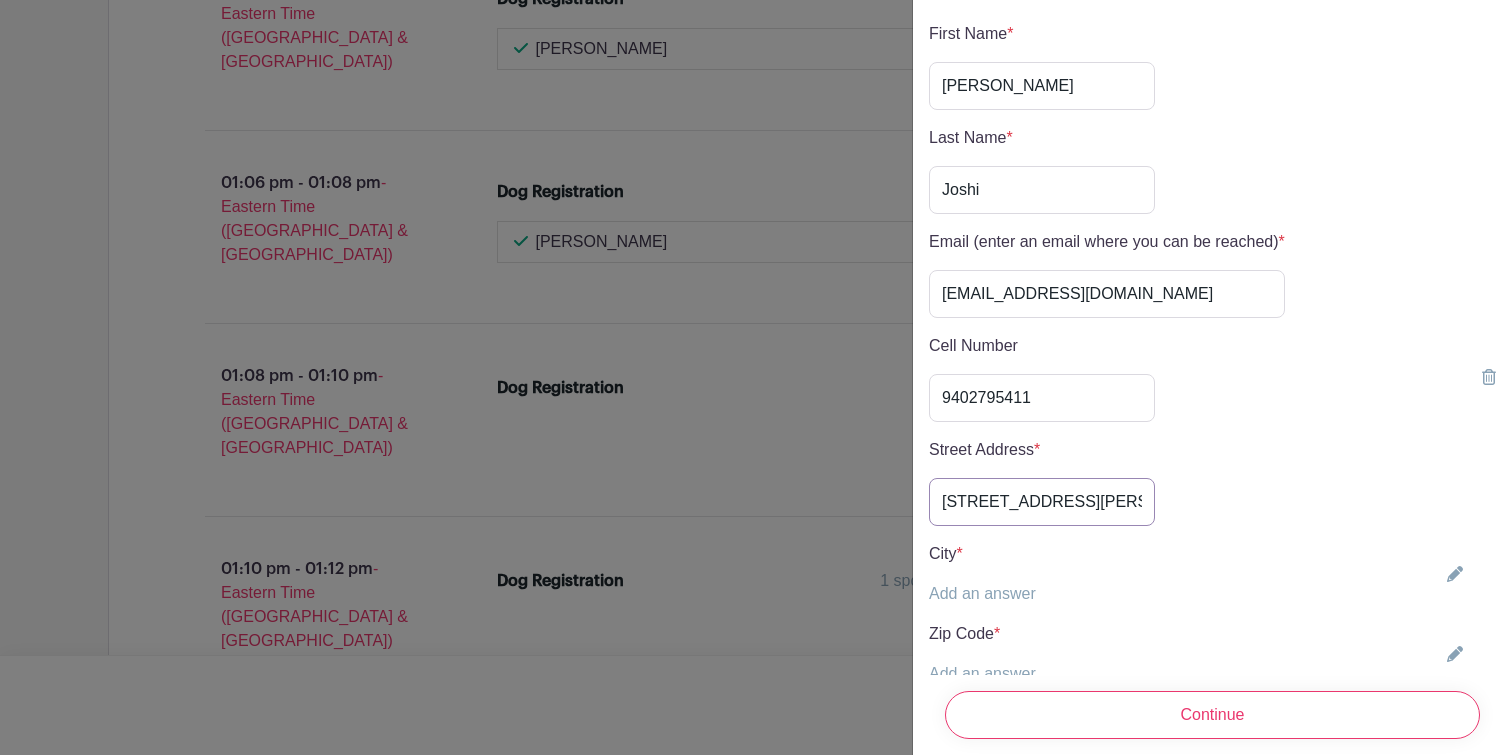 click on "3149 Chickering Woods Drive" at bounding box center (1042, 502) 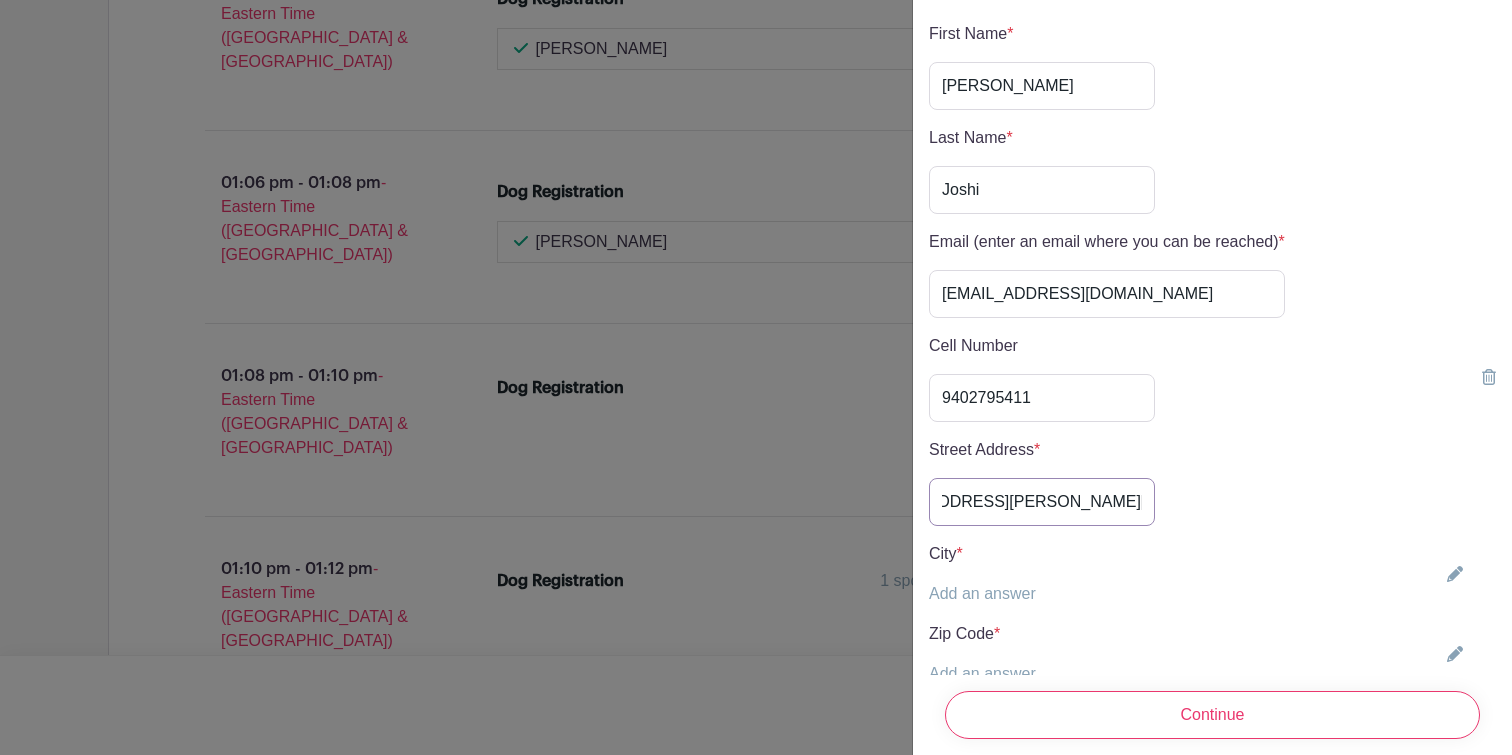 scroll, scrollTop: 0, scrollLeft: 109, axis: horizontal 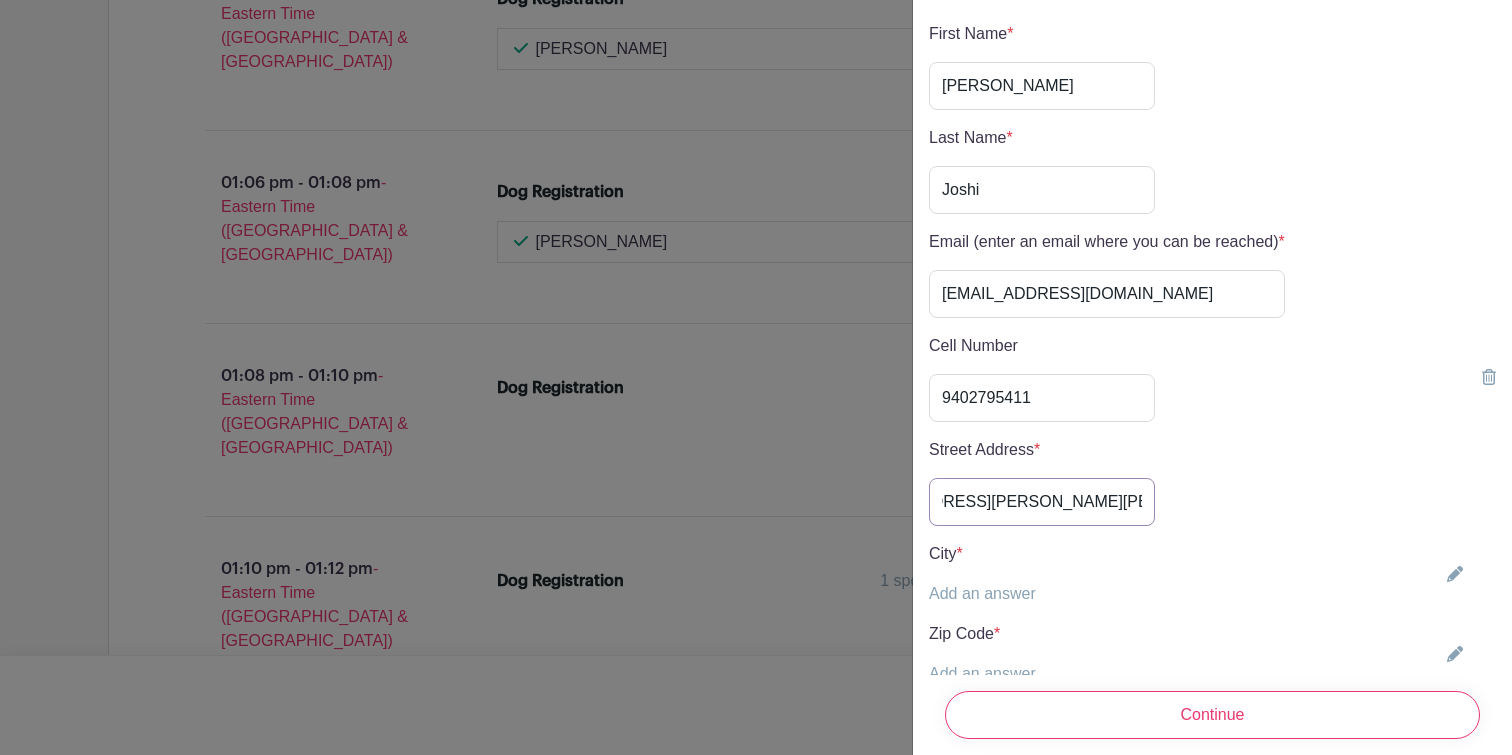 type on "3149 Chickering Woods Drive, Apt 3149" 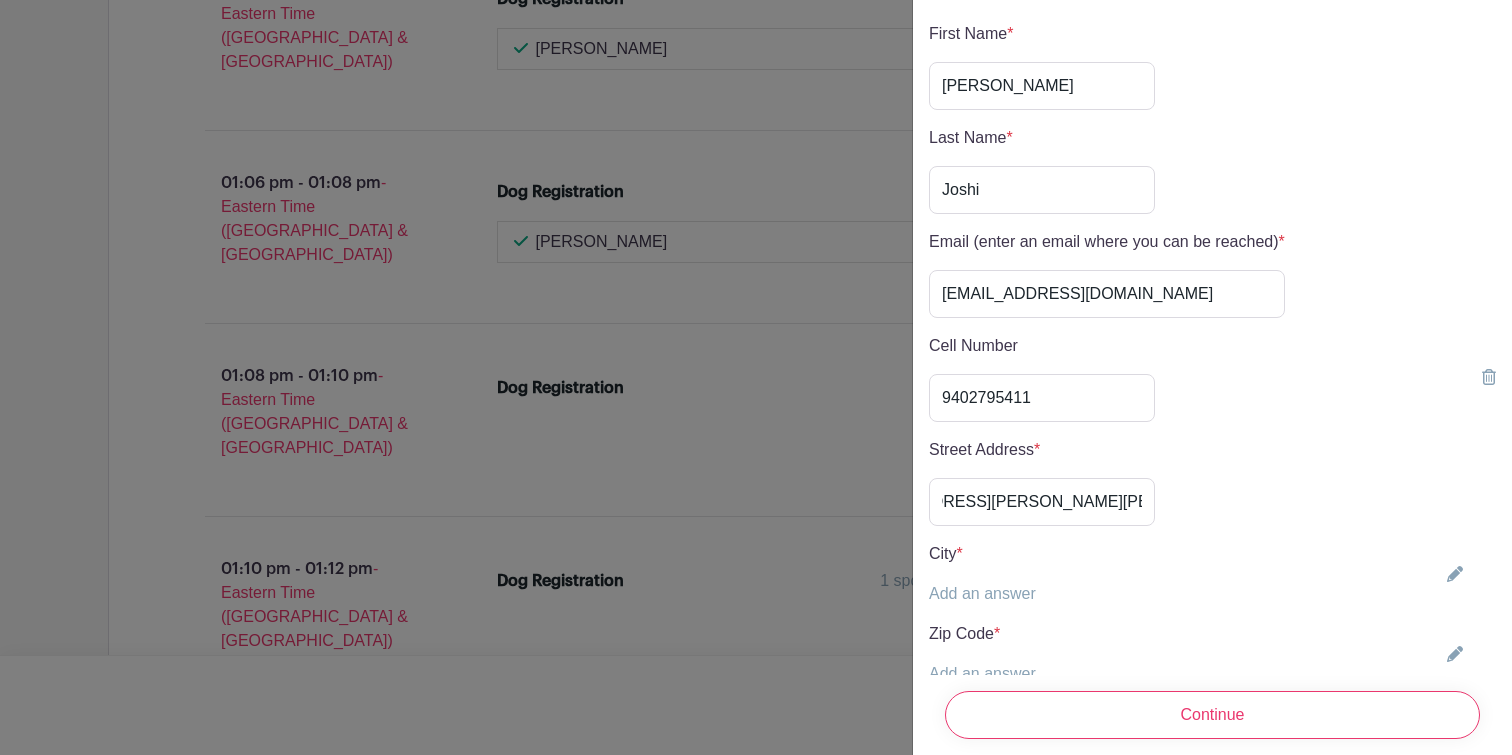 scroll, scrollTop: 0, scrollLeft: 0, axis: both 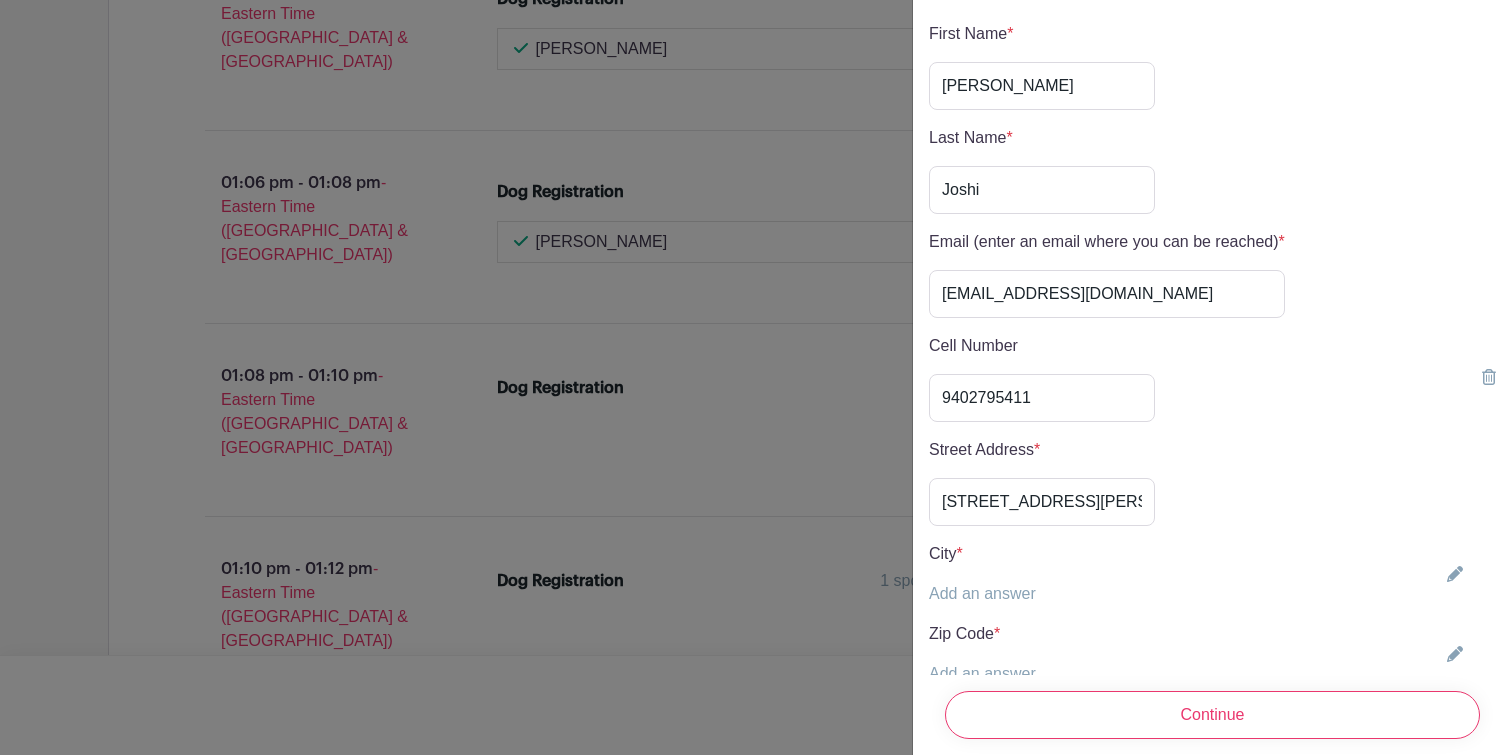click on "City
*" at bounding box center [982, 554] 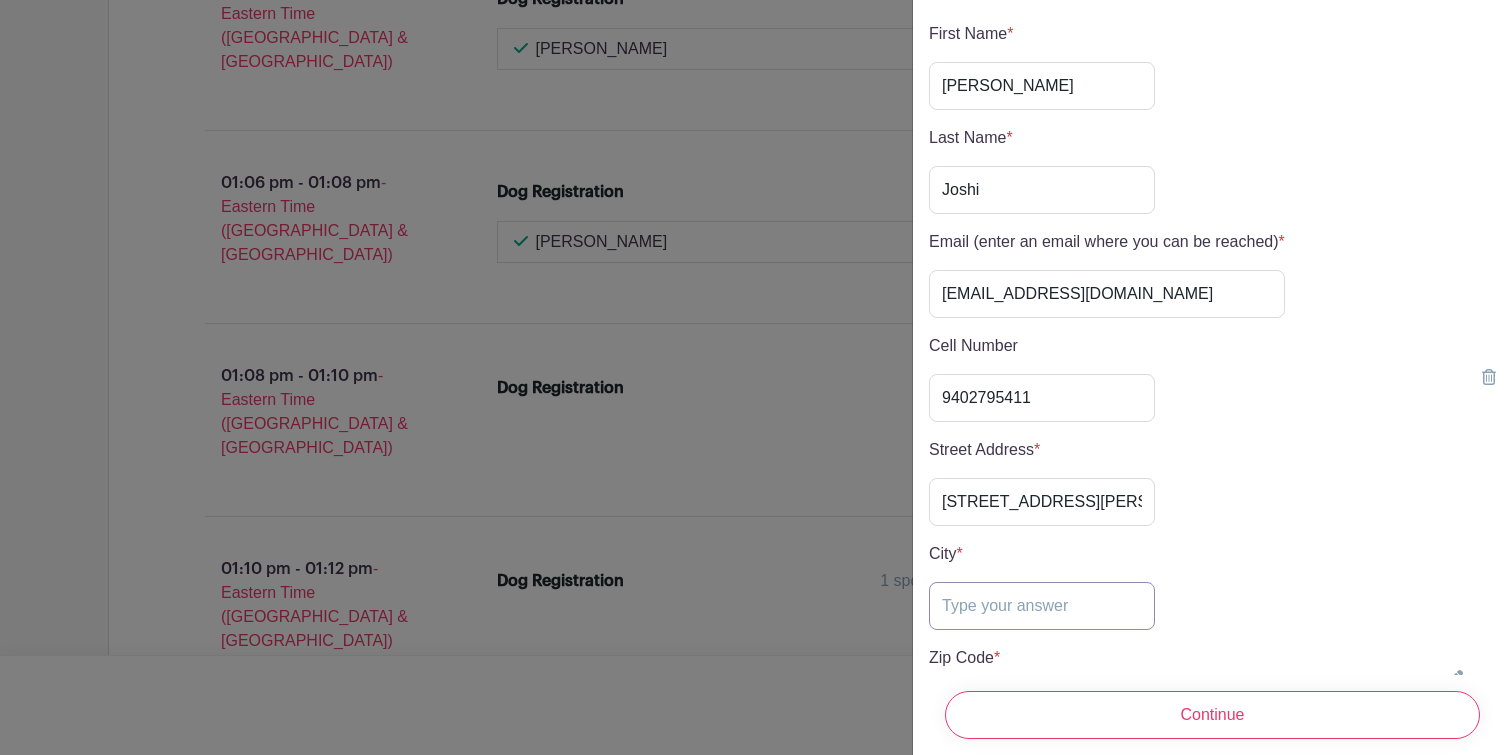 click at bounding box center [1042, 606] 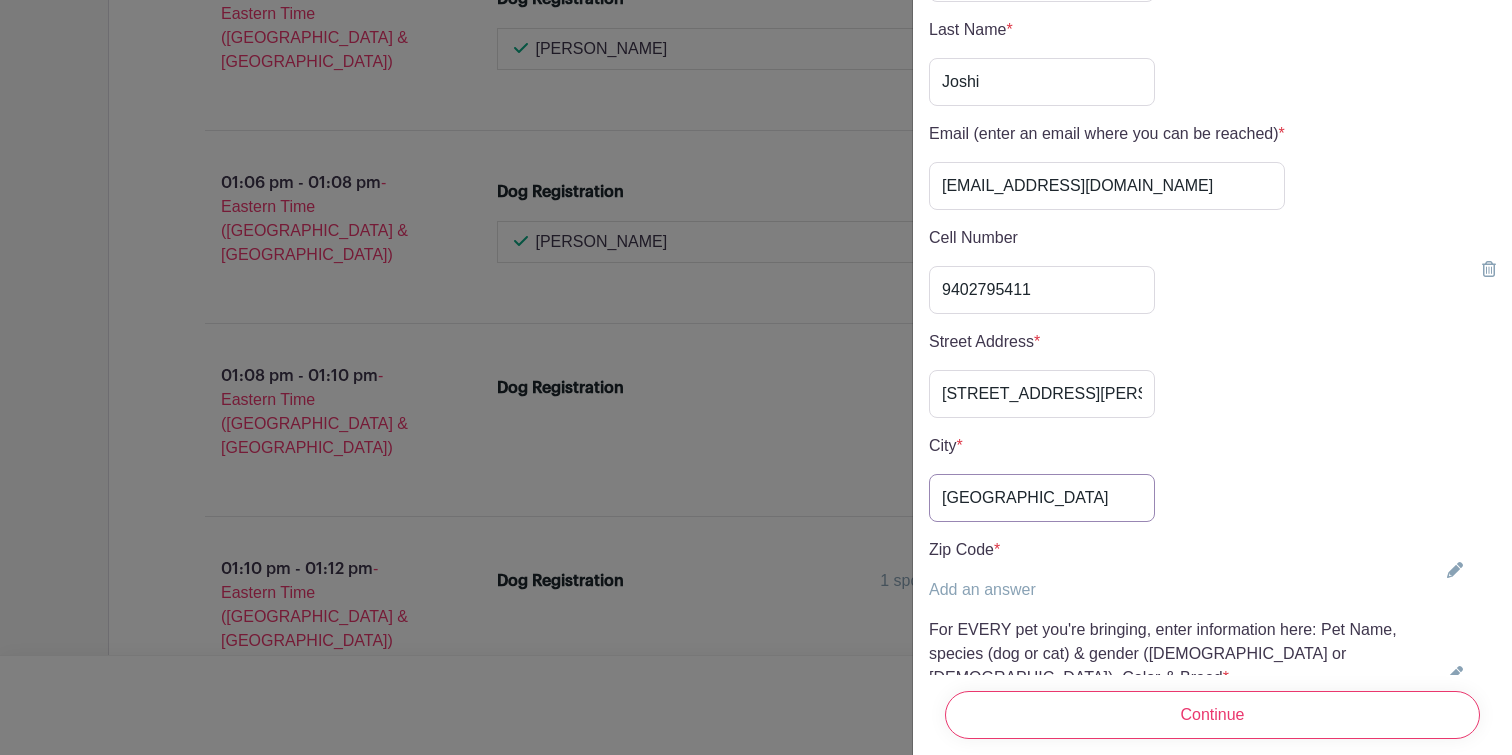 scroll, scrollTop: 633, scrollLeft: 0, axis: vertical 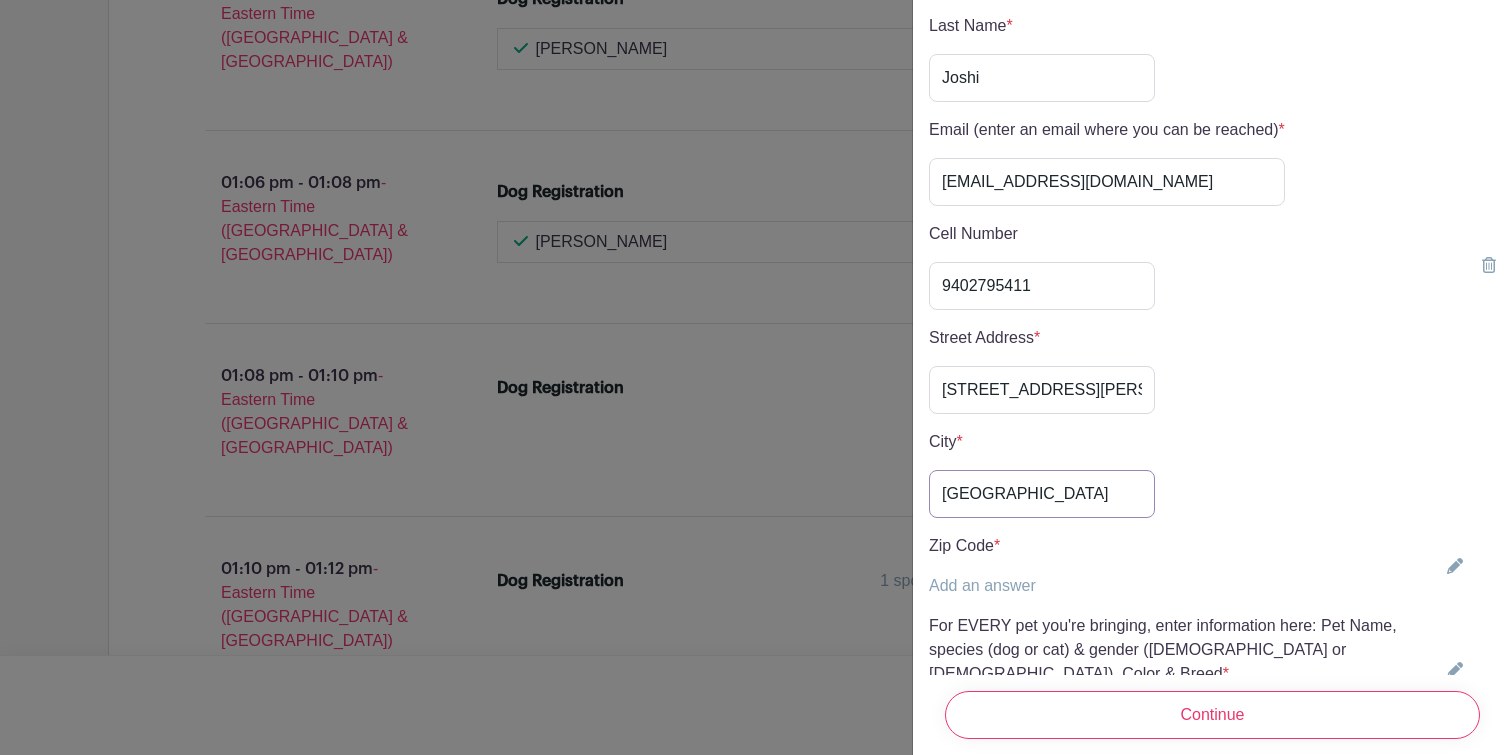 type on "Louisville" 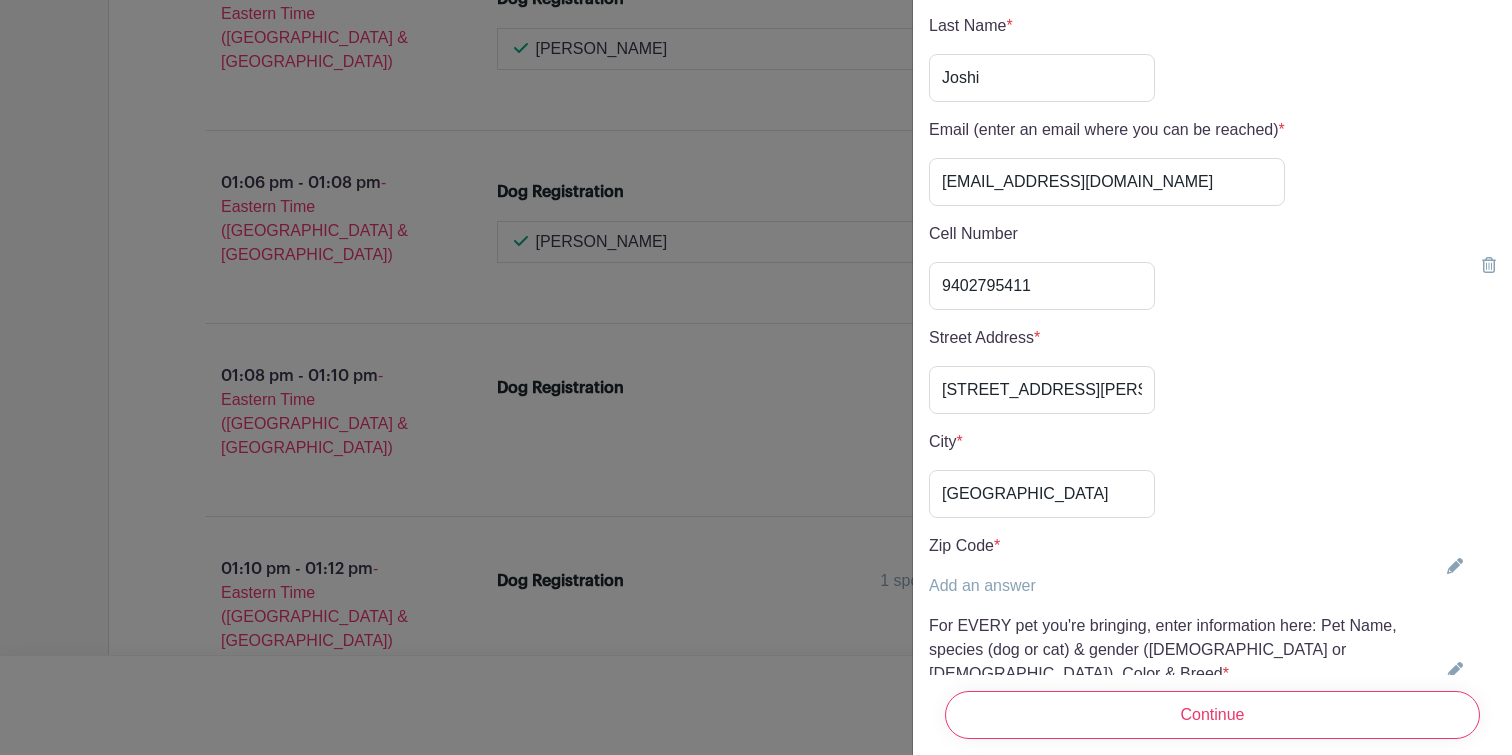 click on "Add an answer" at bounding box center (982, 585) 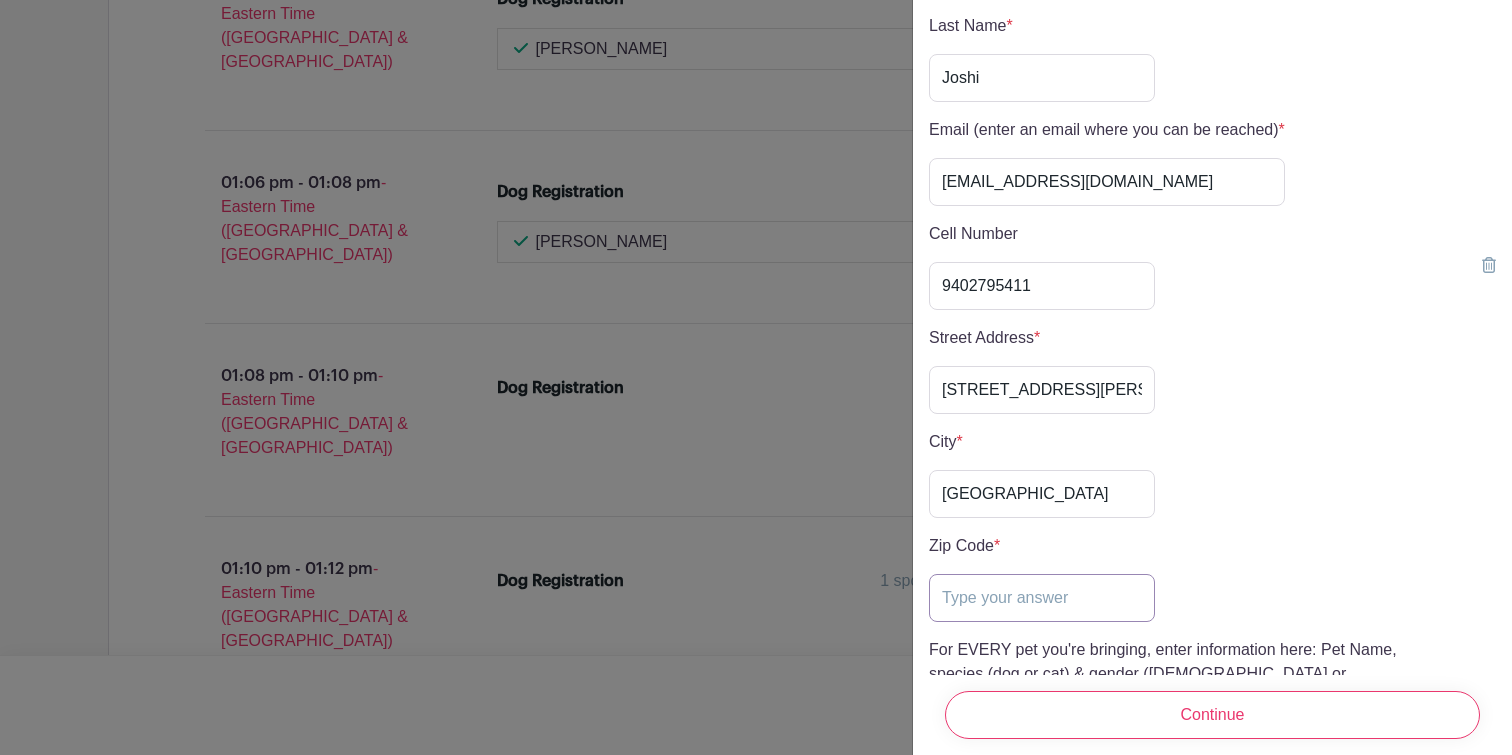 click at bounding box center (1042, 598) 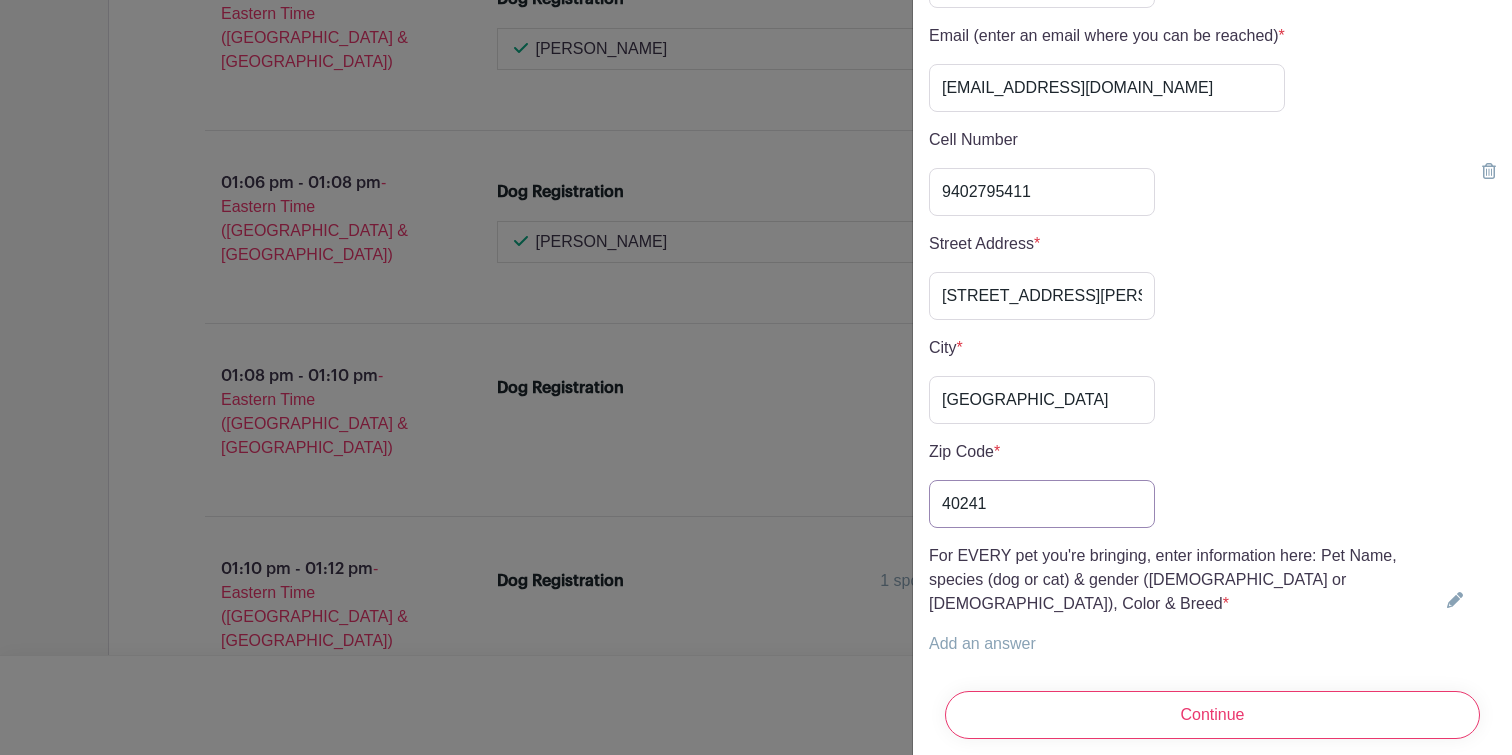 scroll, scrollTop: 748, scrollLeft: 0, axis: vertical 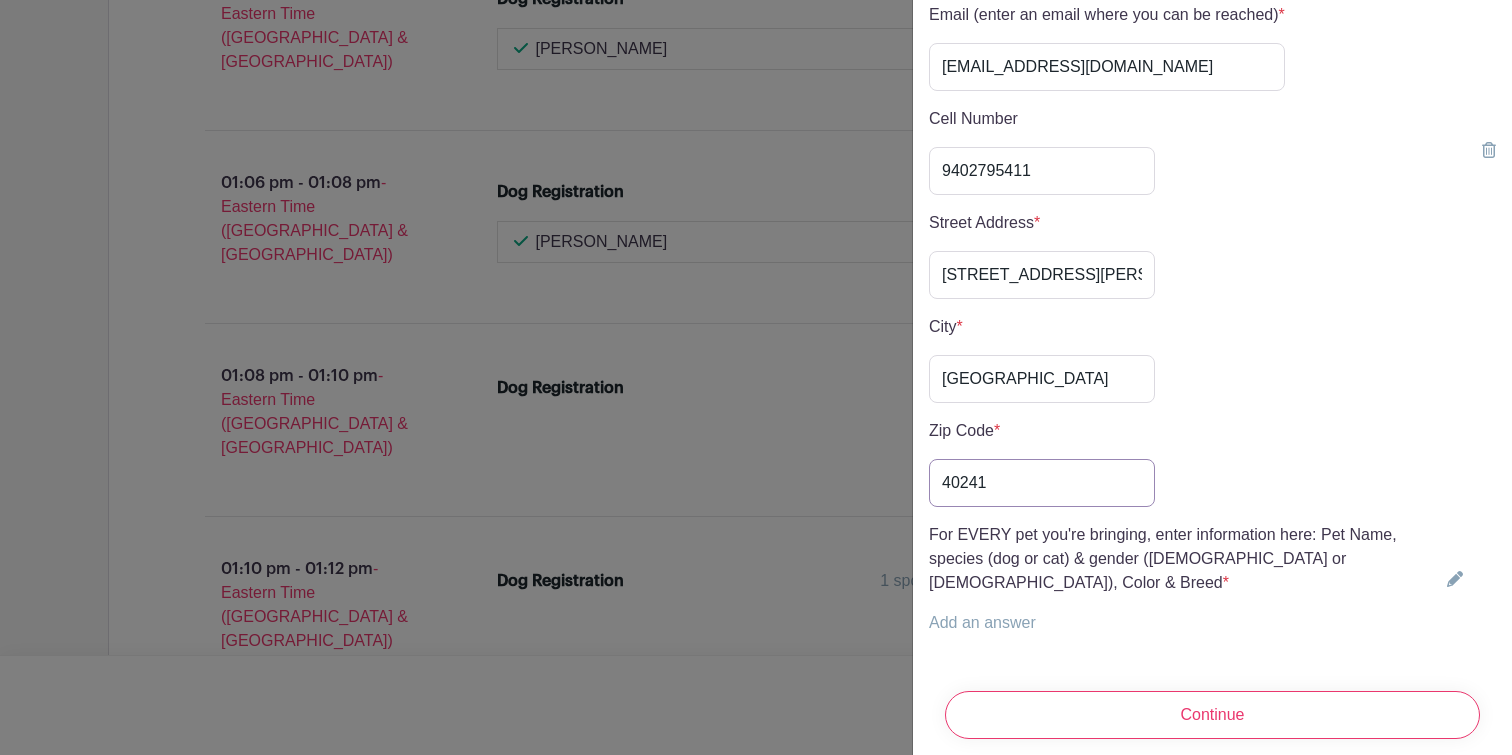 type on "40241" 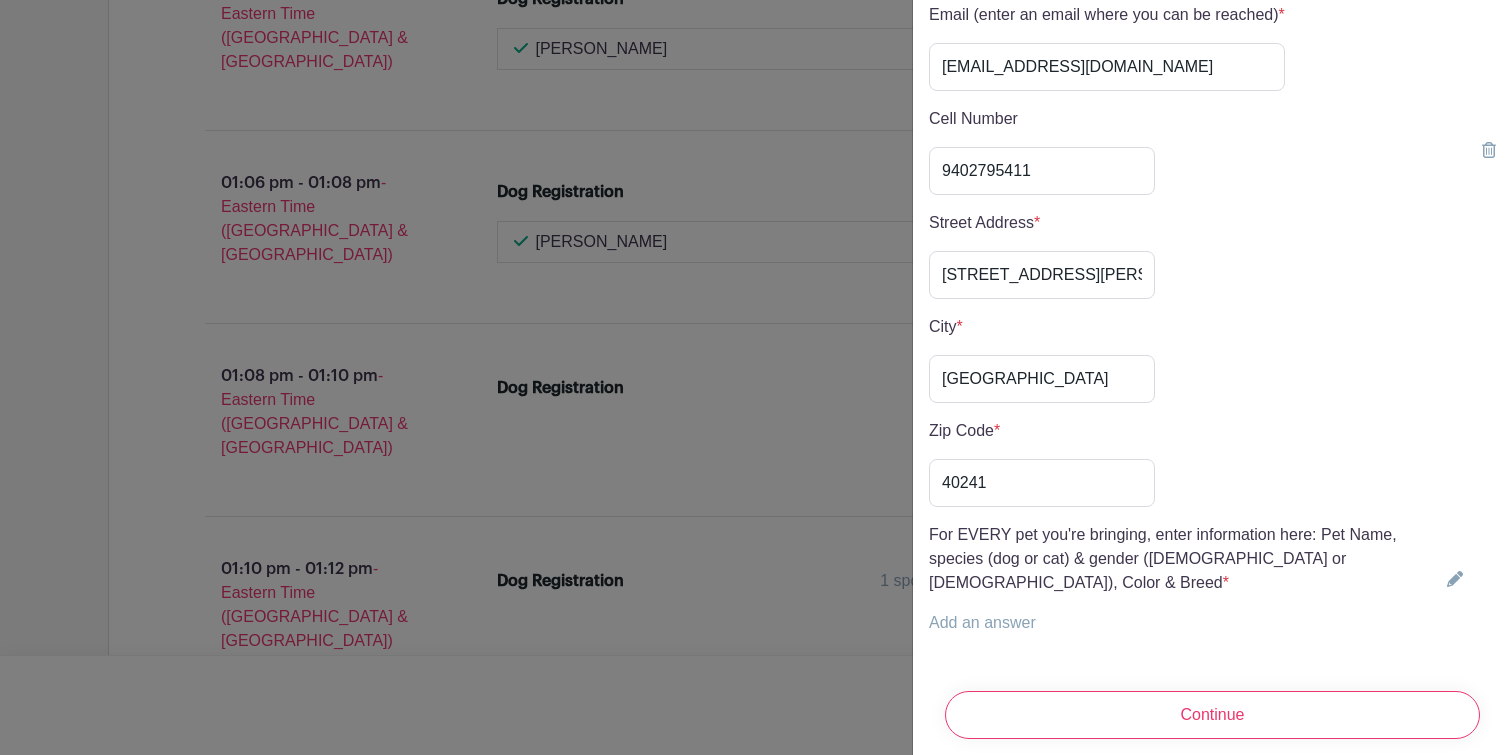 click on "ONLY COMPLETE THIS FORM ONE TIME.  After selecting all slots needed, then complete this form.  Enter all of your pet information into this form.
First Name
*
Add an answer
Apeksha
Last Name
*
Add an answer
Joshi" at bounding box center (1212, 179) 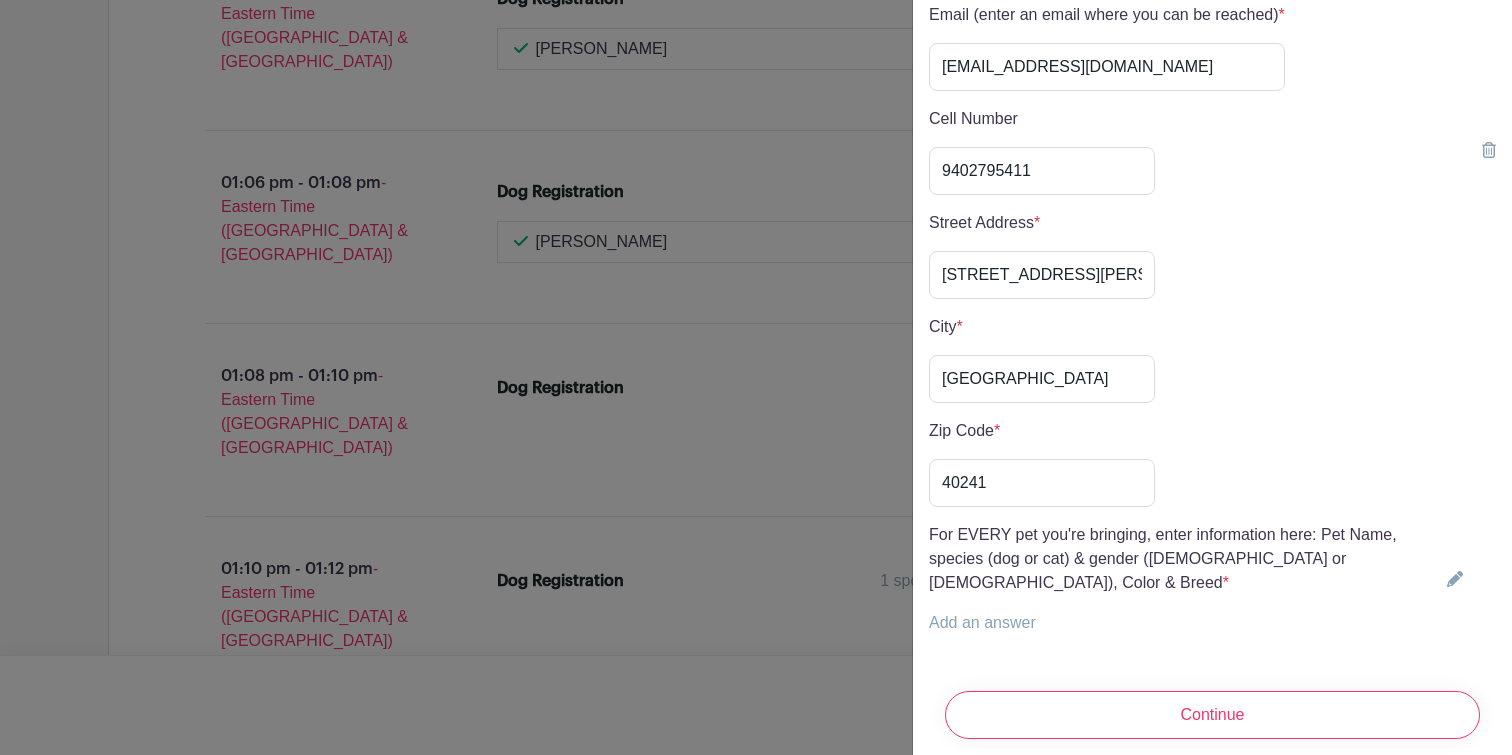 click on "Add an answer" at bounding box center [982, 622] 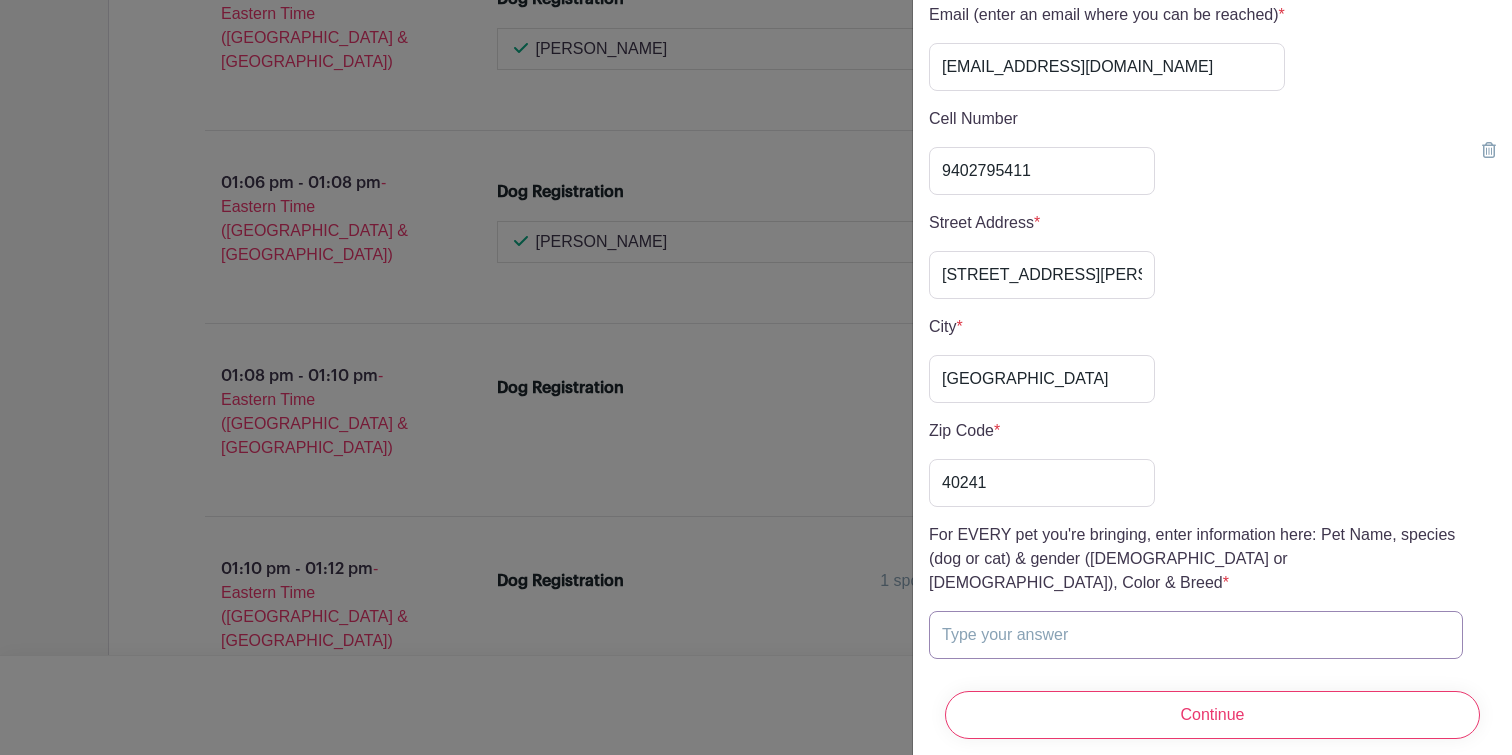 click at bounding box center [1196, 635] 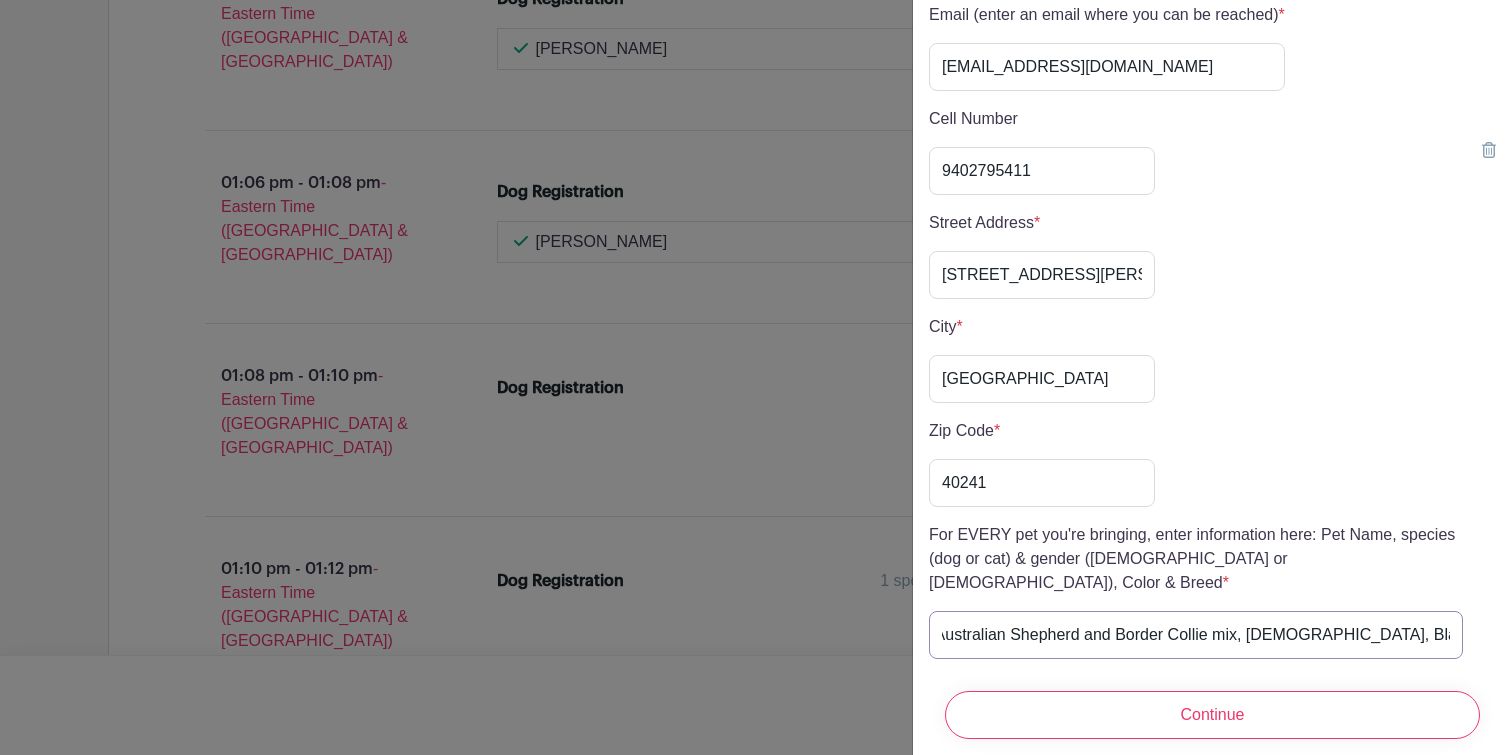 scroll, scrollTop: 0, scrollLeft: 47, axis: horizontal 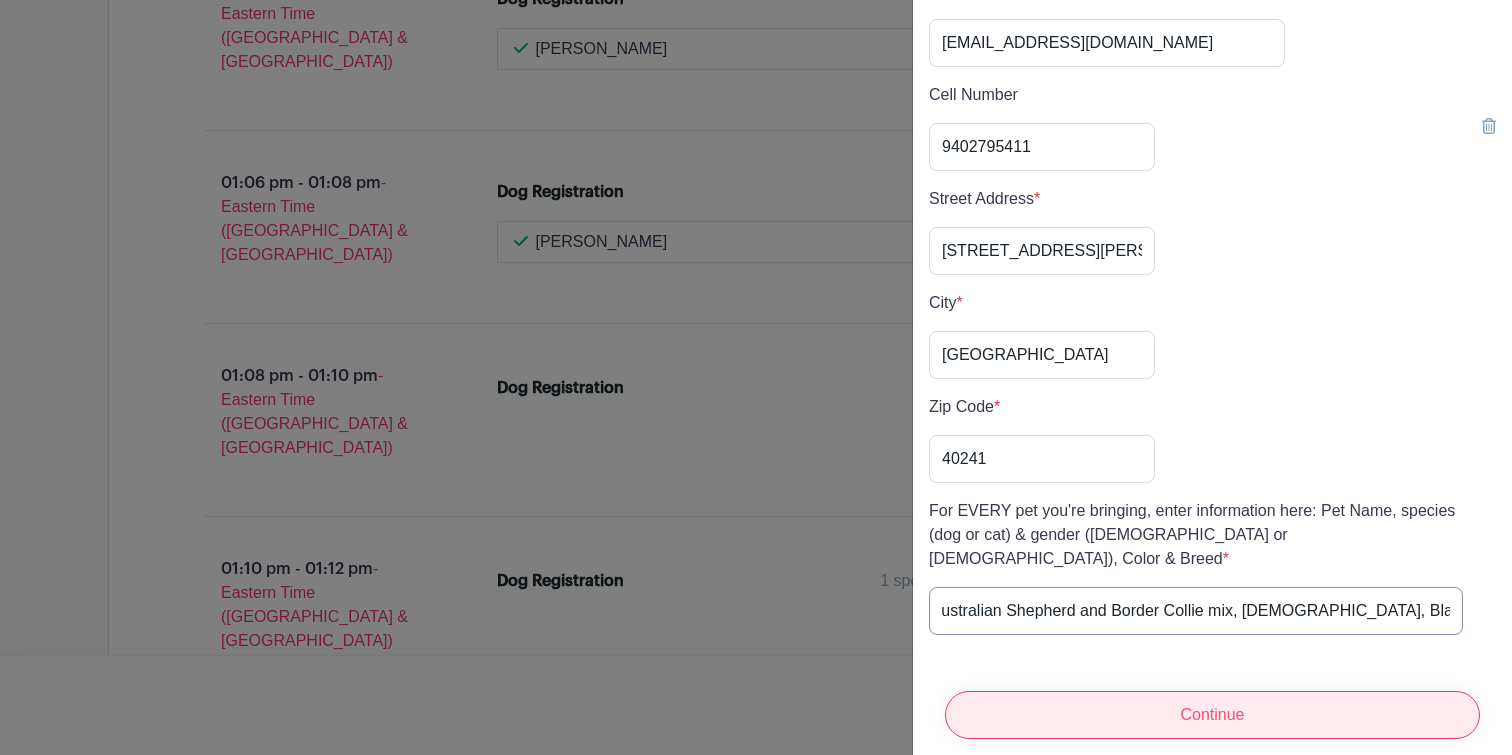 type on "Ash, Australian Shepherd and Border Collie mix, Male, Black, Grey and White." 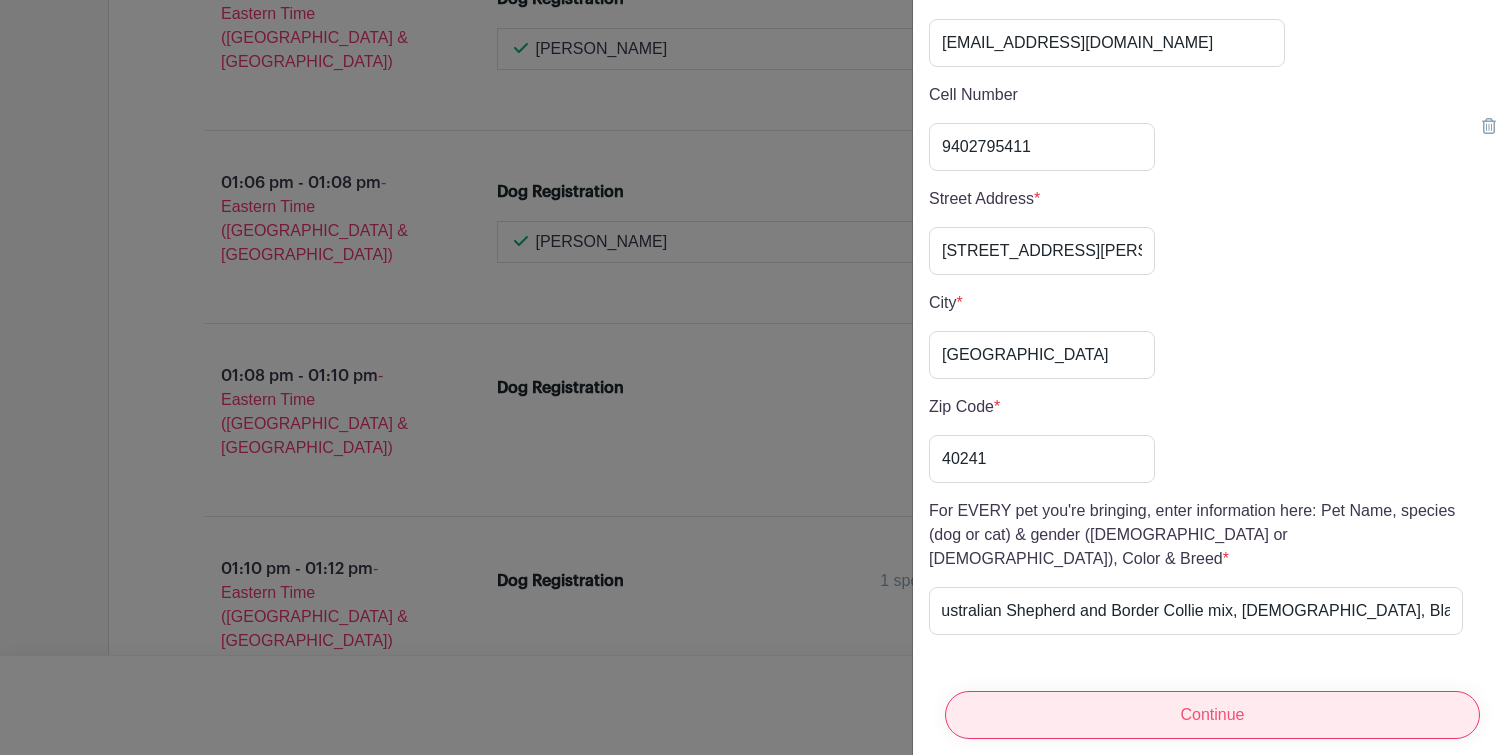 scroll, scrollTop: 0, scrollLeft: 0, axis: both 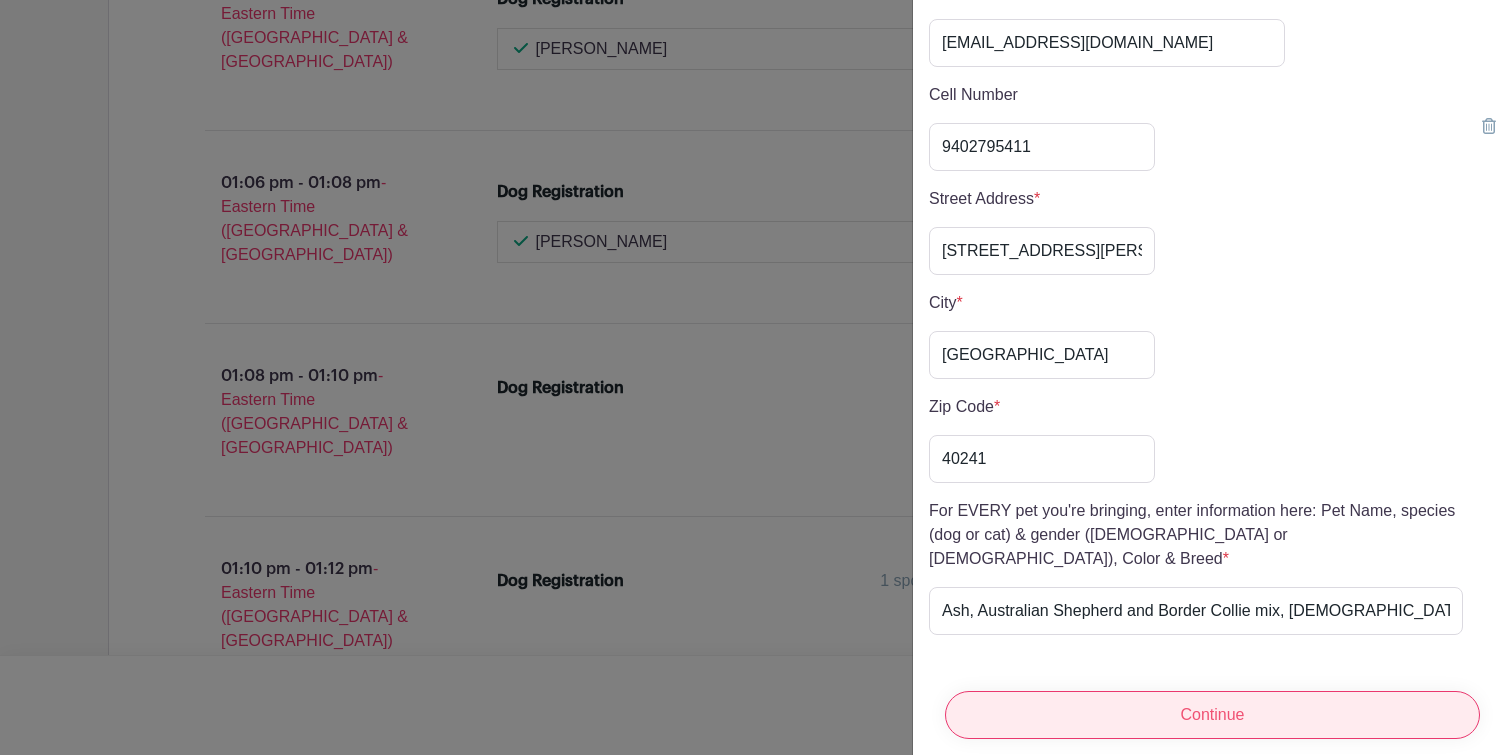 click on "Continue" at bounding box center [1212, 715] 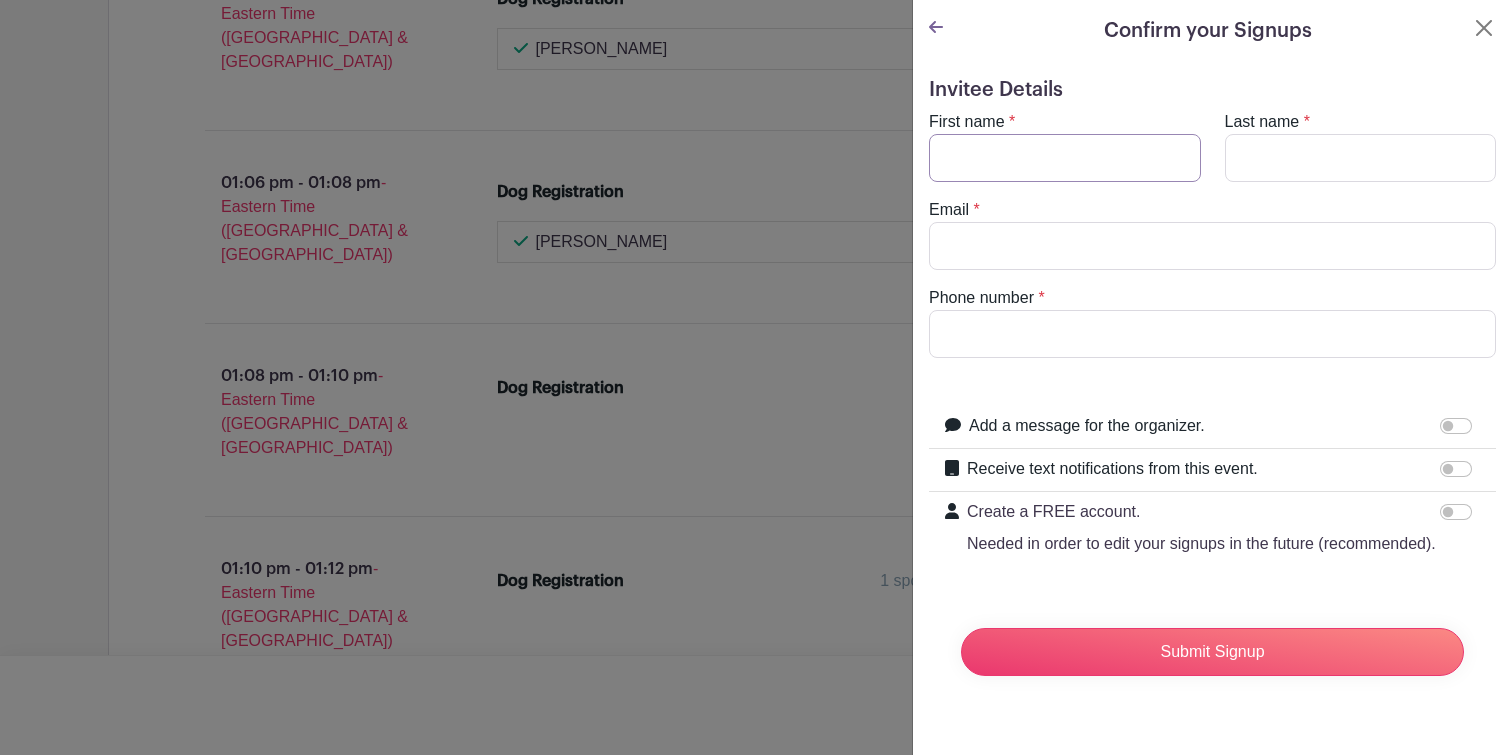 click on "First name" at bounding box center (1065, 158) 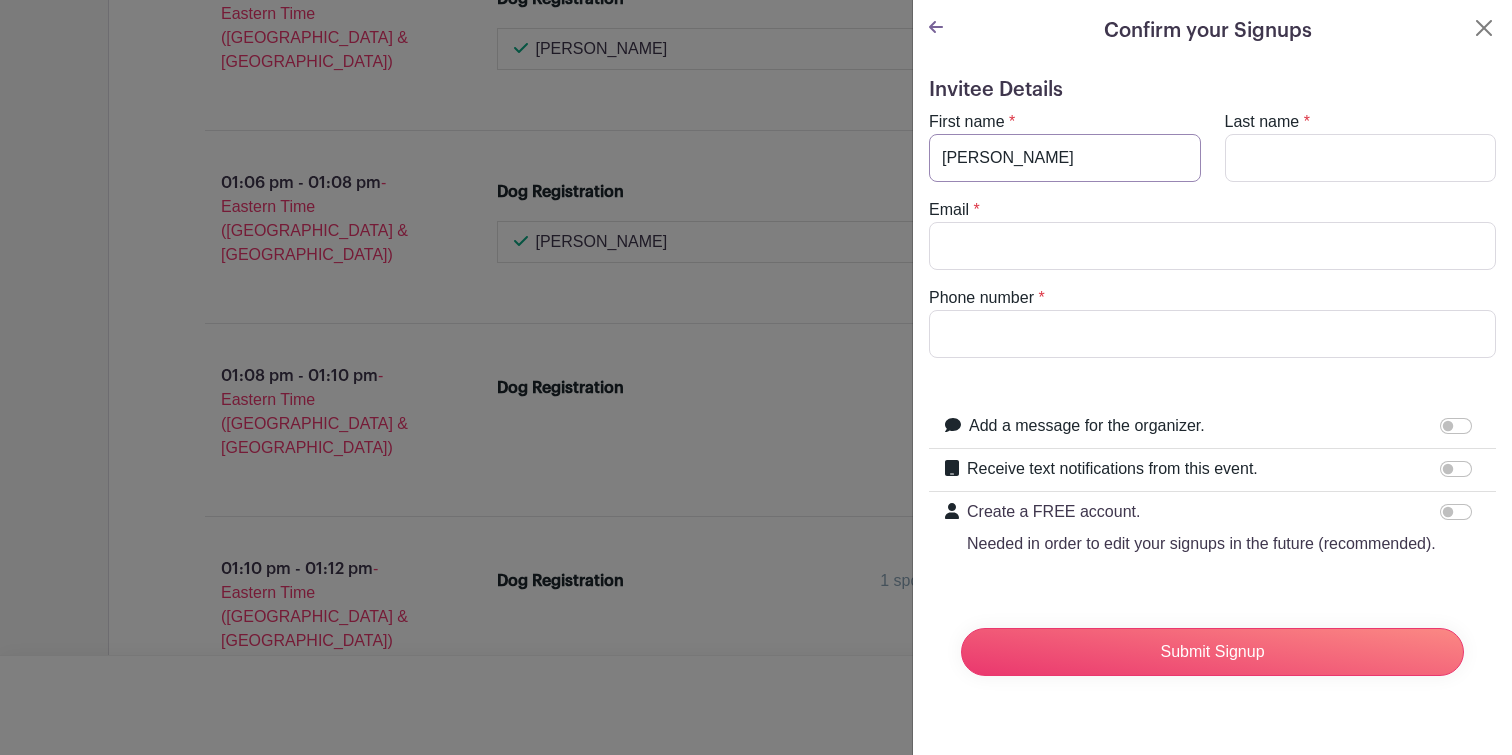 type on "Apeksha" 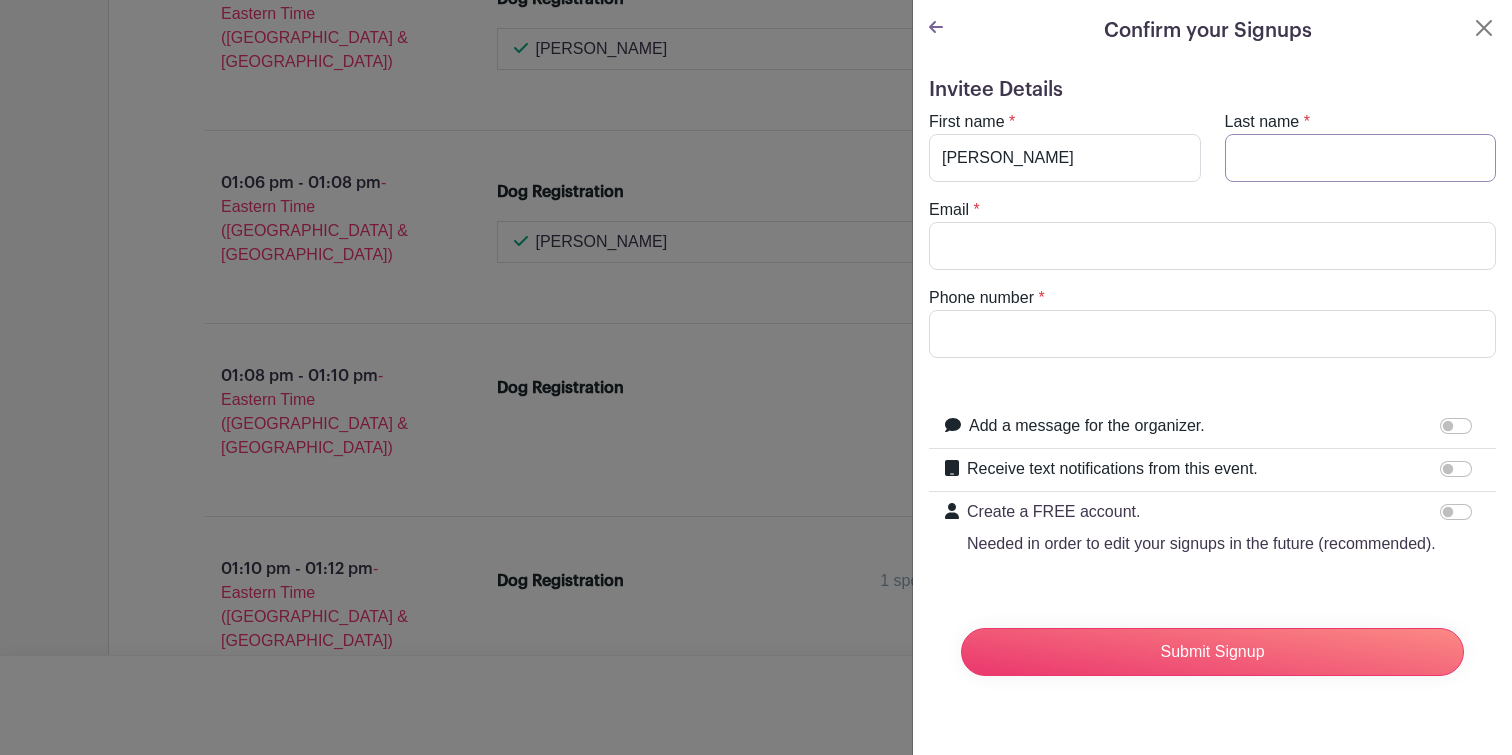type on "K" 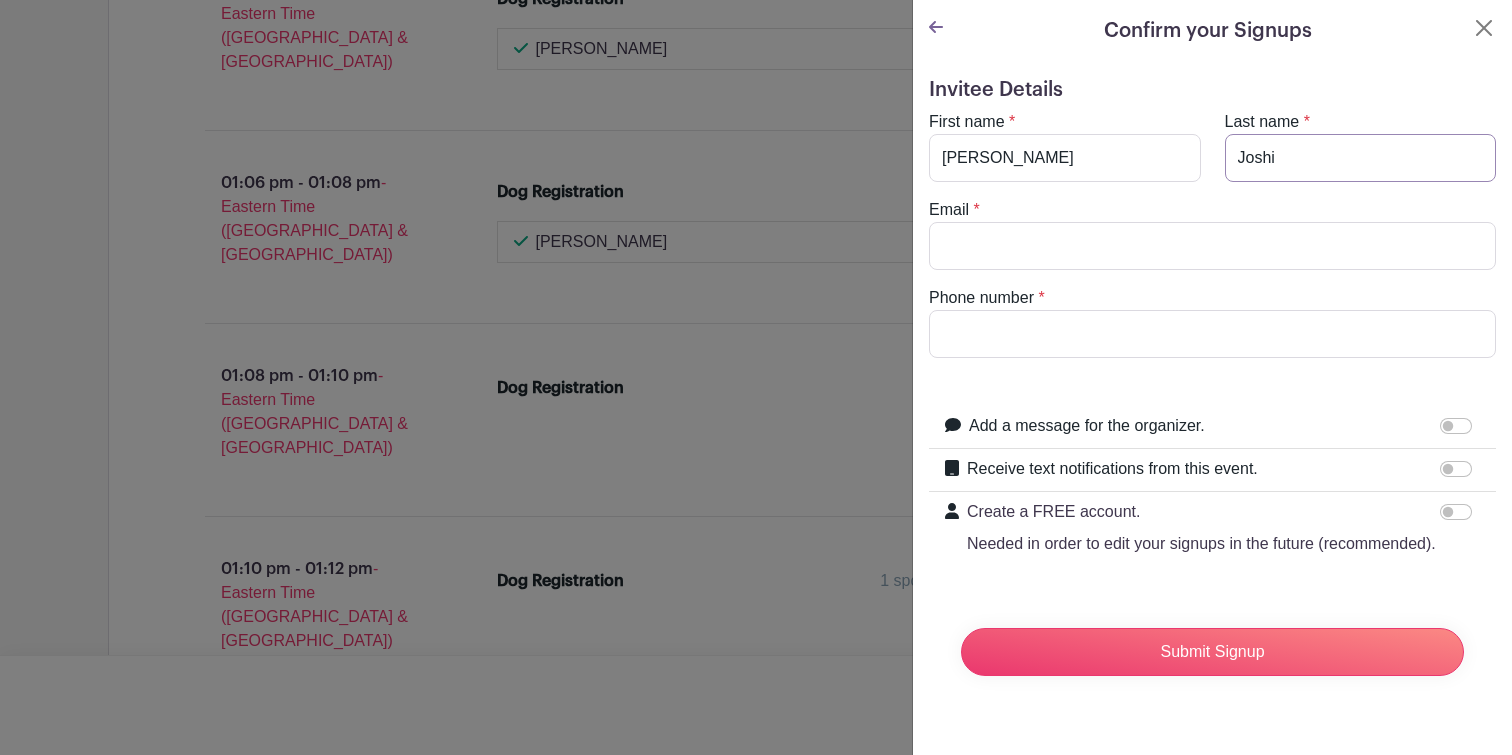 type on "Joshi" 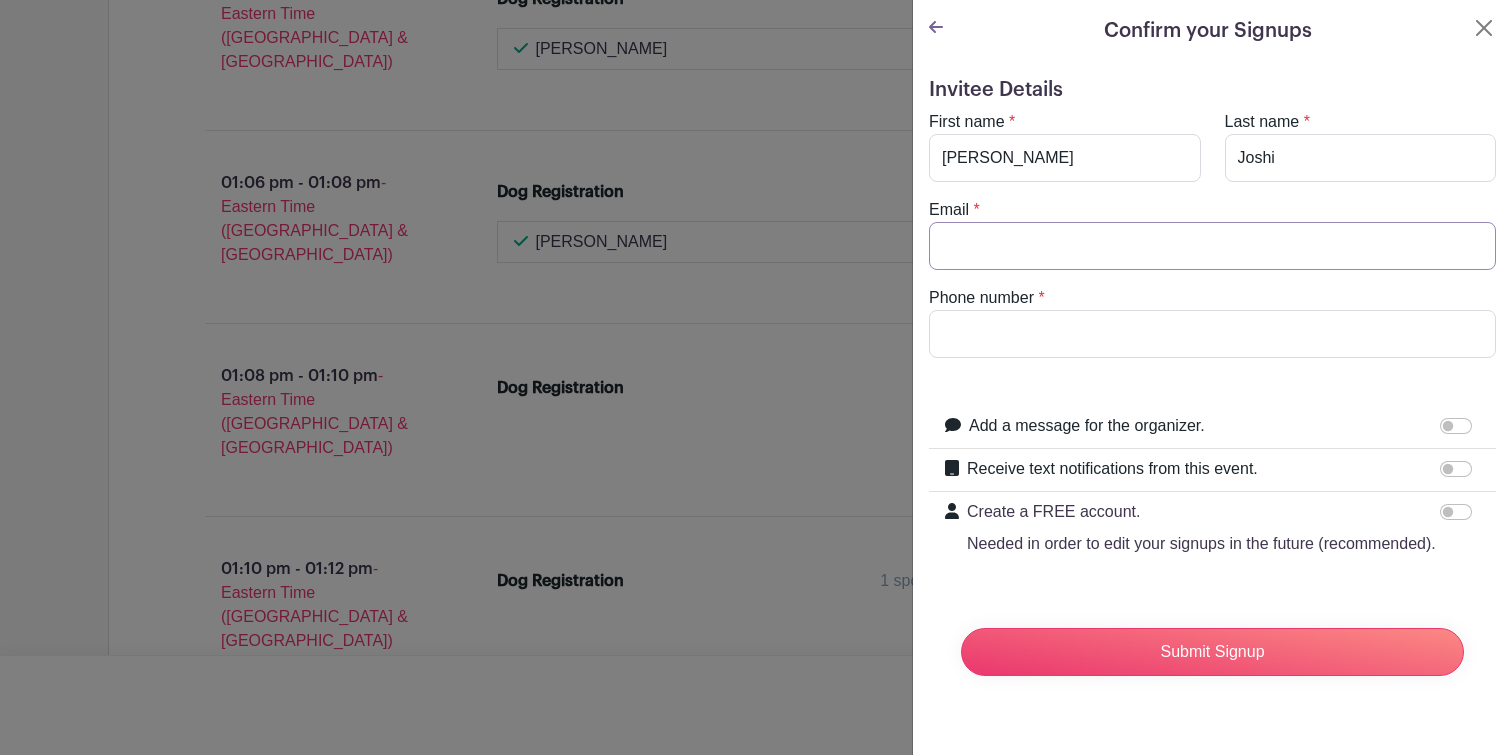 click on "Email" at bounding box center [1212, 246] 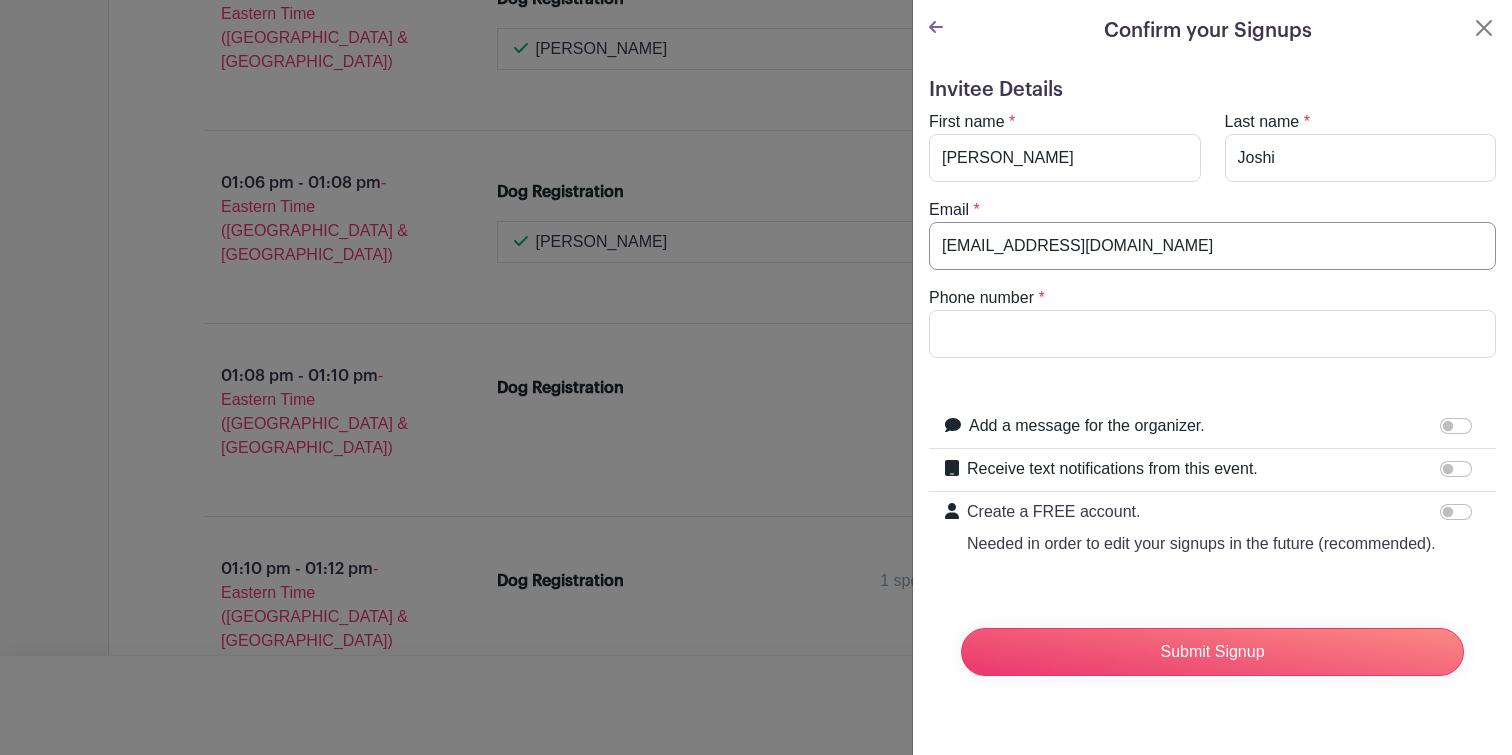 type on "[EMAIL_ADDRESS][DOMAIN_NAME]" 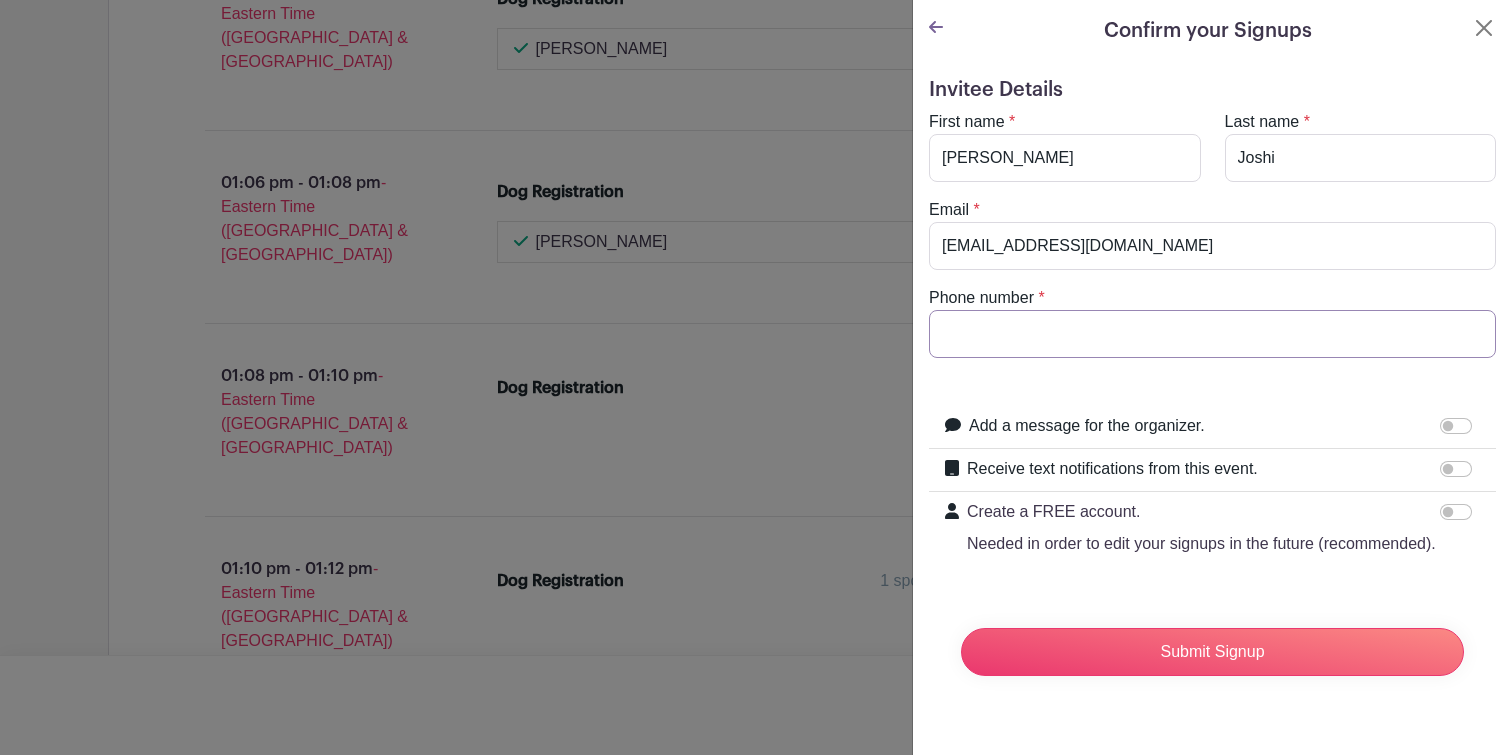 click on "Phone number" at bounding box center (1212, 334) 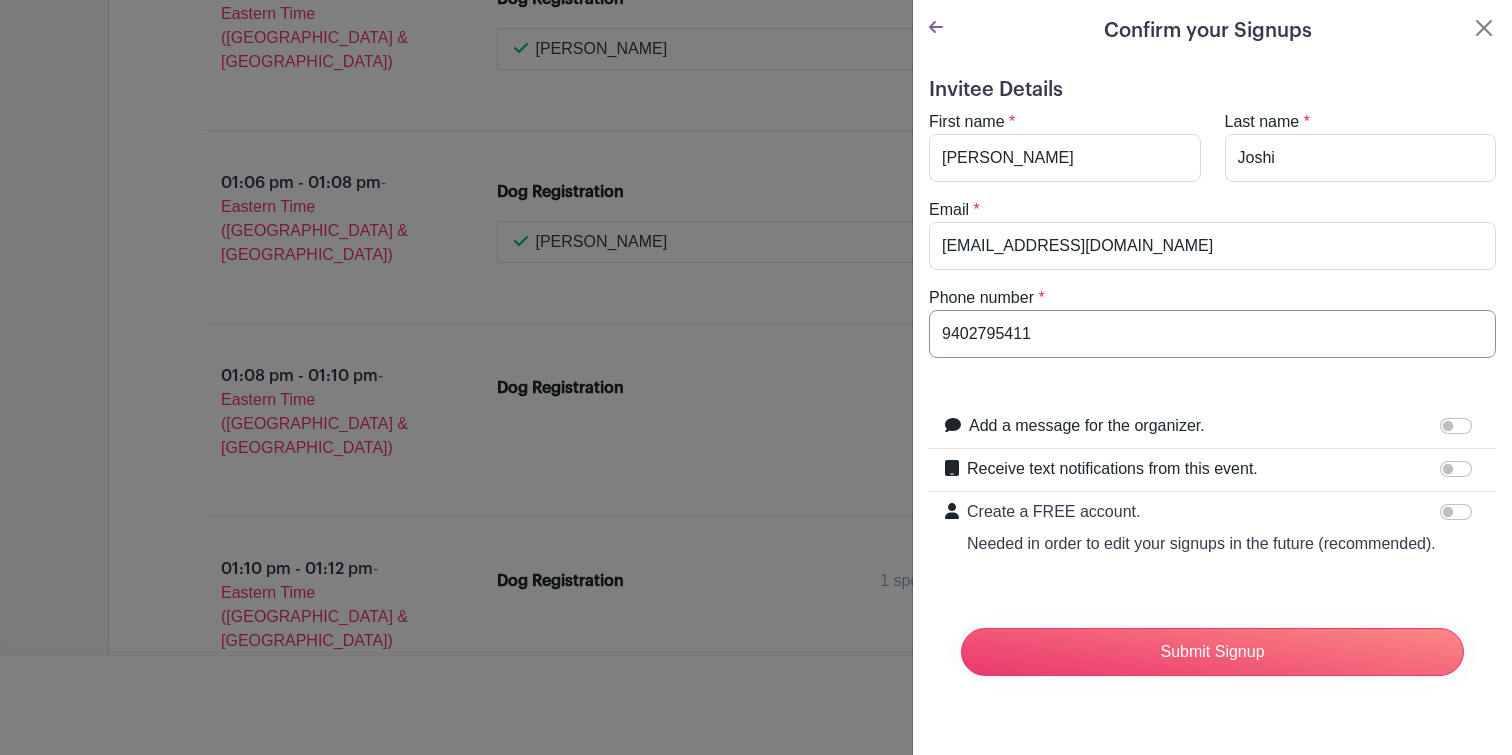 type on "9402795411" 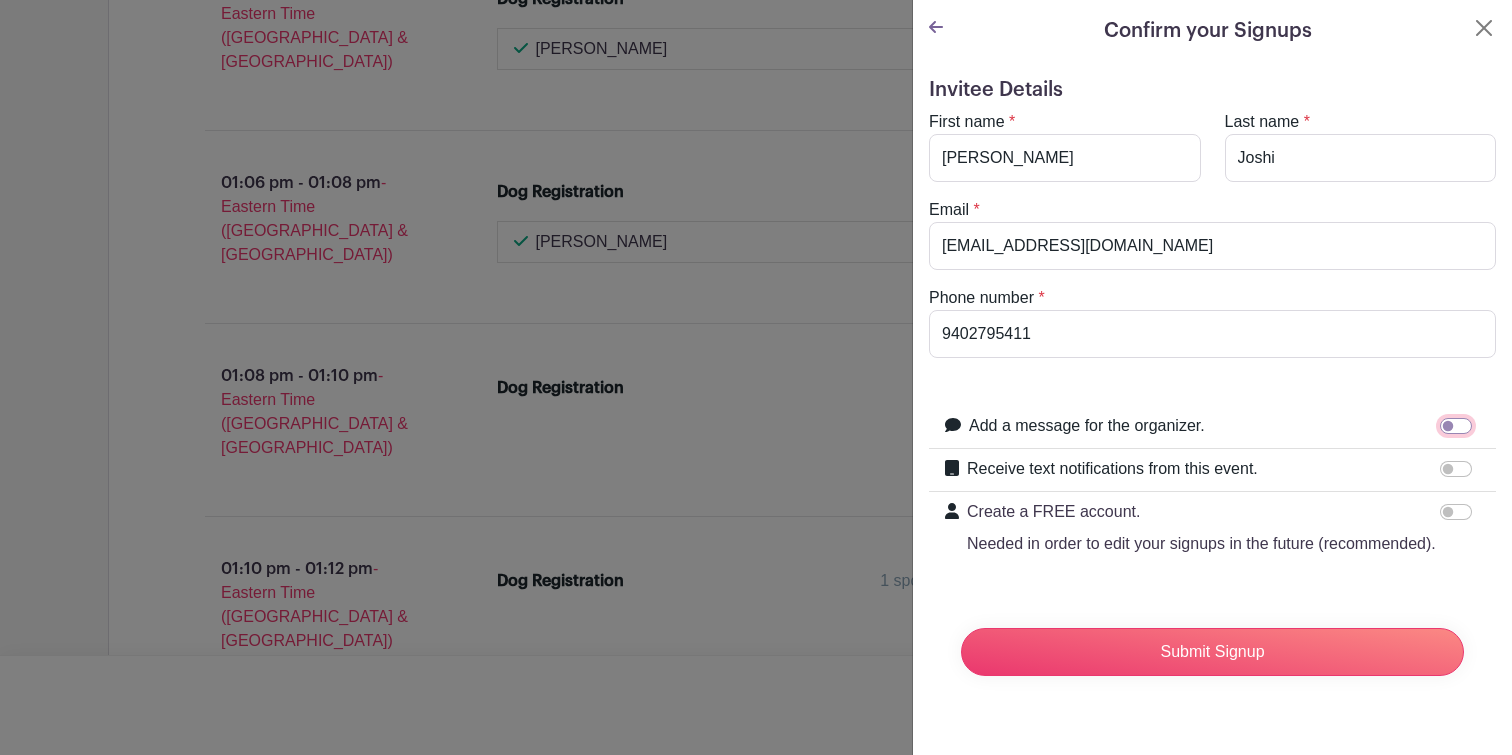 click on "Add a message for the organizer." at bounding box center [1456, 426] 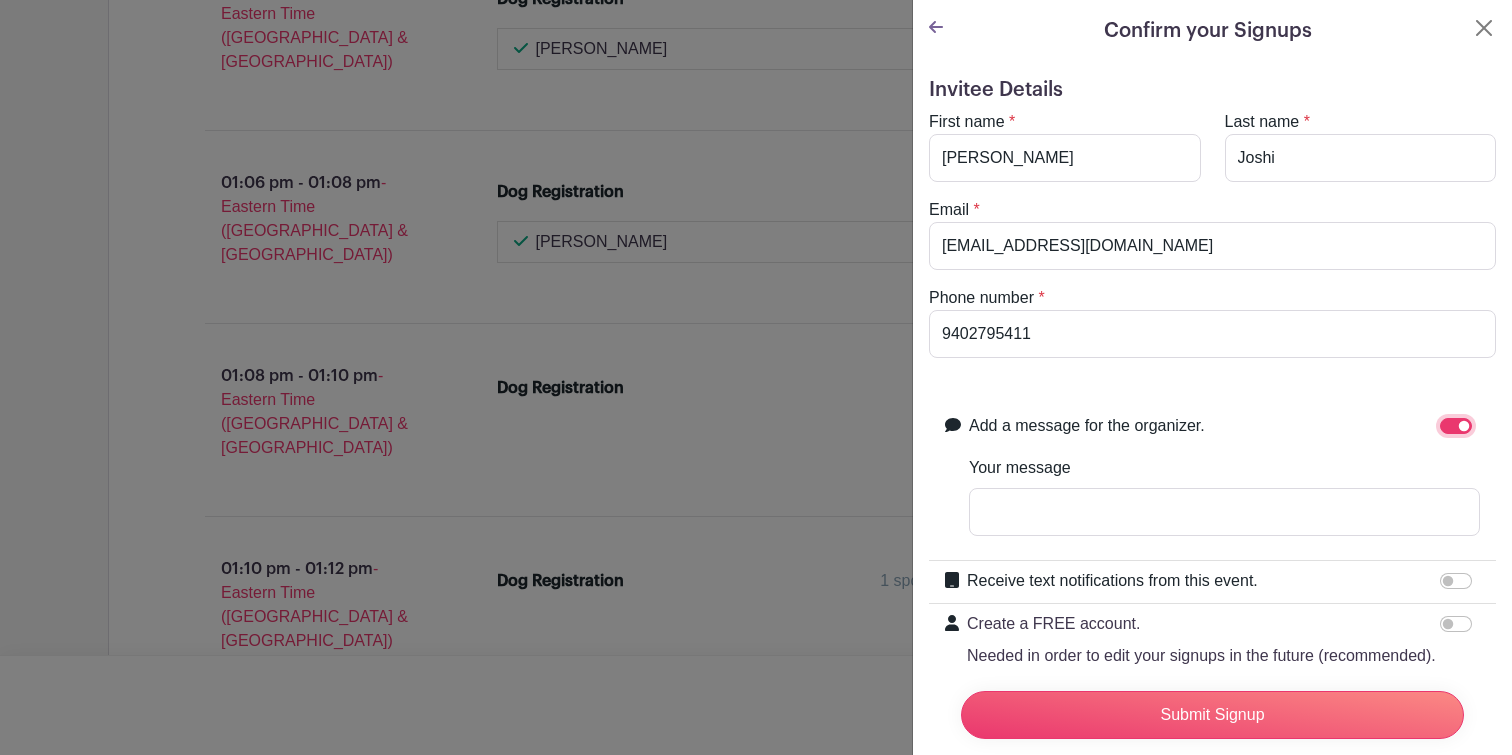 click on "Add a message for the organizer." at bounding box center (1456, 426) 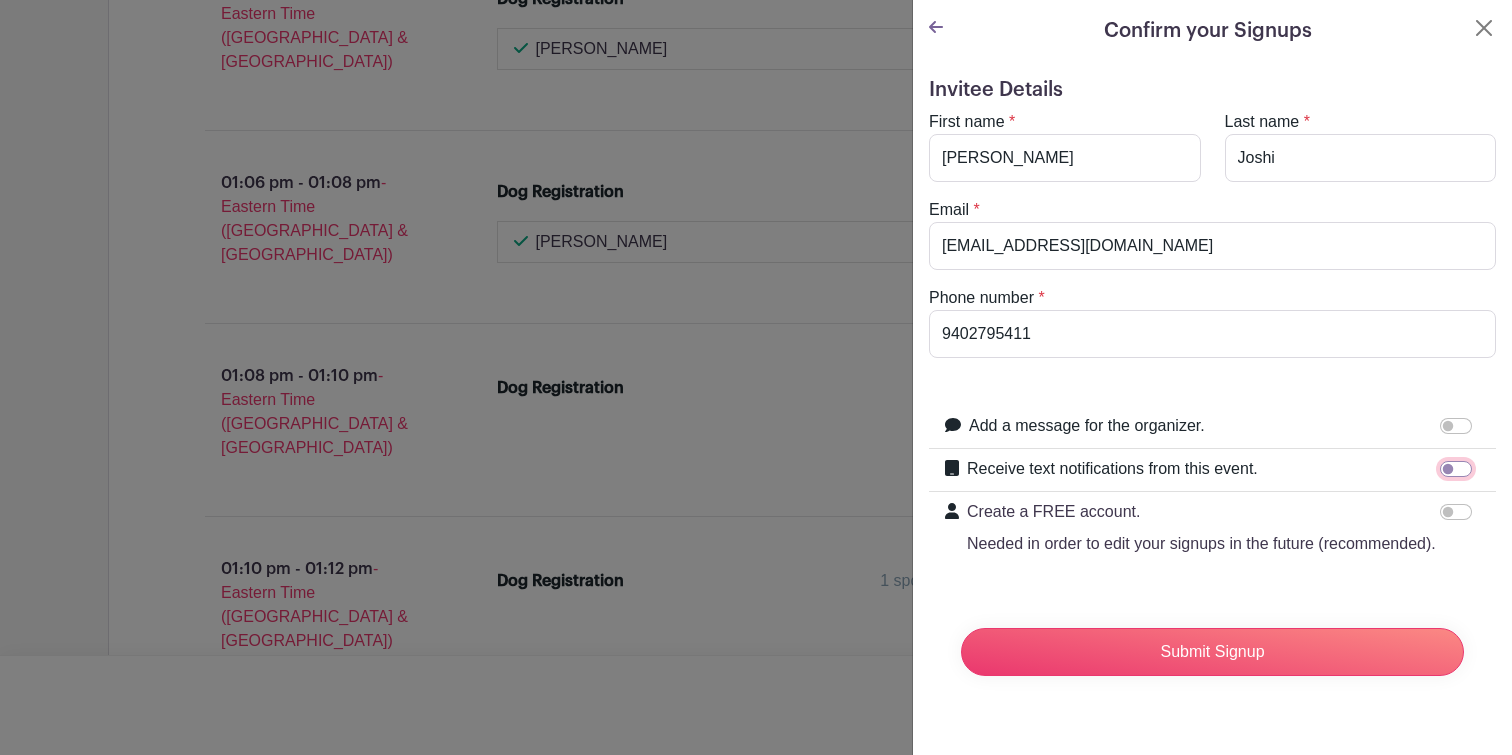 click on "Receive text notifications from this event." at bounding box center [1456, 469] 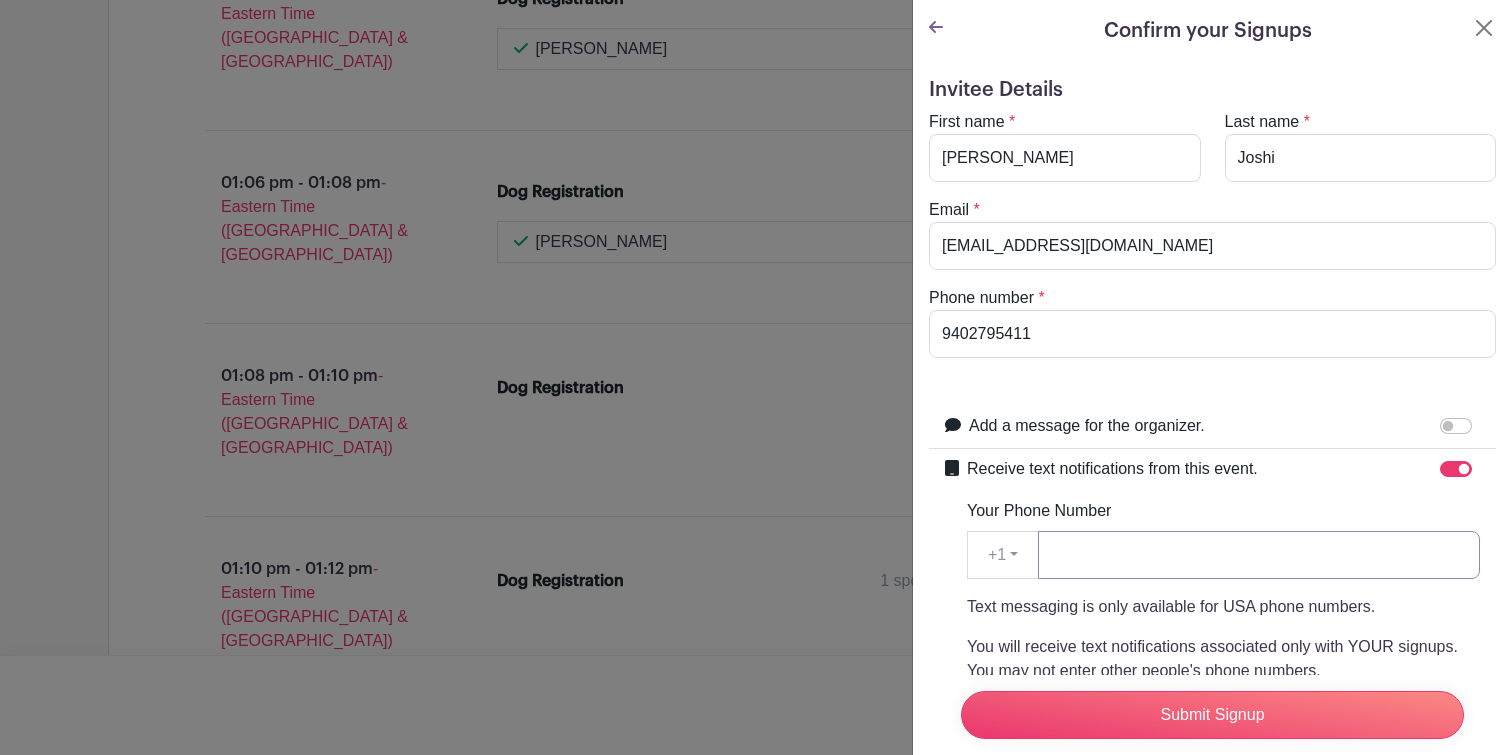 click on "Your Phone Number" at bounding box center [1259, 555] 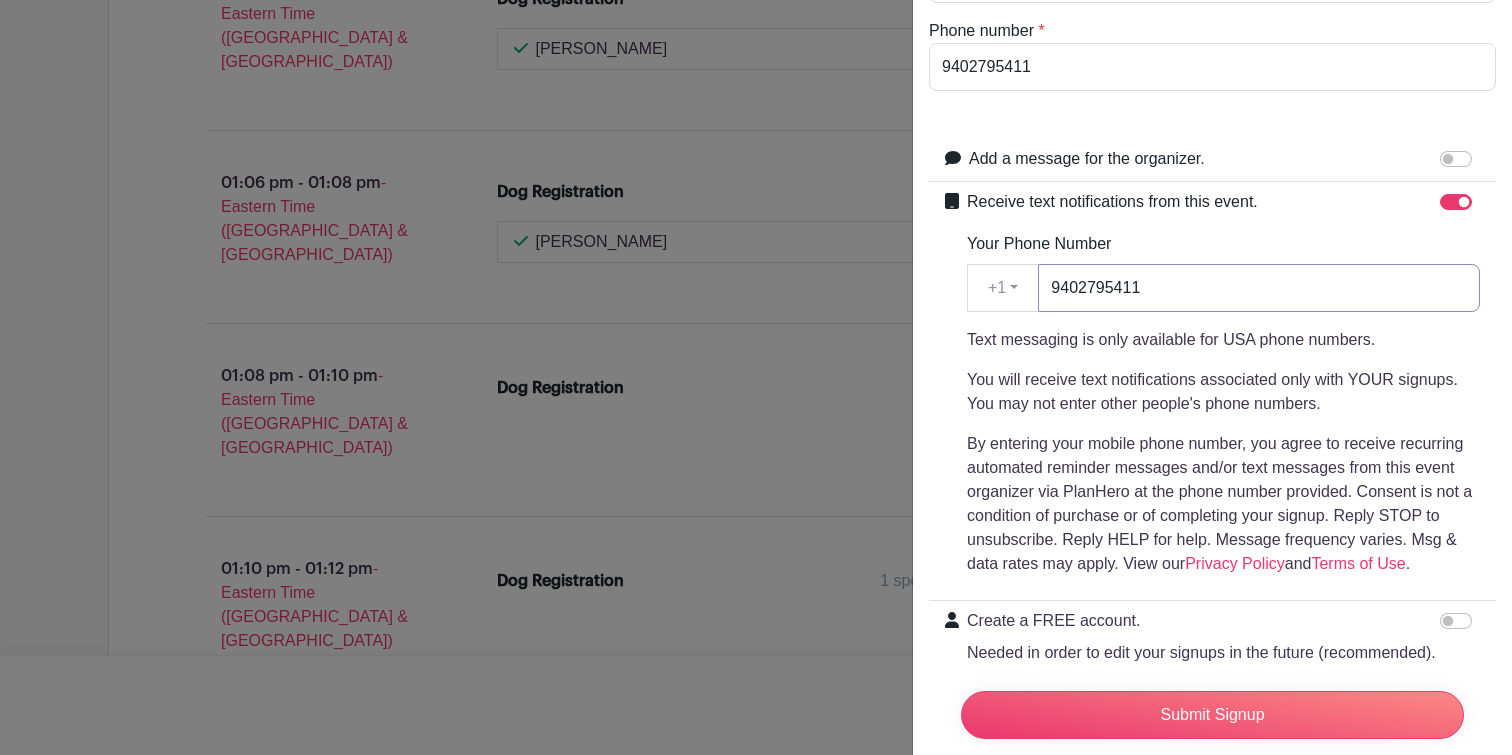 scroll, scrollTop: 345, scrollLeft: 0, axis: vertical 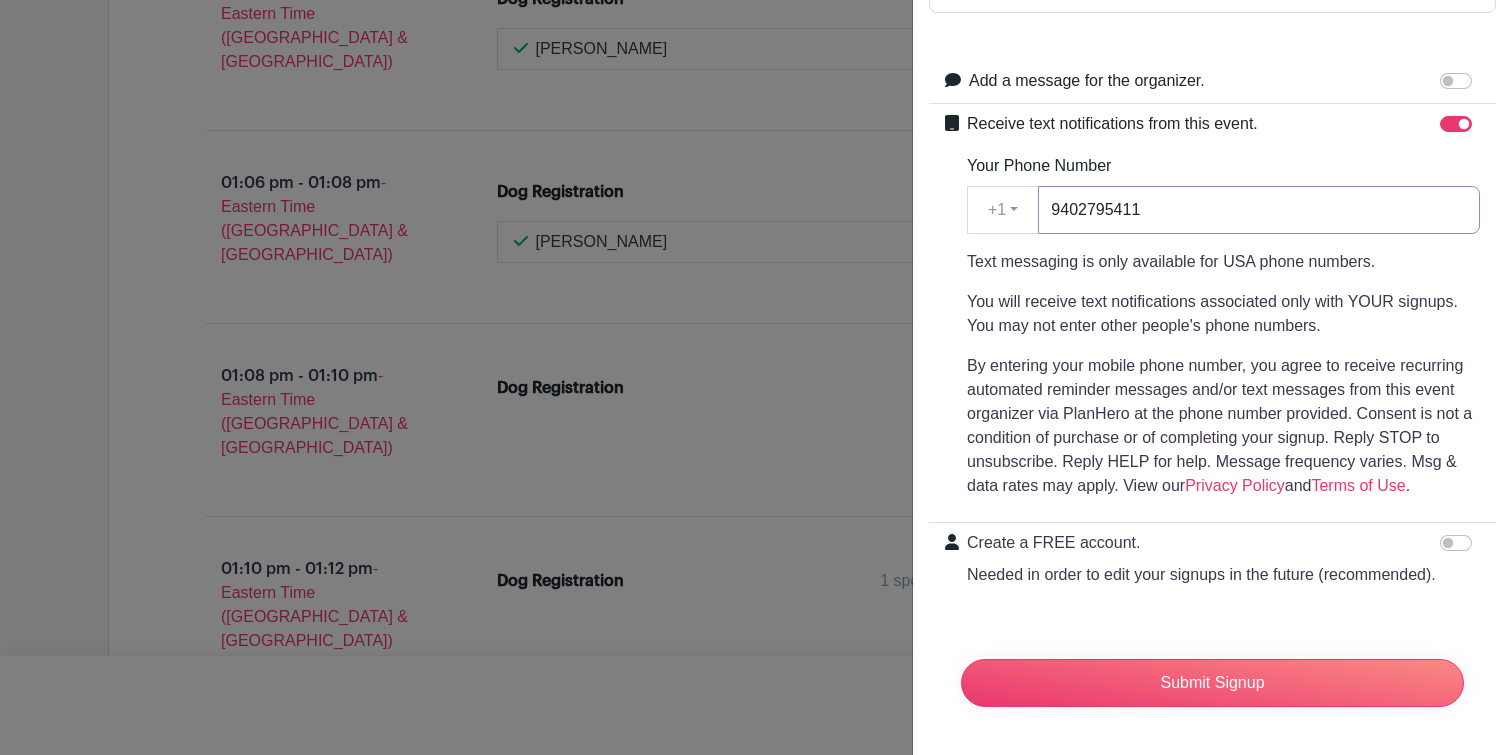 type on "9402795411" 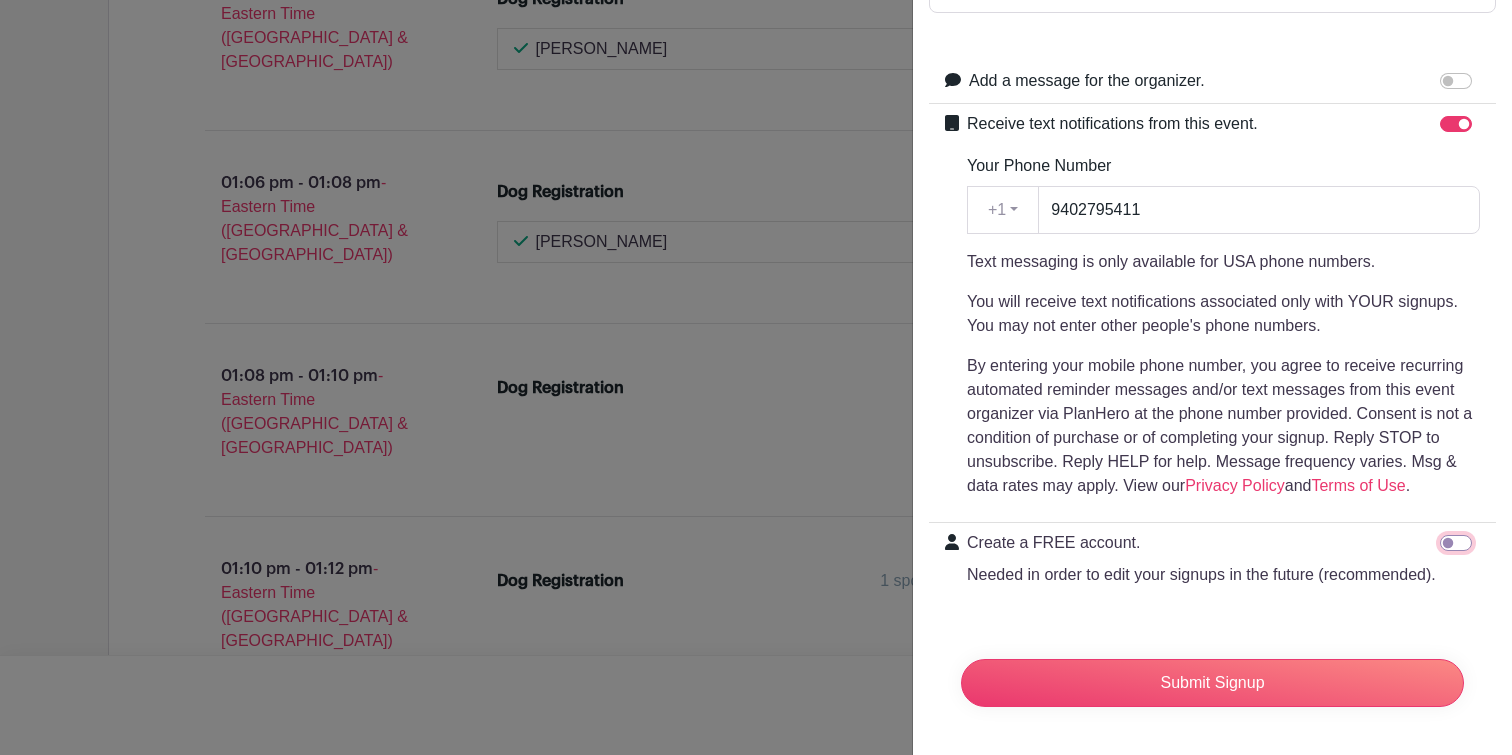 click on "Create a FREE account.
Needed in order to edit your signups in the future (recommended)." at bounding box center [1456, 543] 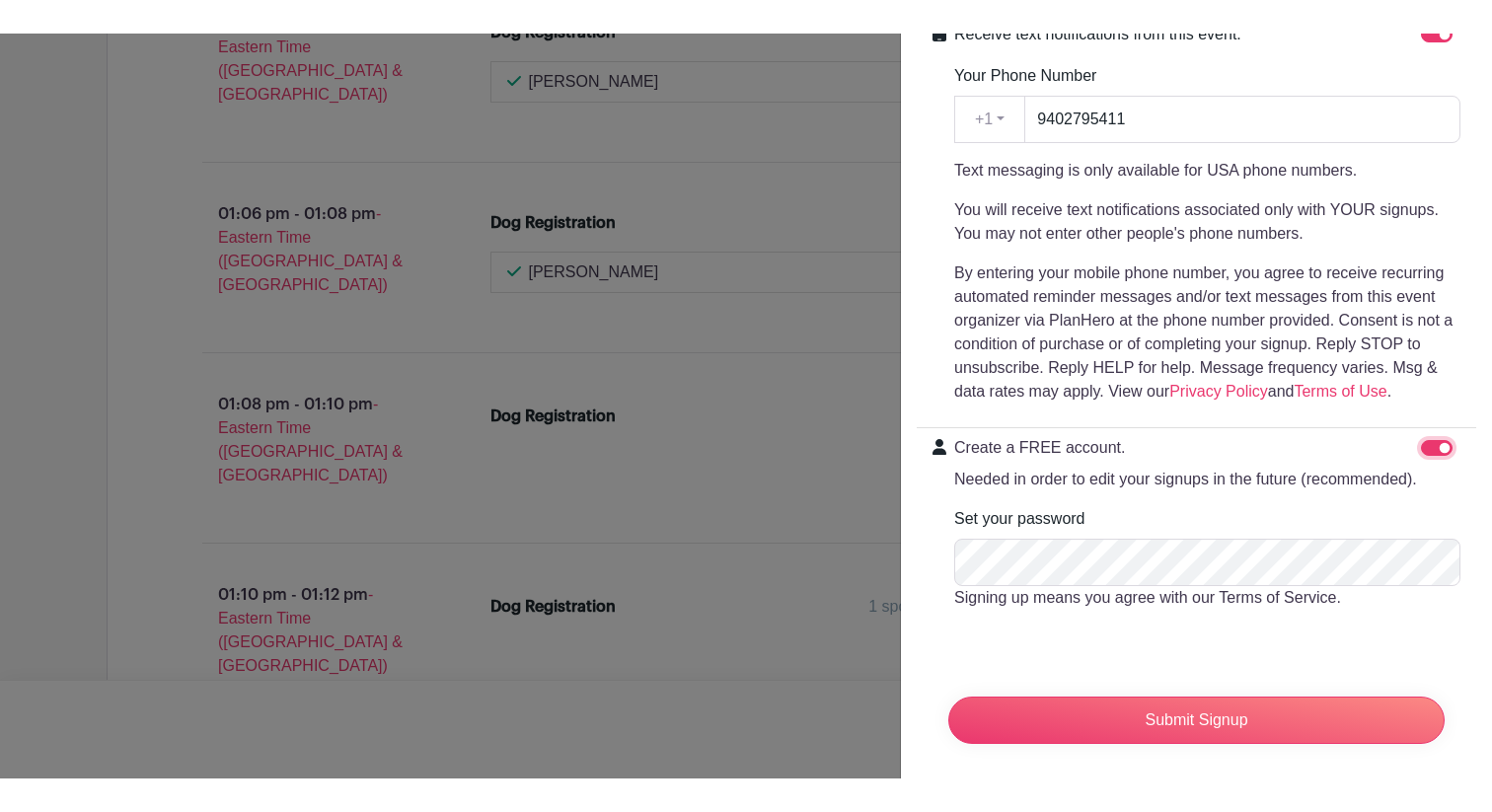 scroll, scrollTop: 475, scrollLeft: 0, axis: vertical 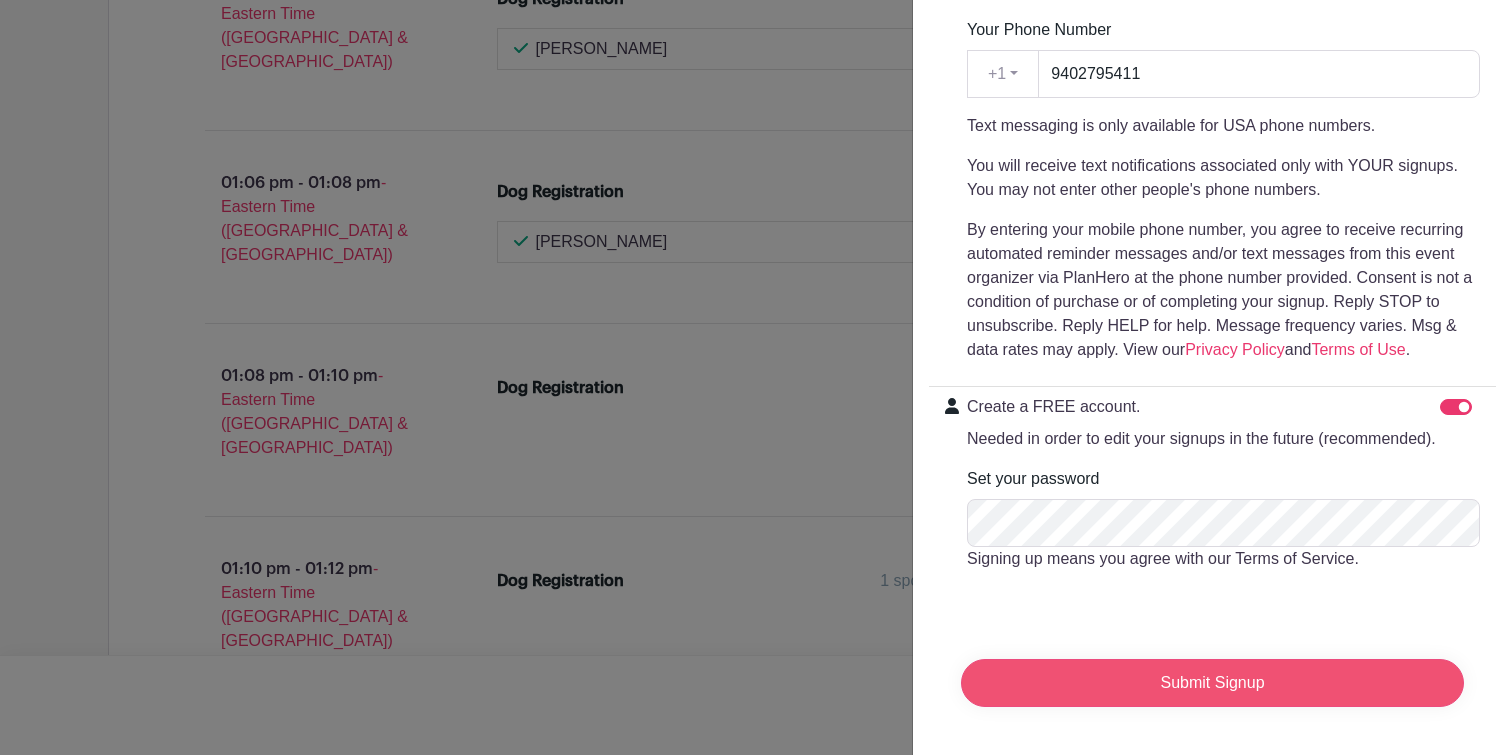 click on "Submit Signup" at bounding box center [1212, 683] 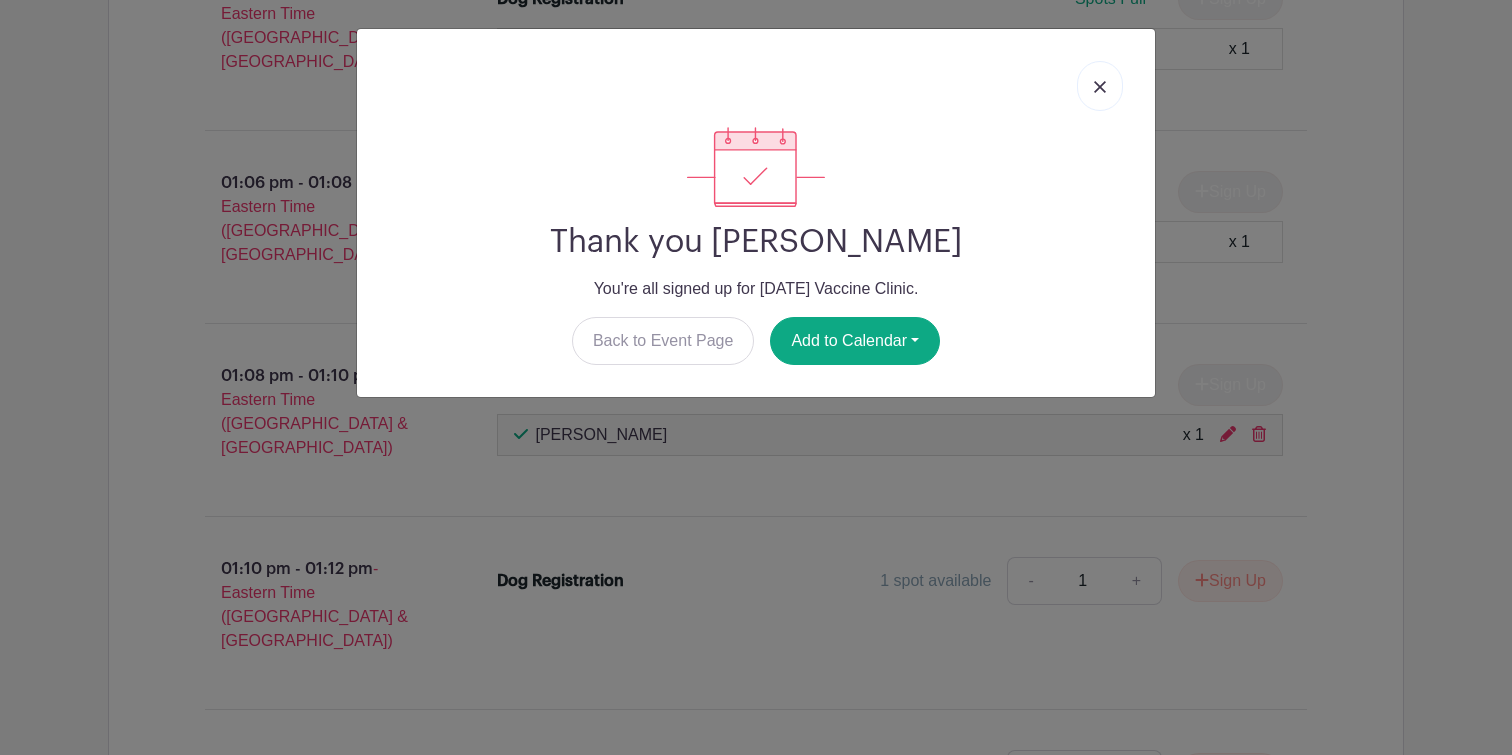 click at bounding box center (1100, 87) 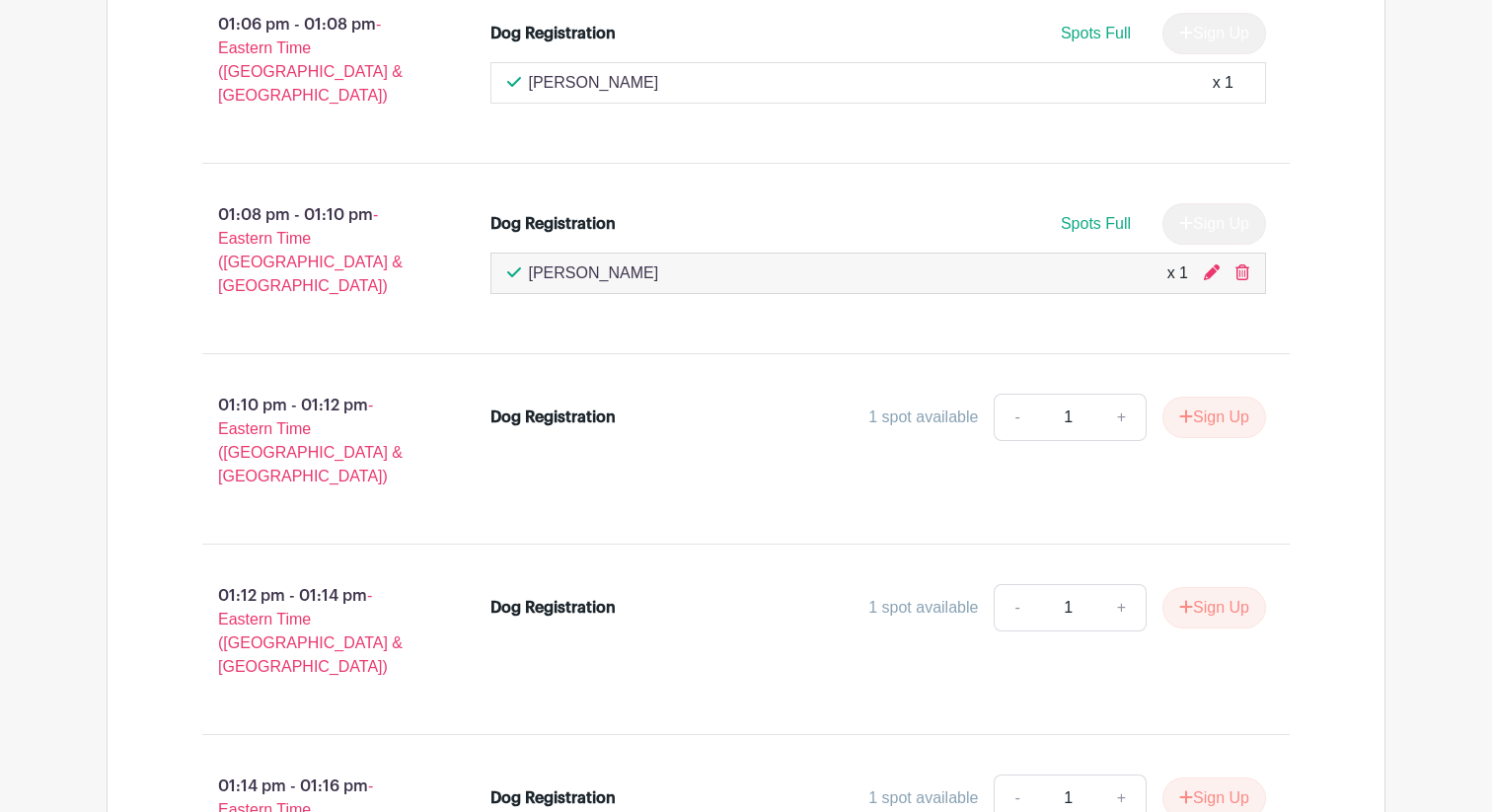 scroll, scrollTop: 2213, scrollLeft: 0, axis: vertical 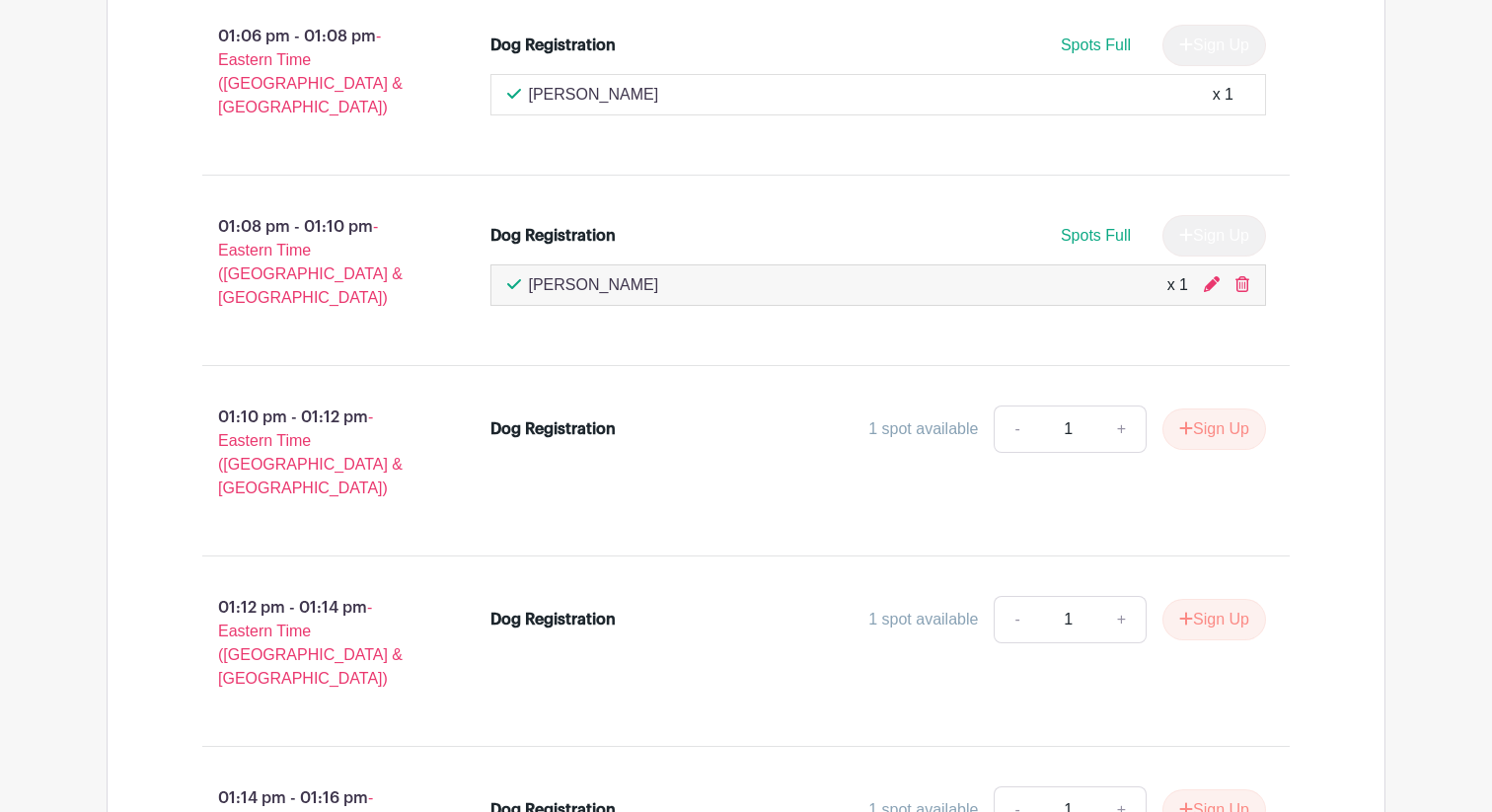 click on "Pet Sign-ups
01:00 pm -
01:02 pm
- Eastern Time (US & Canada)
Dog Registration
Spots Full  Sign Up
Lynda Linton
x 1
01:02 pm -
01:04 pm
- Eastern Time (US & Canada)
Dog Registration" at bounding box center (746, 3632) 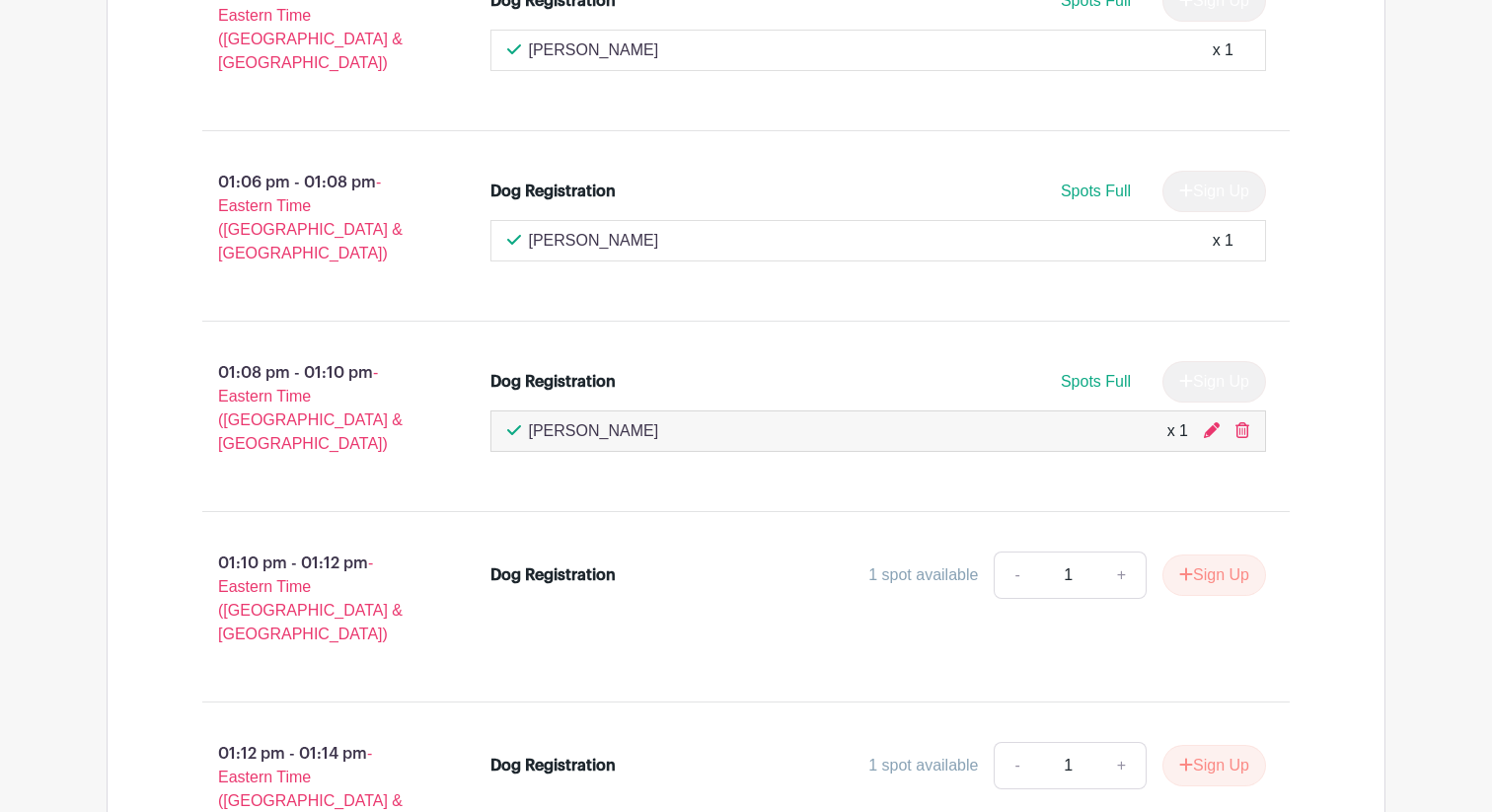 scroll, scrollTop: 2155, scrollLeft: 0, axis: vertical 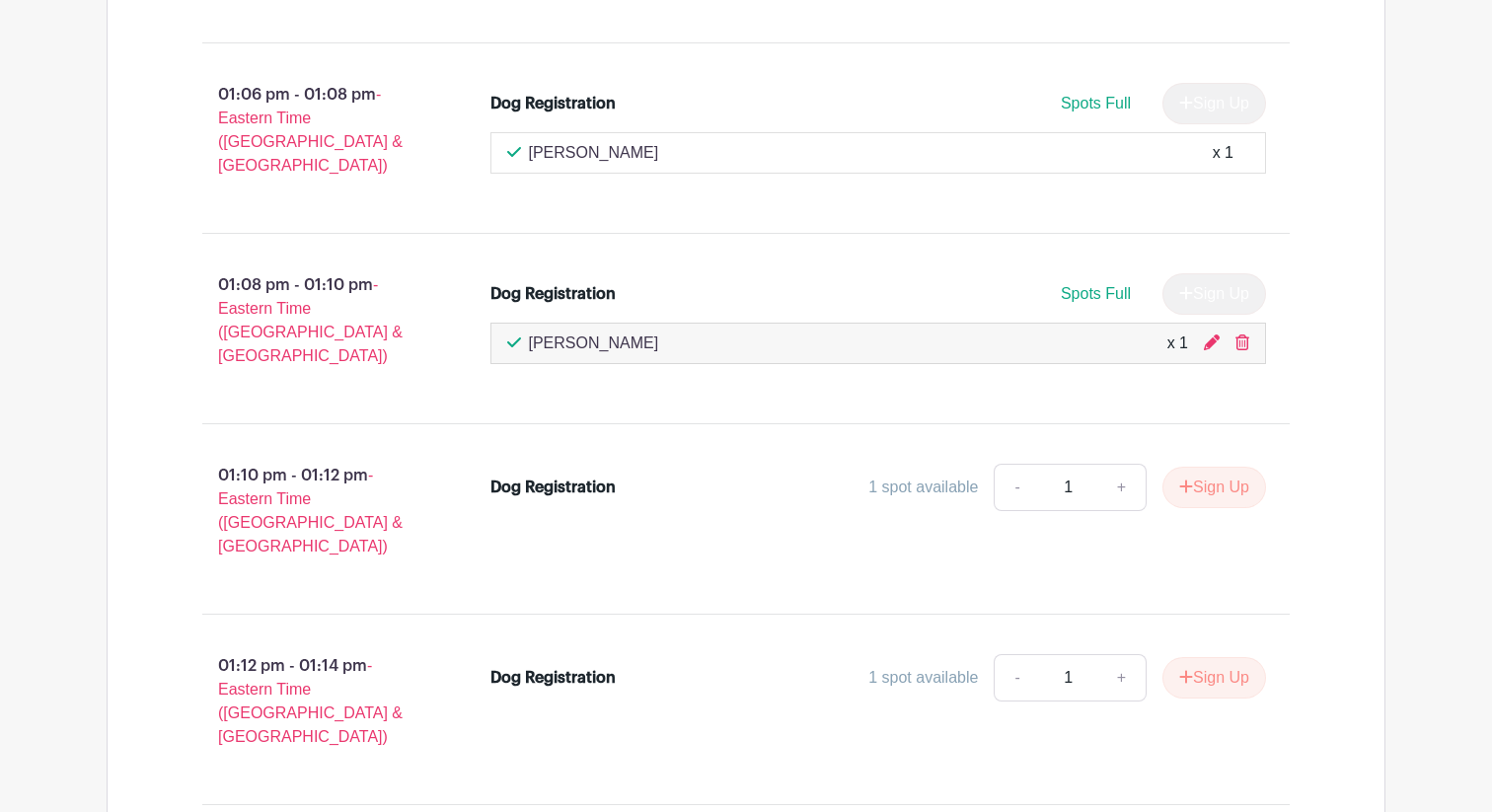 click on "Log In
Sign Up for Free
P4L Pet Family Events
Aug 3, 2025 Vaccine Clinic
Created by Karen Mujica
Contact
This clinic is for healthy pets who just need the basics—vaccines, dewormer, and a microchip. No vet exams or emergency care offered.
Instructions  +sign-up
🐾  already" at bounding box center (746, 3531) 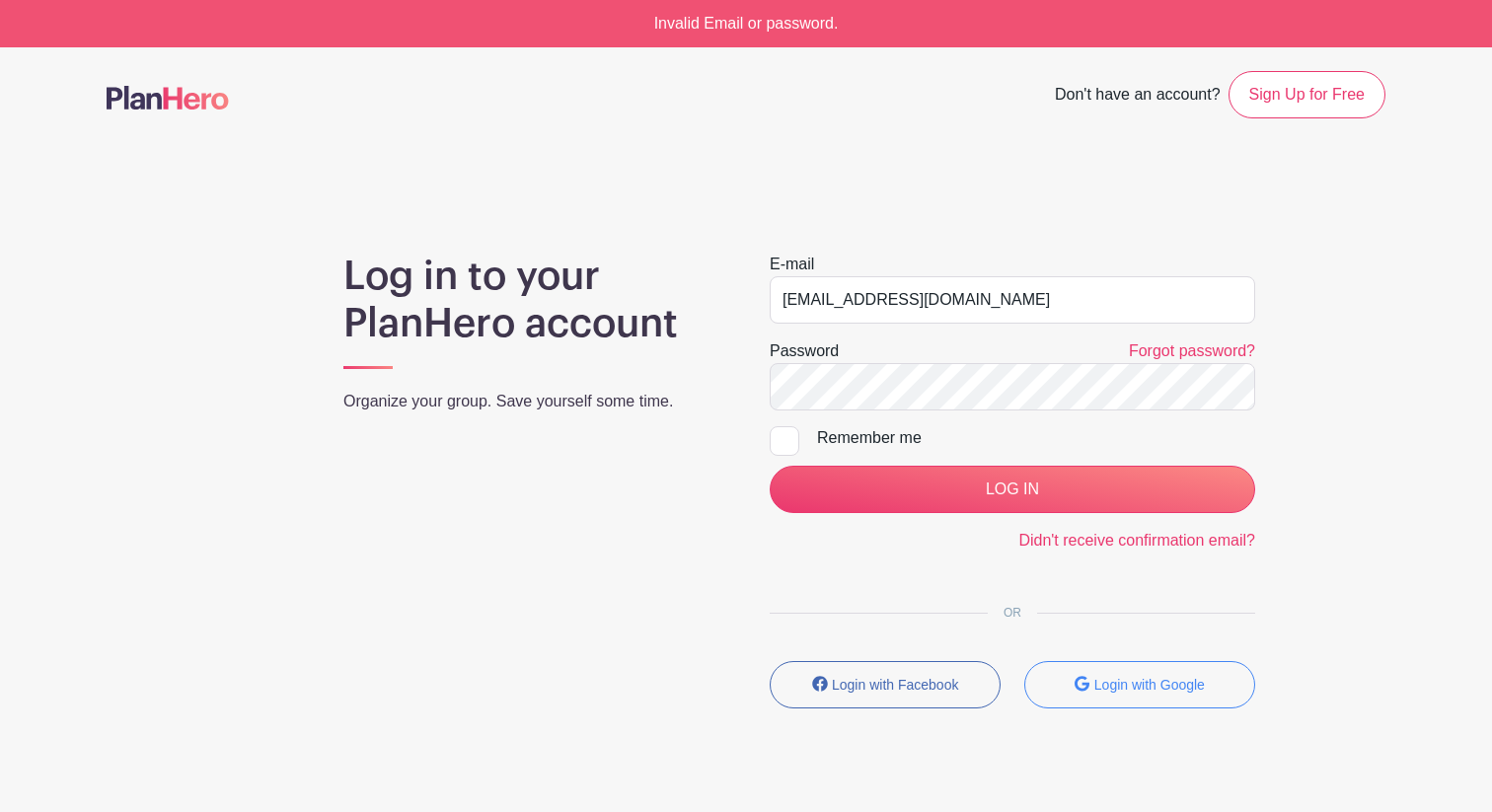 scroll, scrollTop: 0, scrollLeft: 0, axis: both 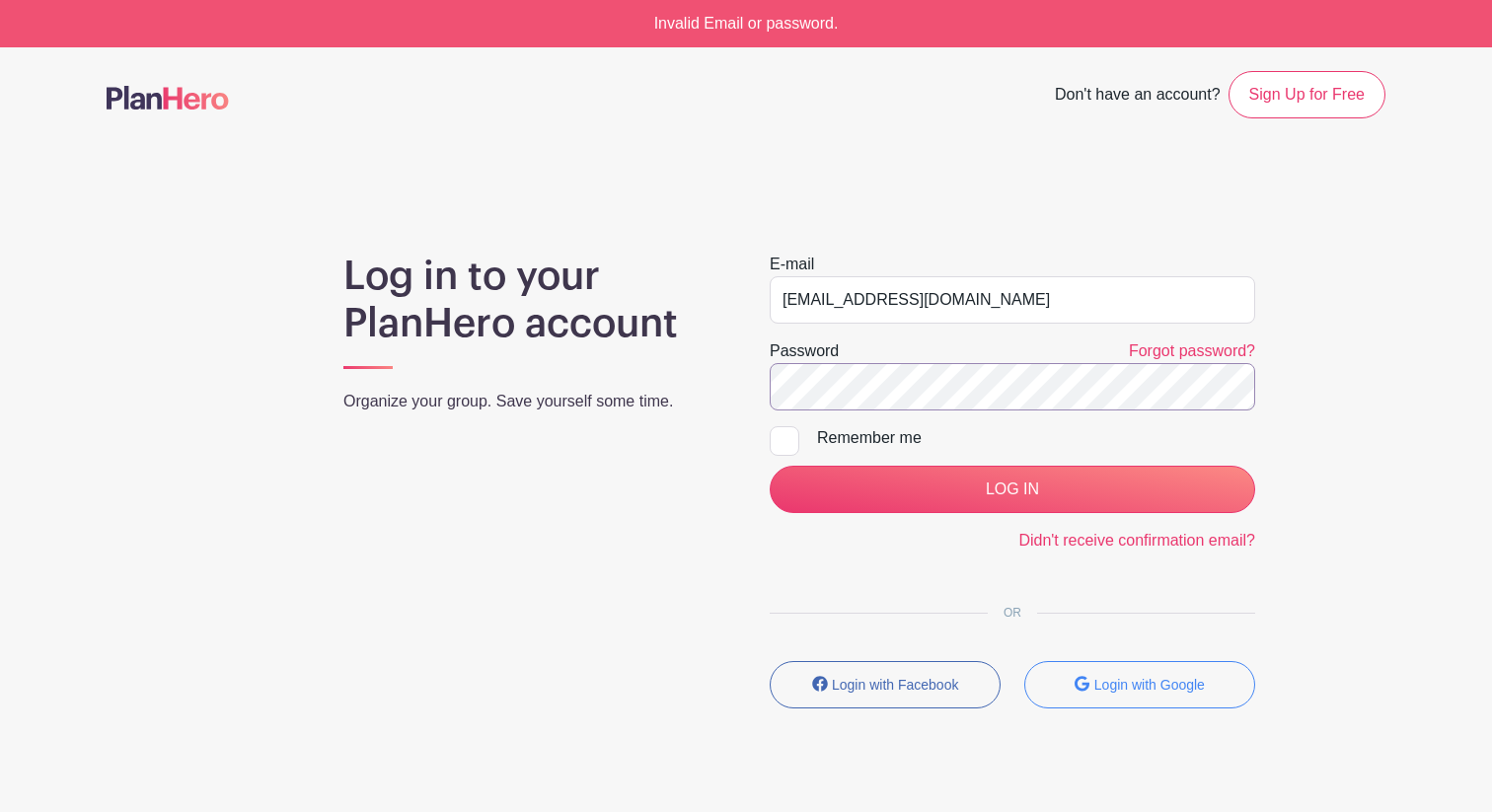 click on "LOG IN" at bounding box center (1012, 489) 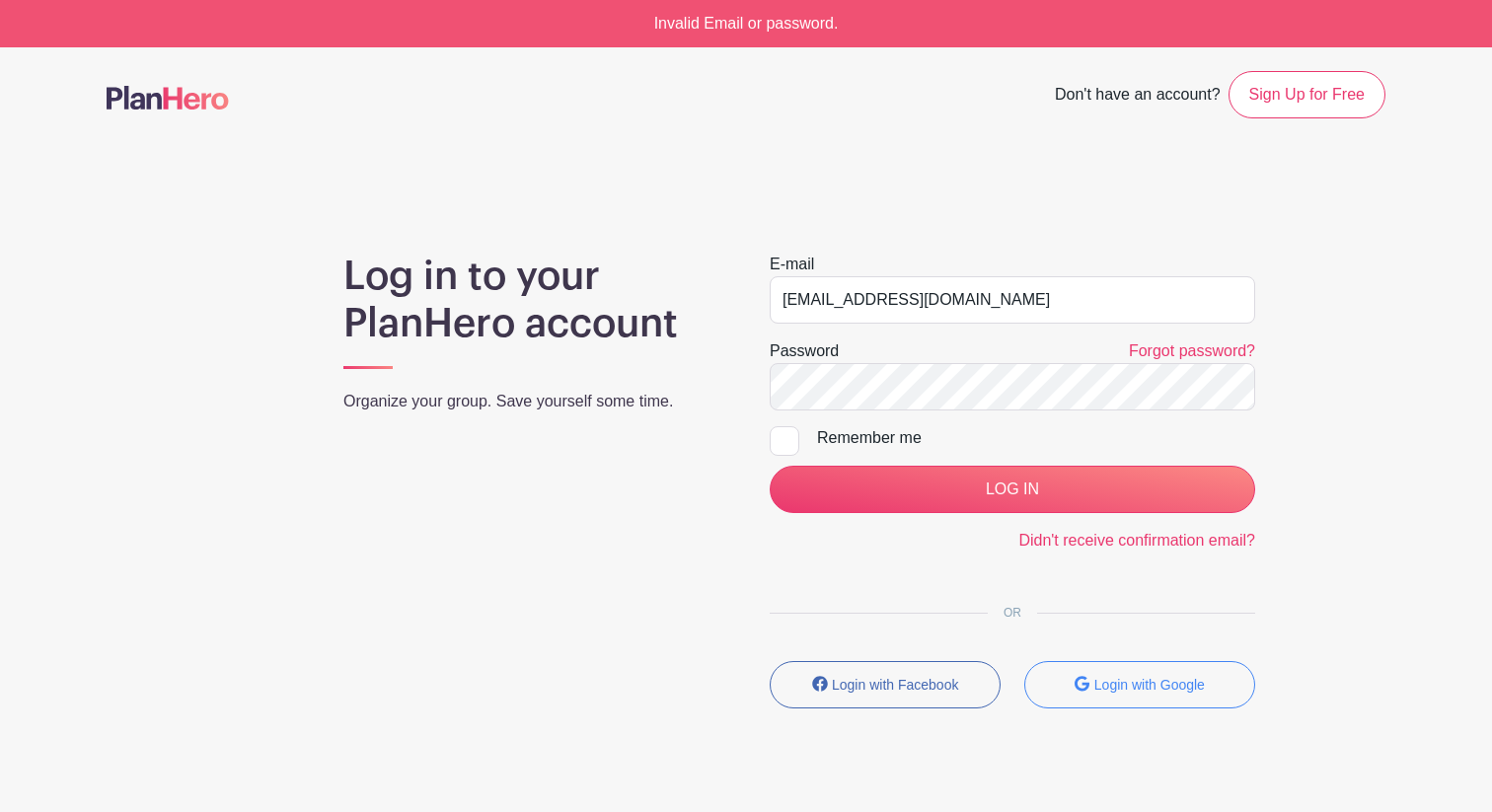 scroll, scrollTop: 0, scrollLeft: 0, axis: both 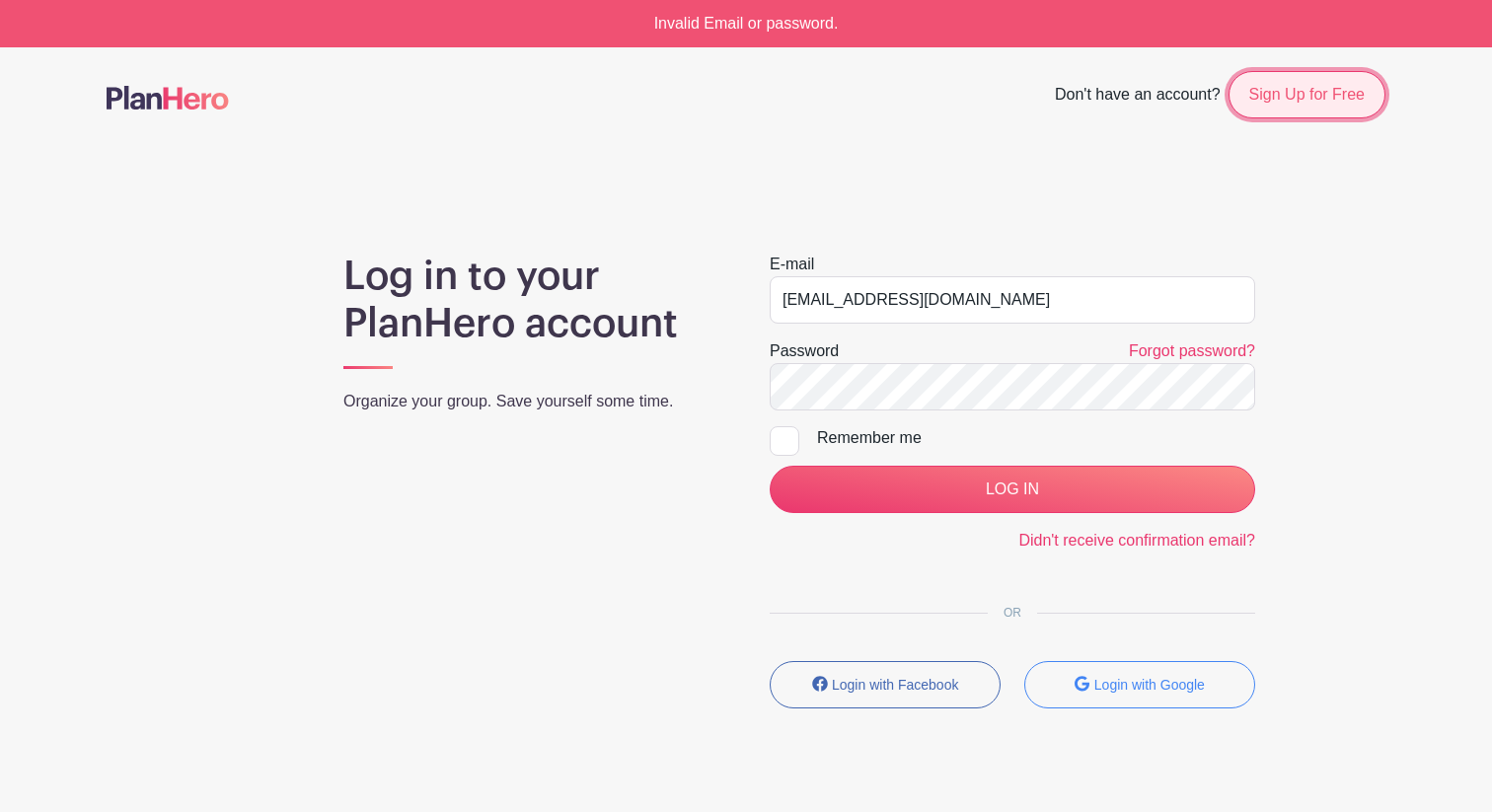 click on "Sign Up for Free" at bounding box center [1306, 95] 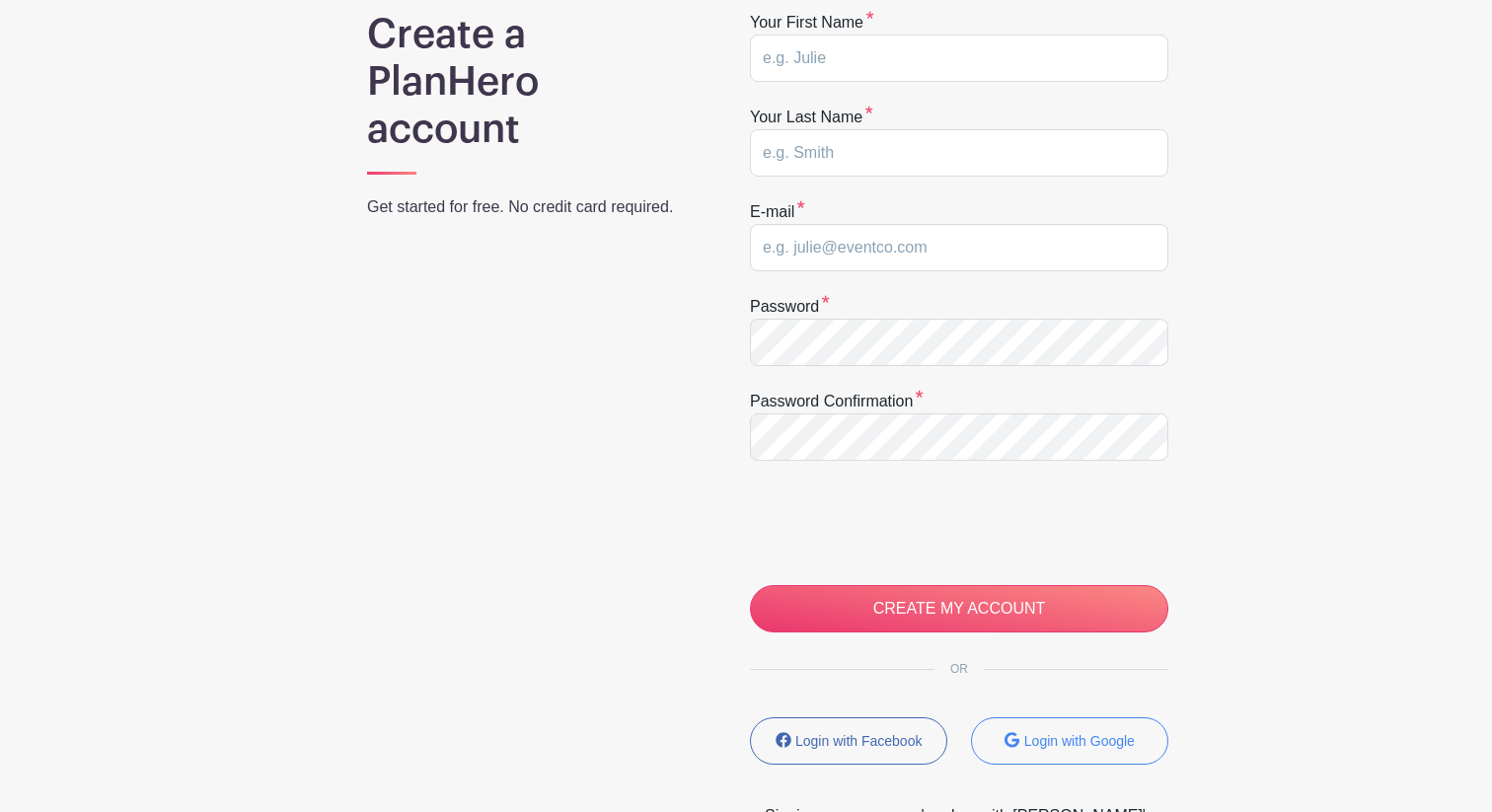 scroll, scrollTop: 181, scrollLeft: 0, axis: vertical 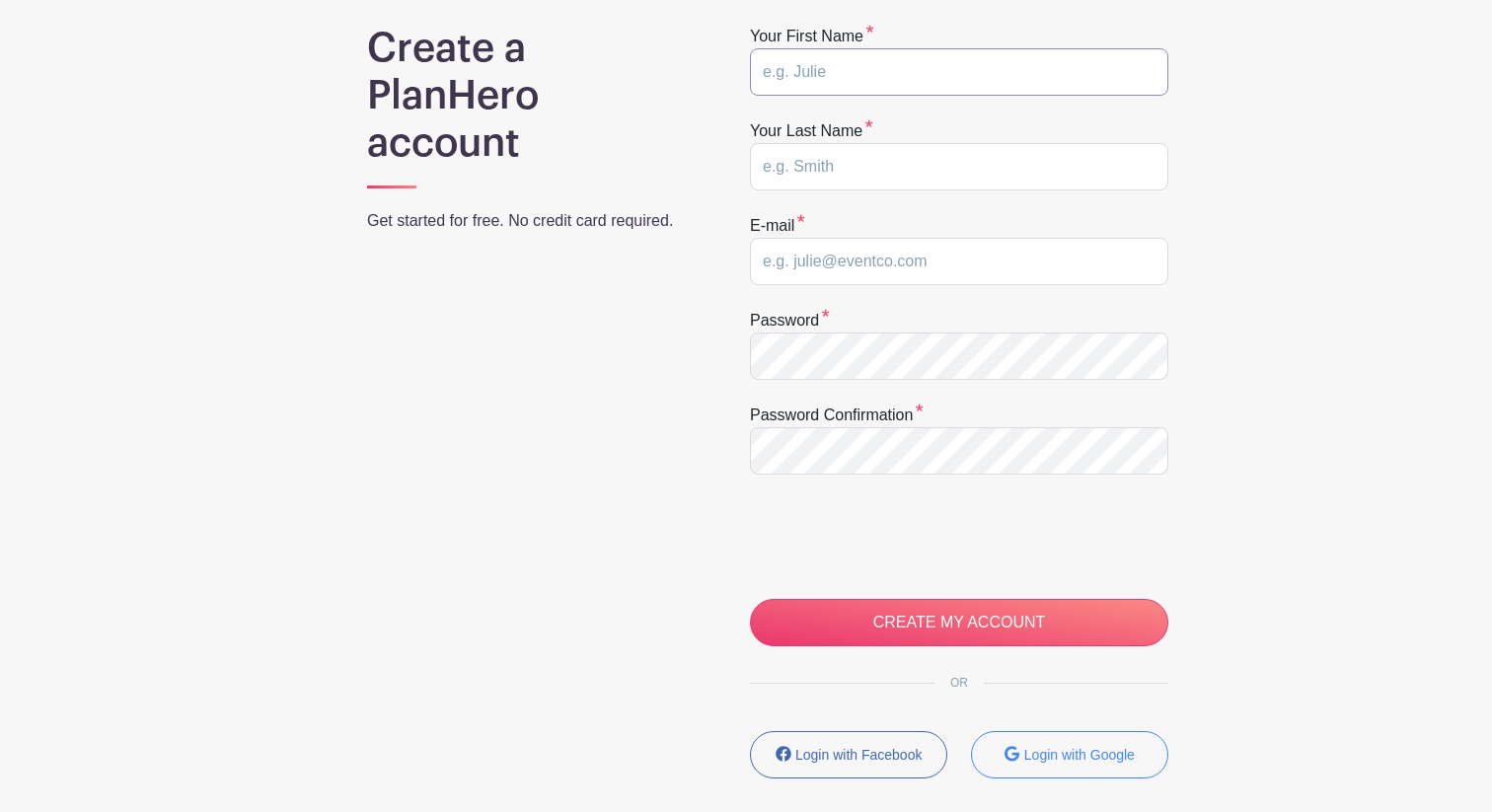 click at bounding box center (959, 72) 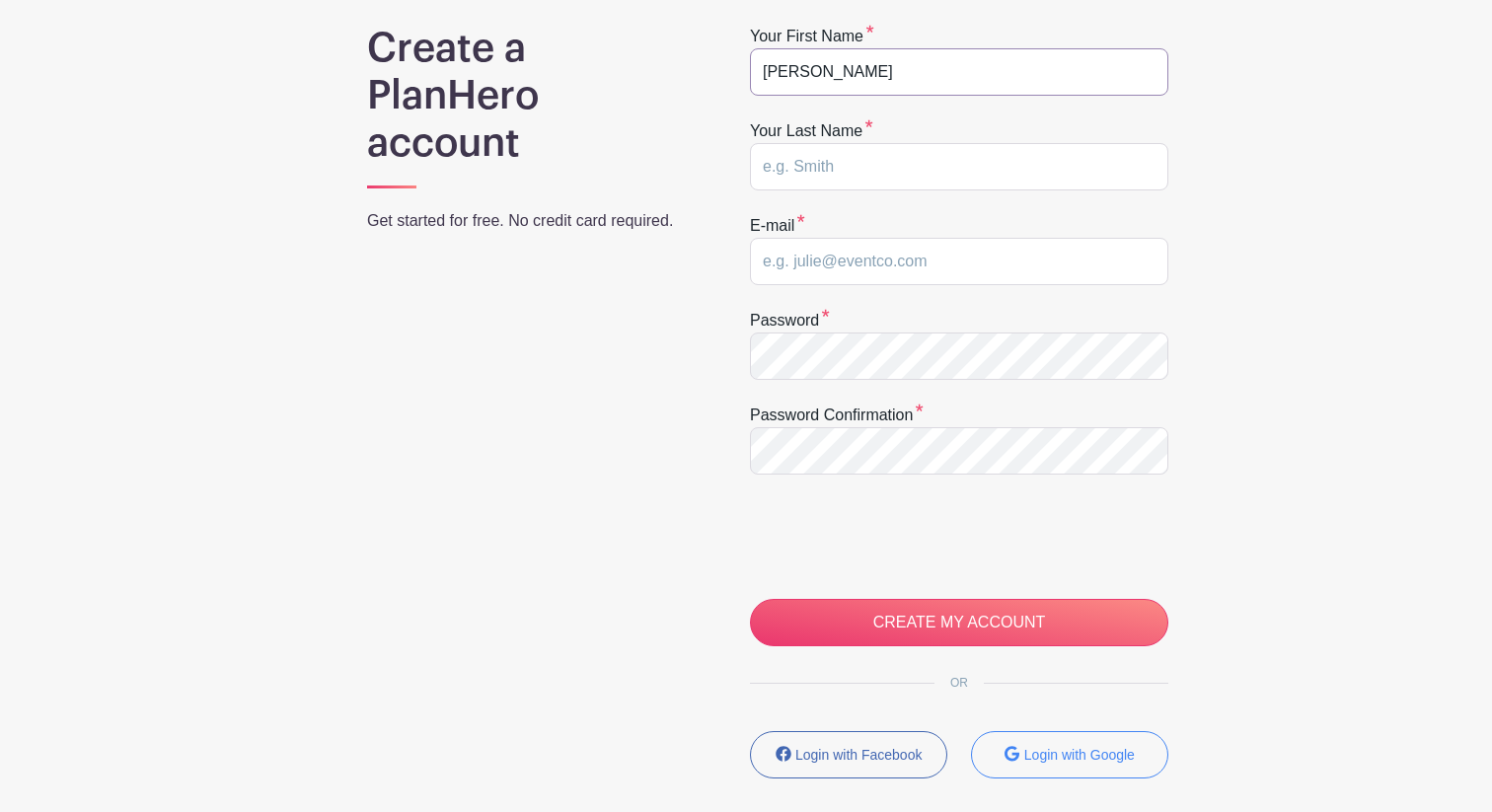 type on "[PERSON_NAME]" 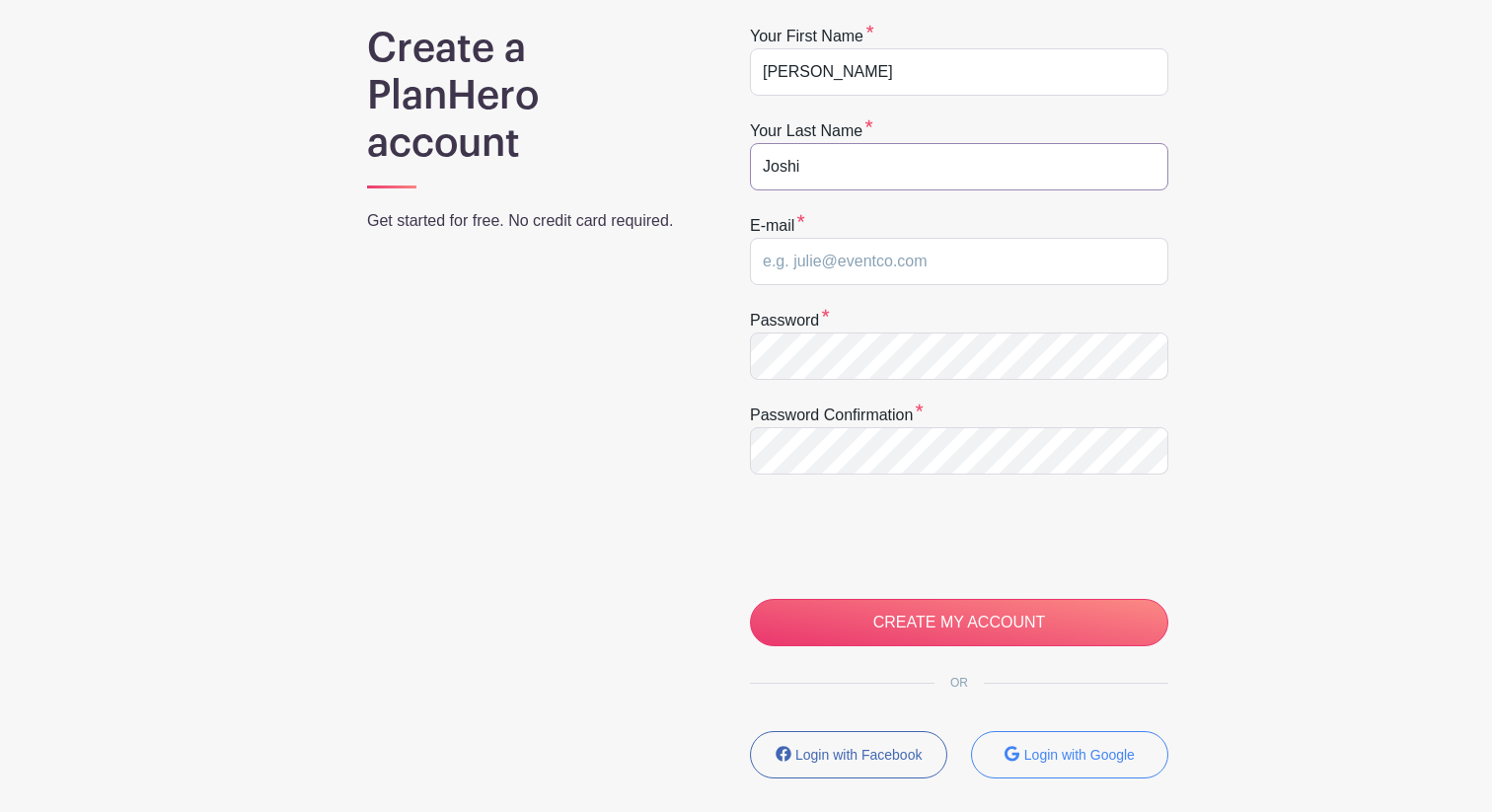 type on "Joshi" 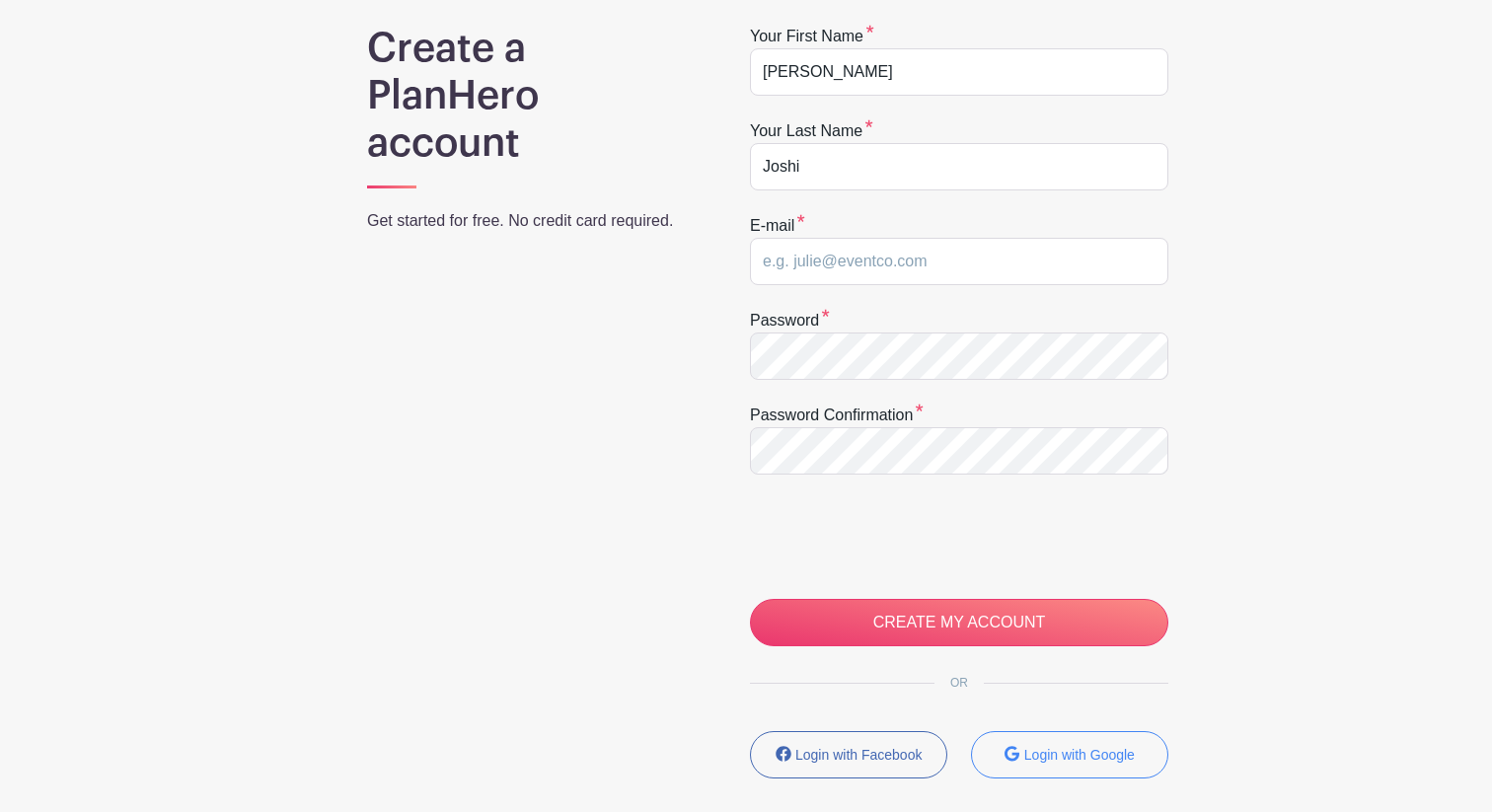 click on "Your first name
Apeksha
Your last name
Joshi
E-mail
Password
Password confirmation
CREATE MY ACCOUNT" at bounding box center [959, 335] 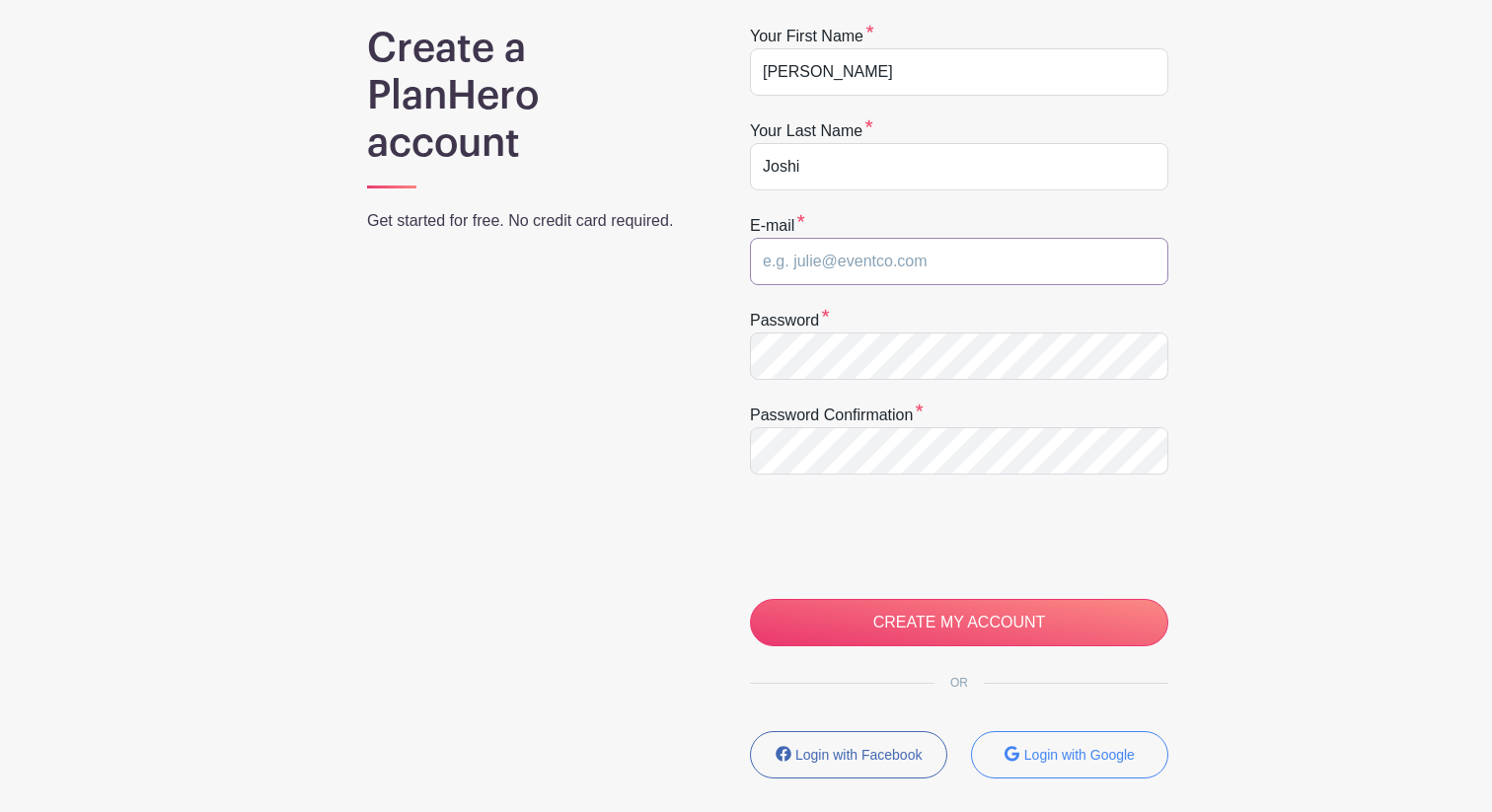 click at bounding box center [959, 261] 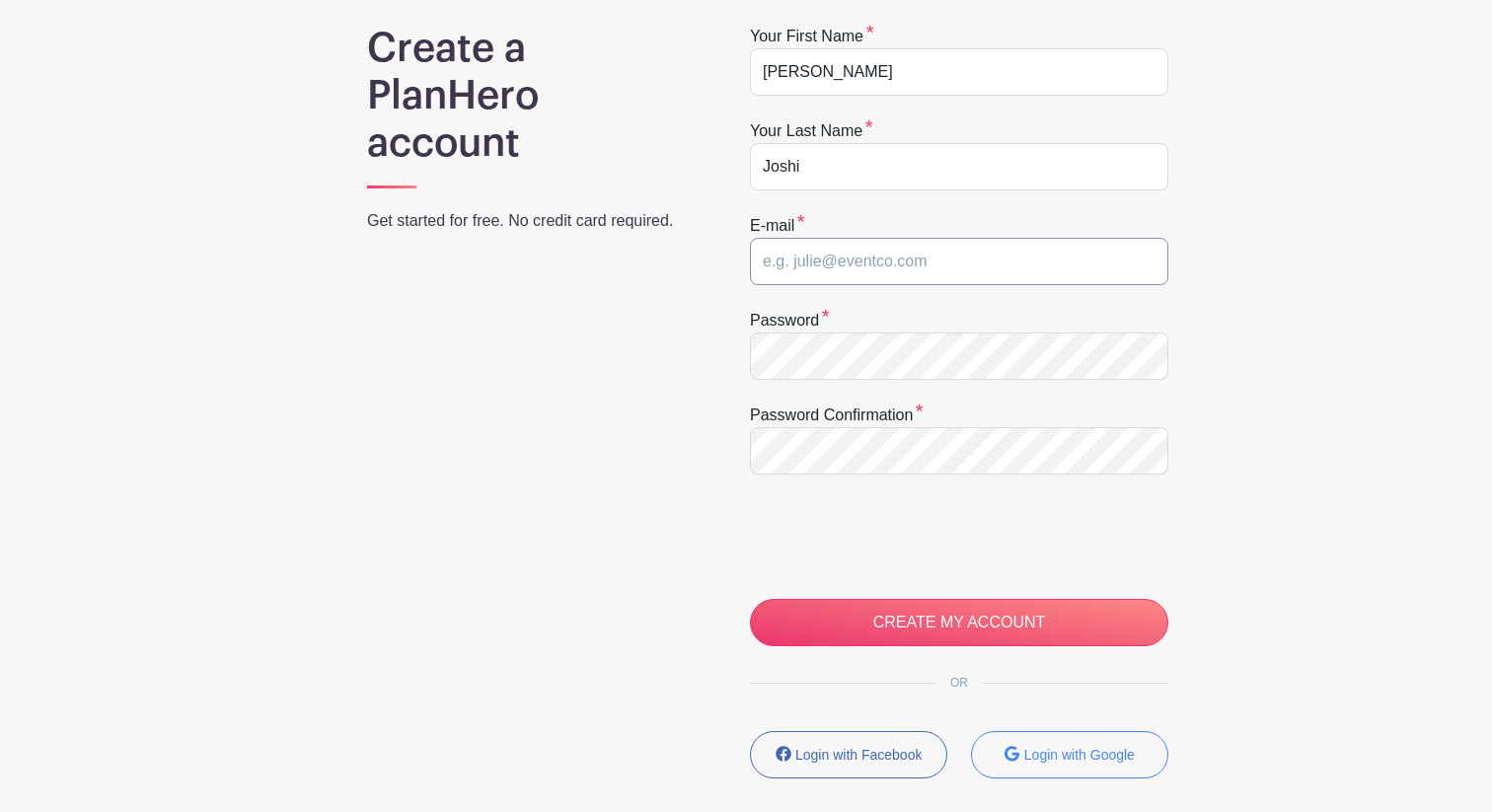 type on "[EMAIL_ADDRESS][DOMAIN_NAME]" 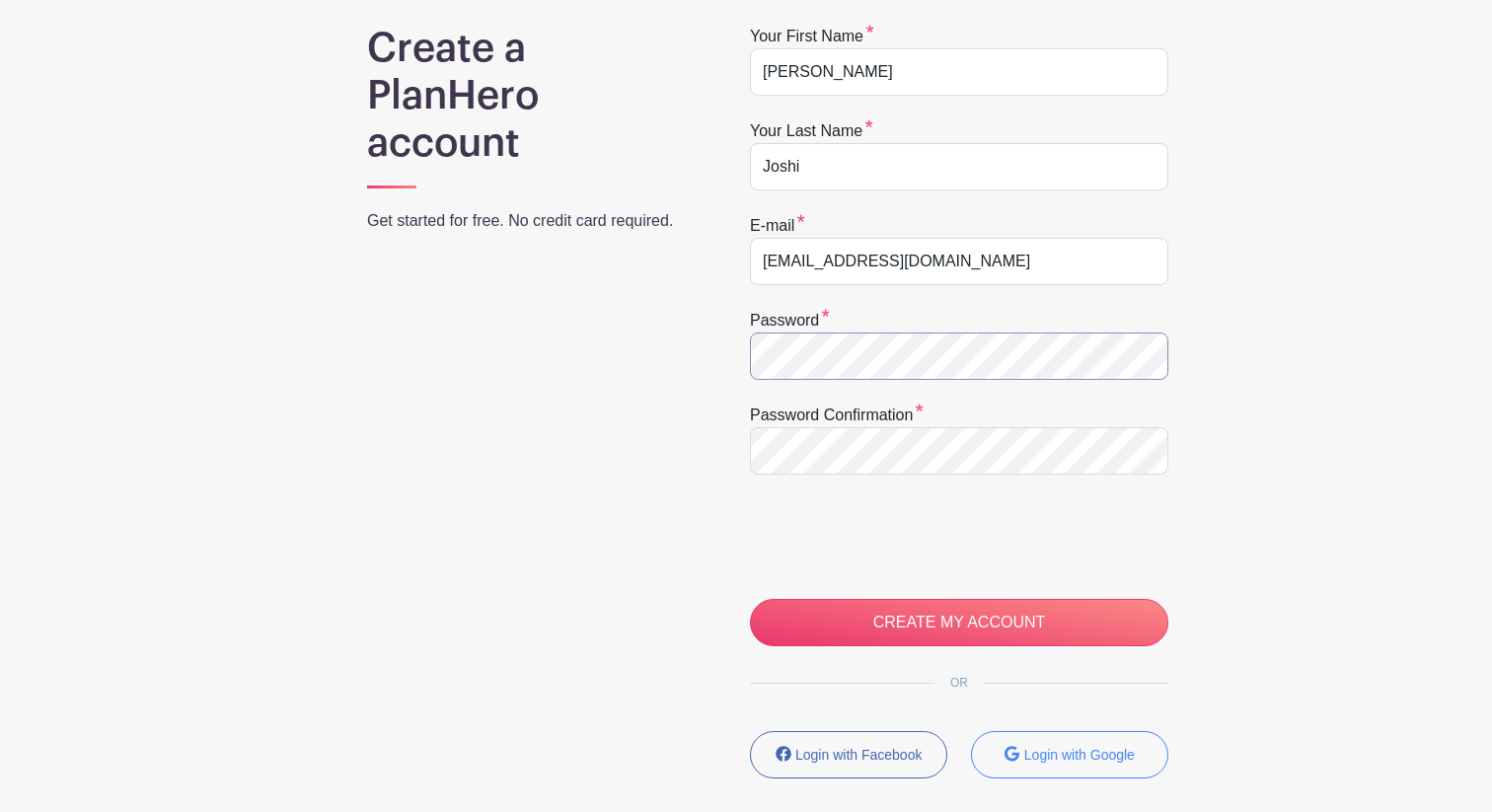click on "Create a PlanHero account
Get started for free. No credit card required.
Your first name
Apeksha
Your last name
Joshi
E-mail
drapeksha22@yahoo.com
Password
Password confirmation
CREATE MY ACCOUNT
OR
Login with Facebook
Login with Google
Signing up means you're okay with PlanHero's
Terms of Service." at bounding box center (746, 445) 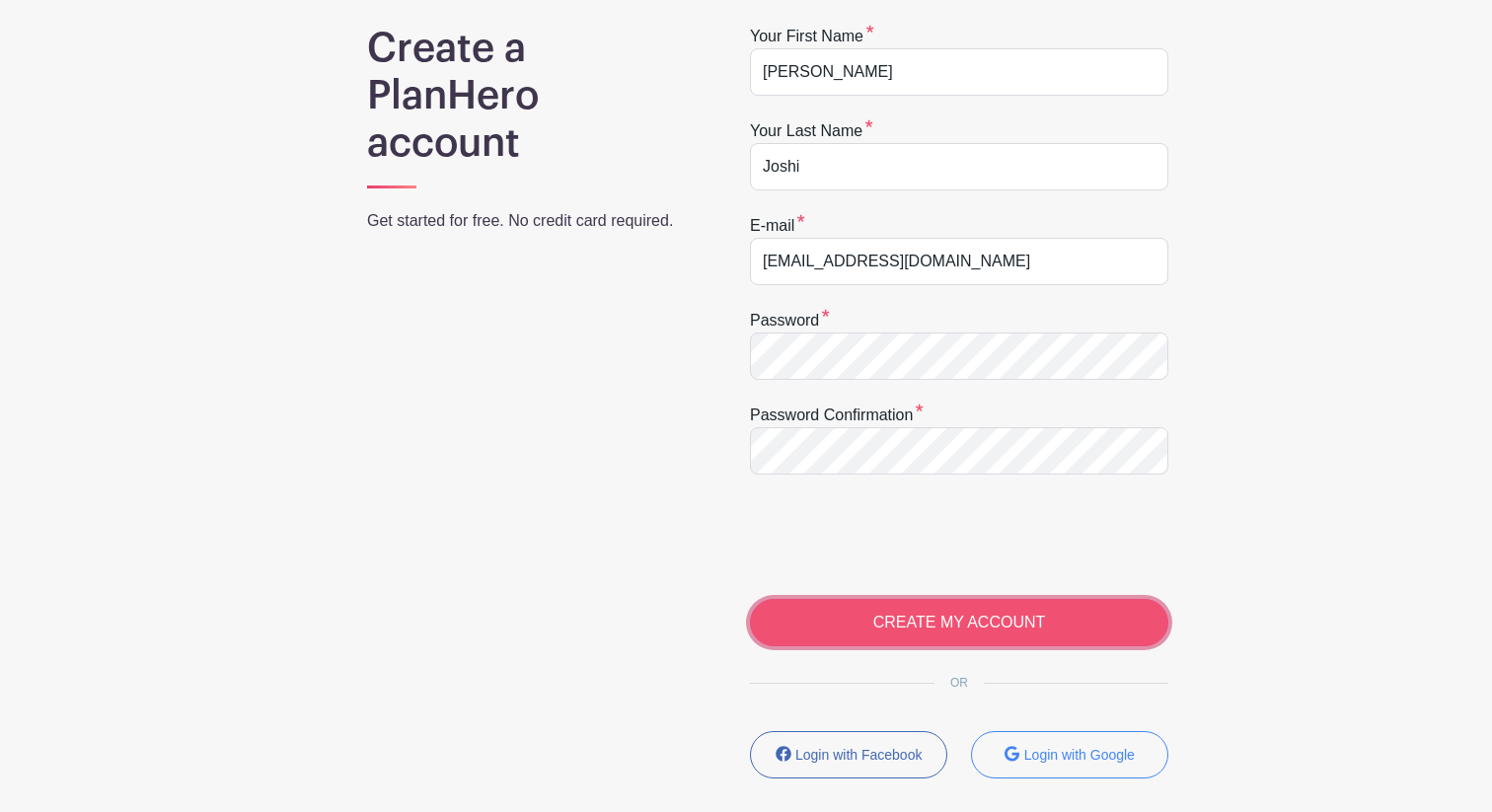 click on "CREATE MY ACCOUNT" at bounding box center [959, 623] 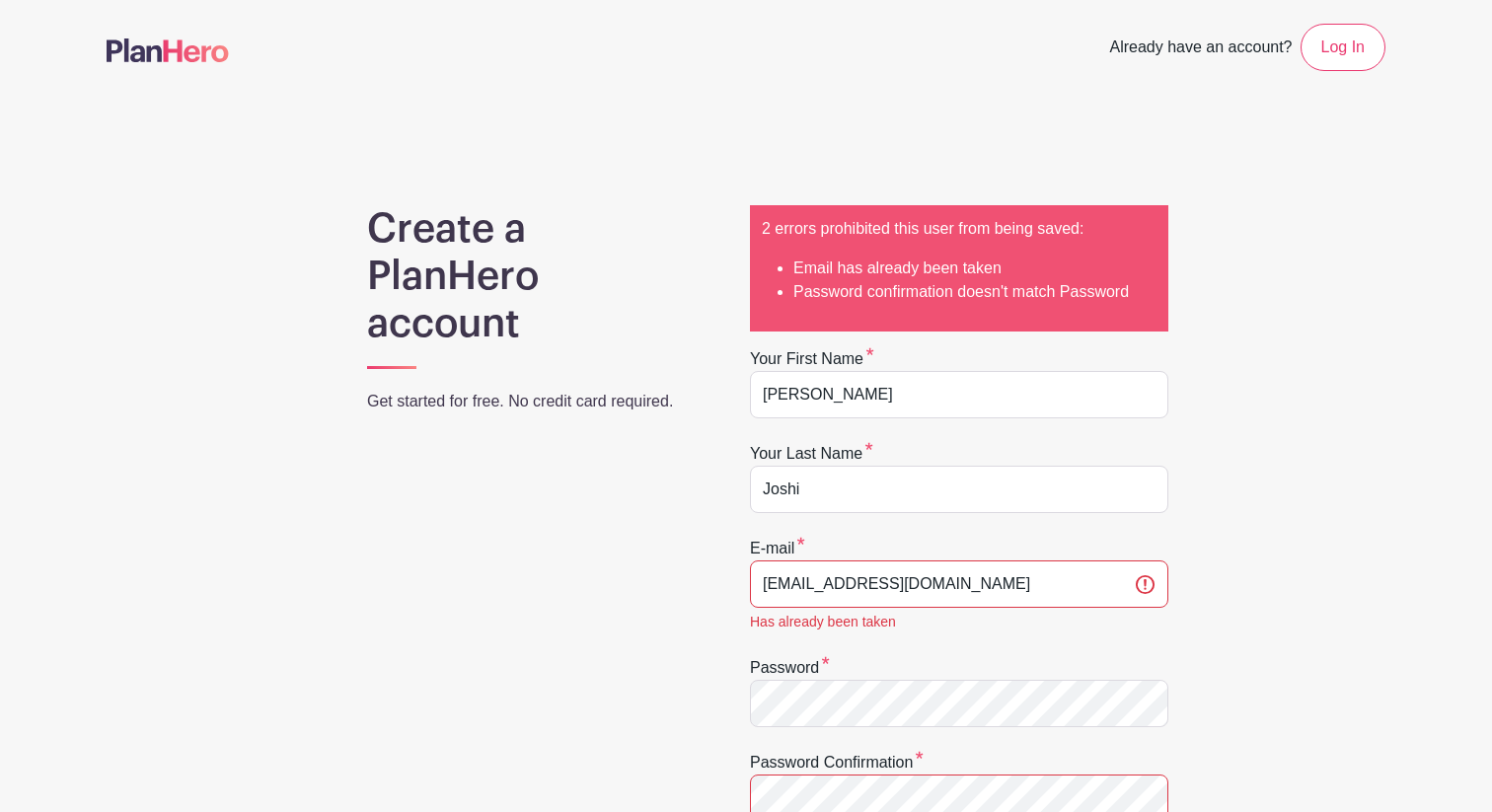 scroll, scrollTop: 0, scrollLeft: 0, axis: both 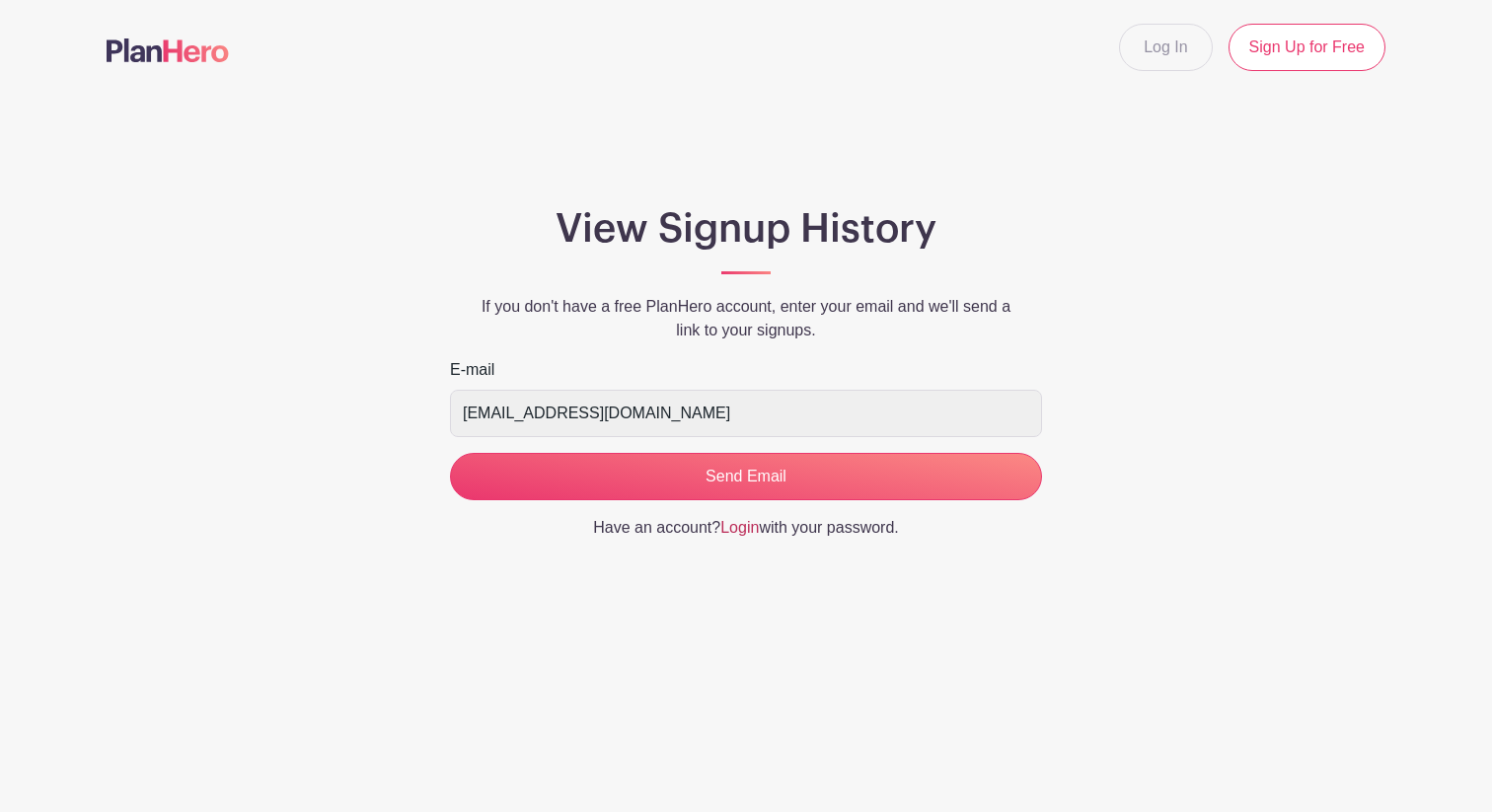 click on "Login" at bounding box center (739, 527) 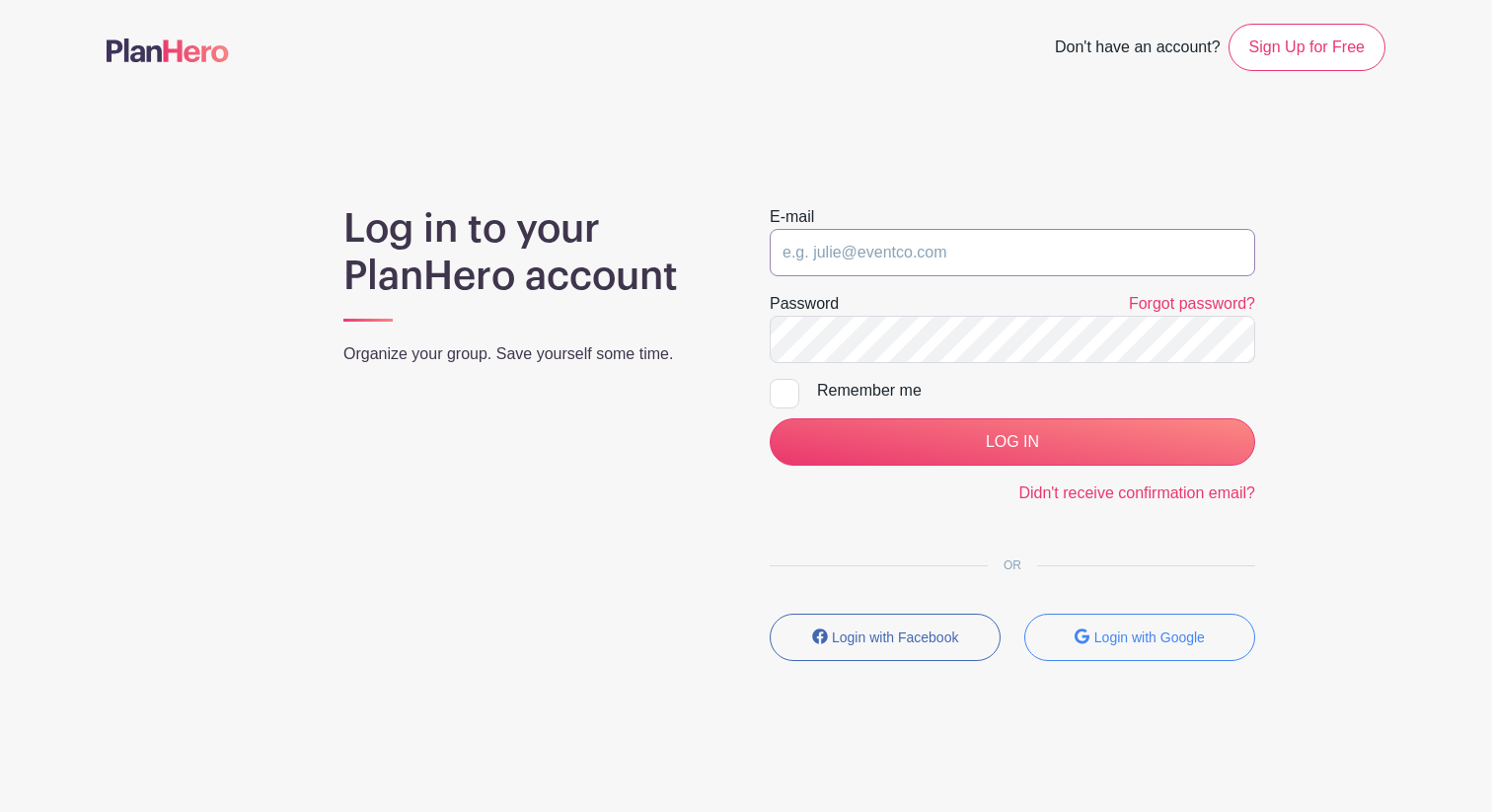 click at bounding box center (1012, 253) 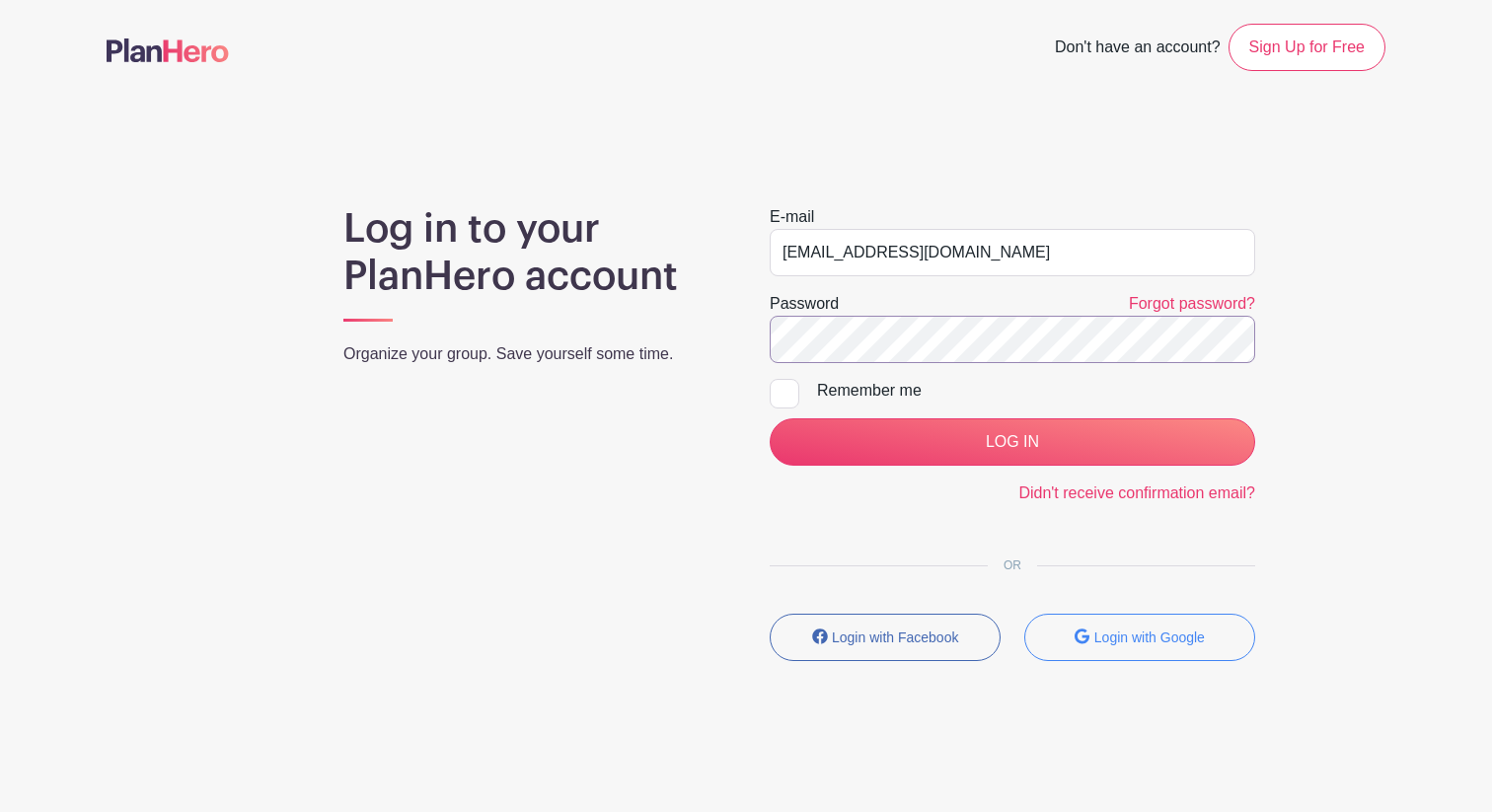 click on "LOG IN" at bounding box center (1012, 442) 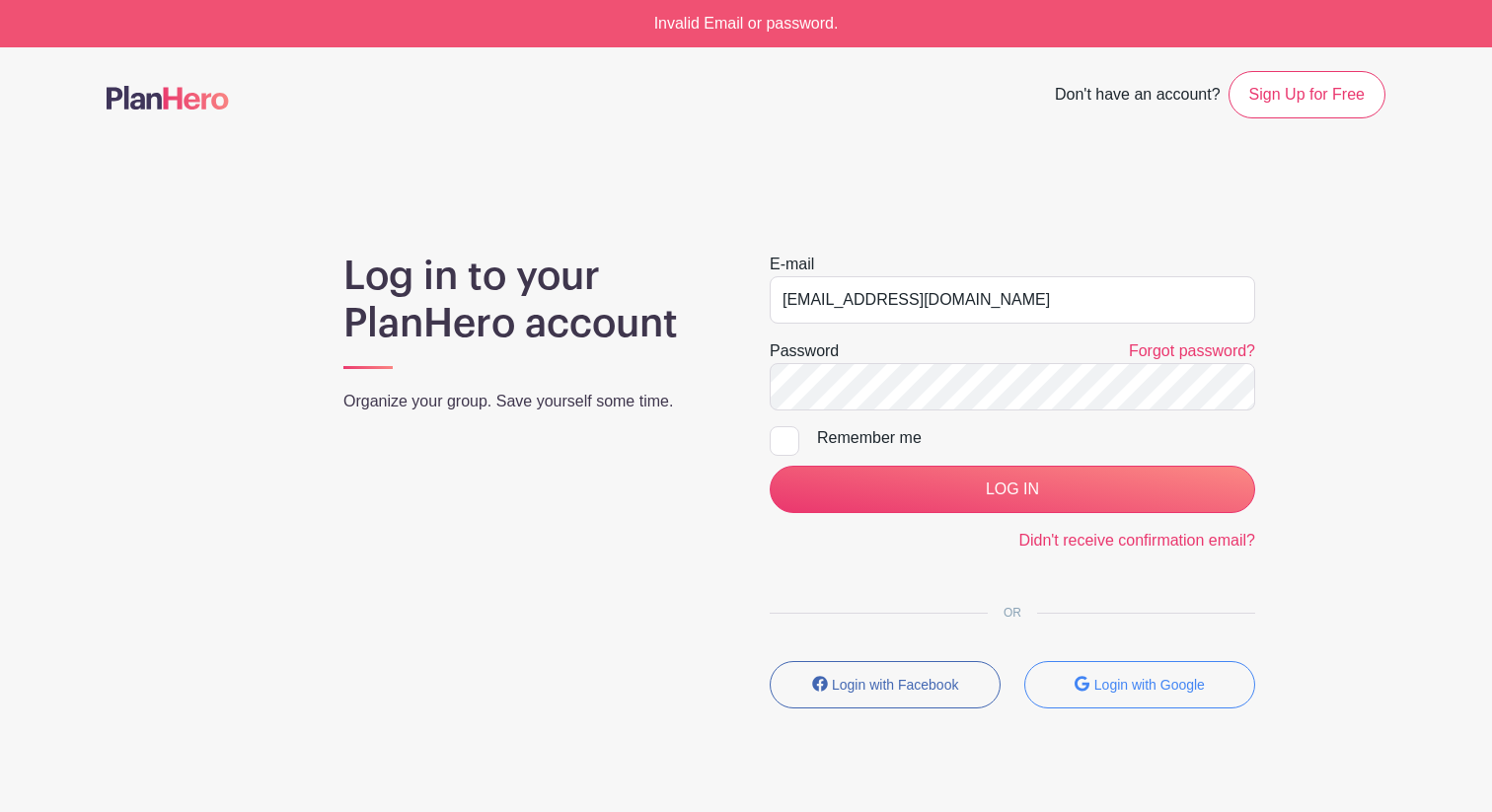 scroll, scrollTop: 0, scrollLeft: 0, axis: both 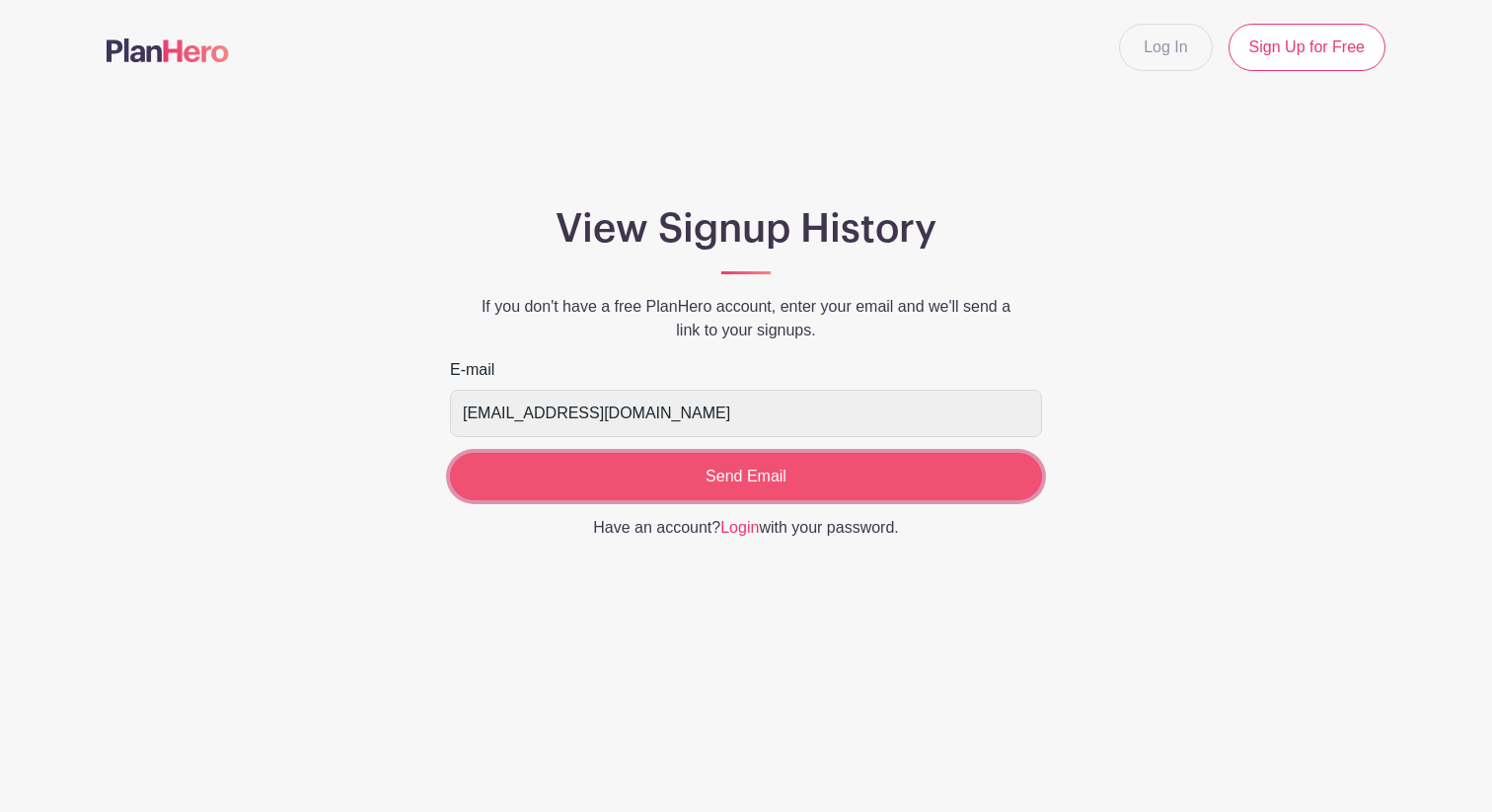 click on "Send Email" at bounding box center (746, 477) 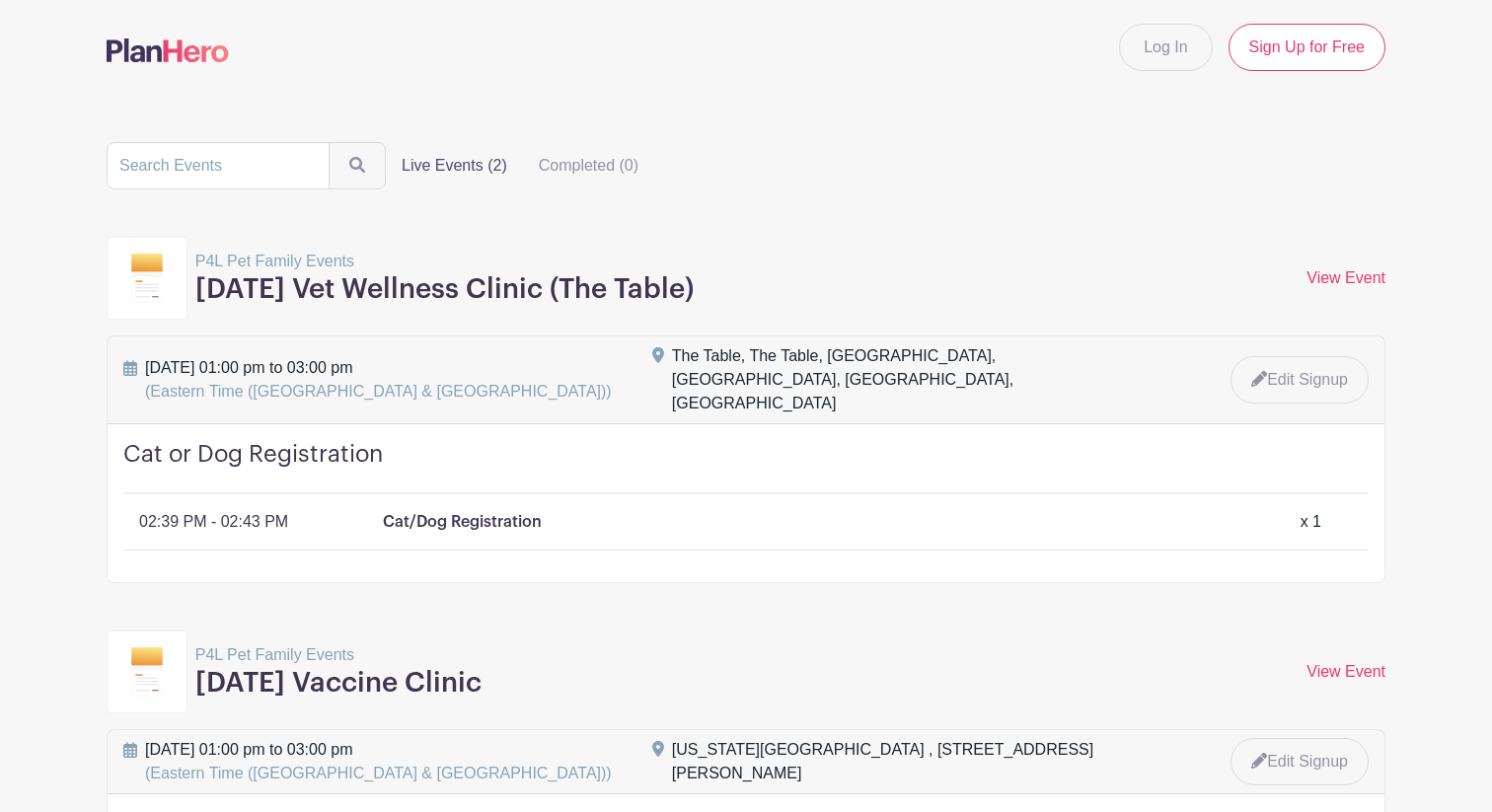 scroll, scrollTop: 0, scrollLeft: 0, axis: both 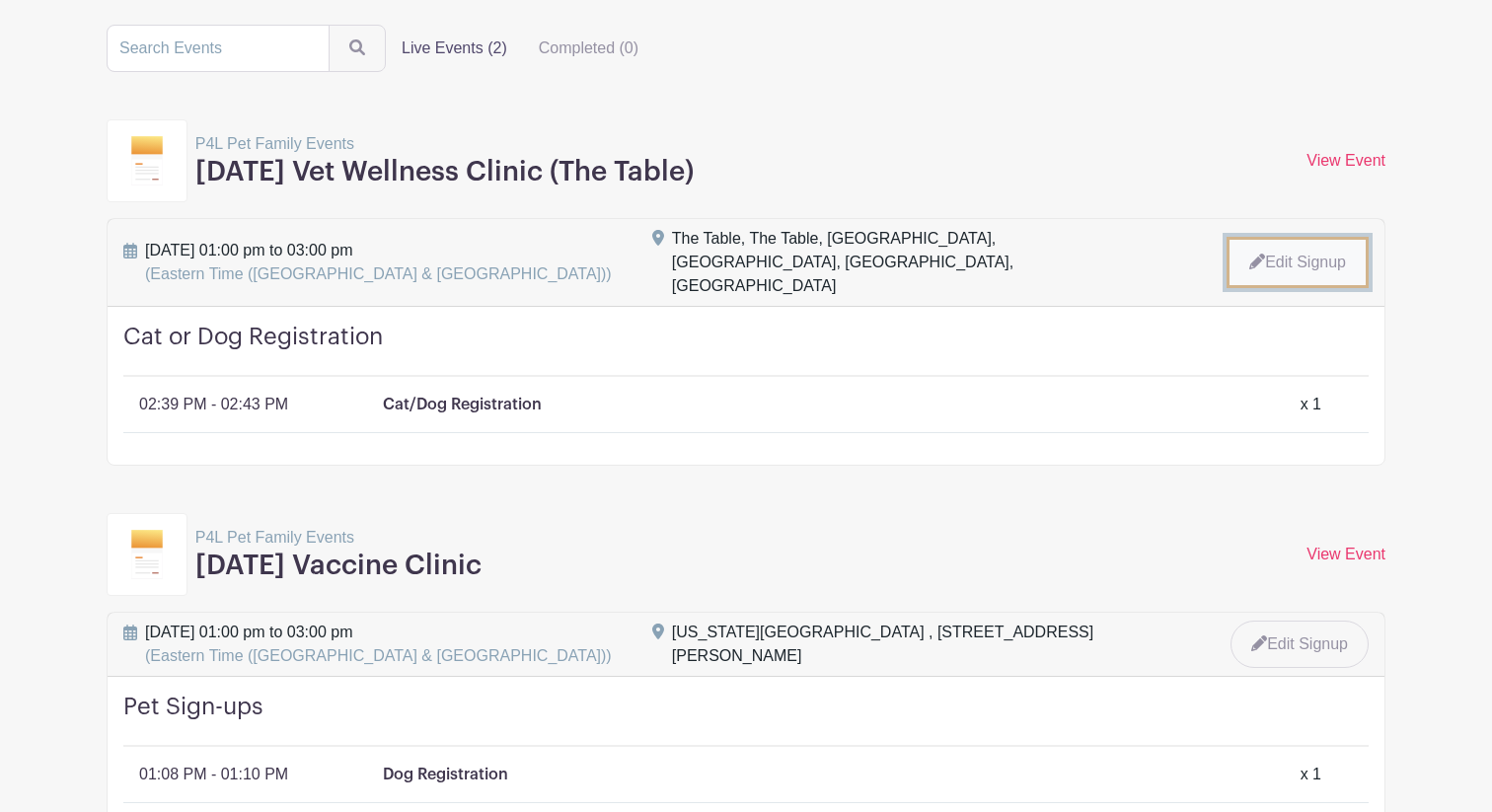 click on "Edit Signup" at bounding box center [1298, 262] 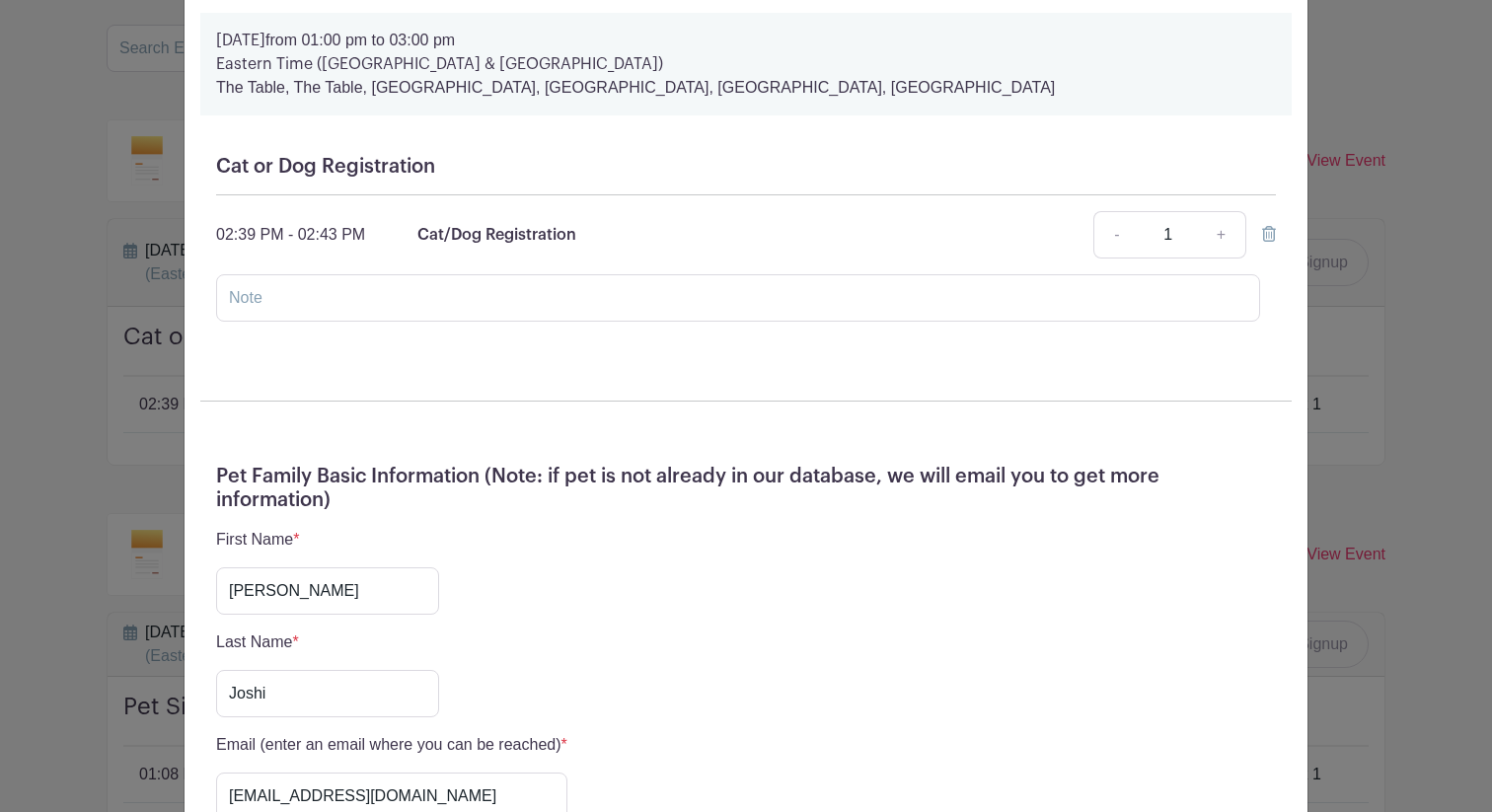 scroll, scrollTop: 0, scrollLeft: 0, axis: both 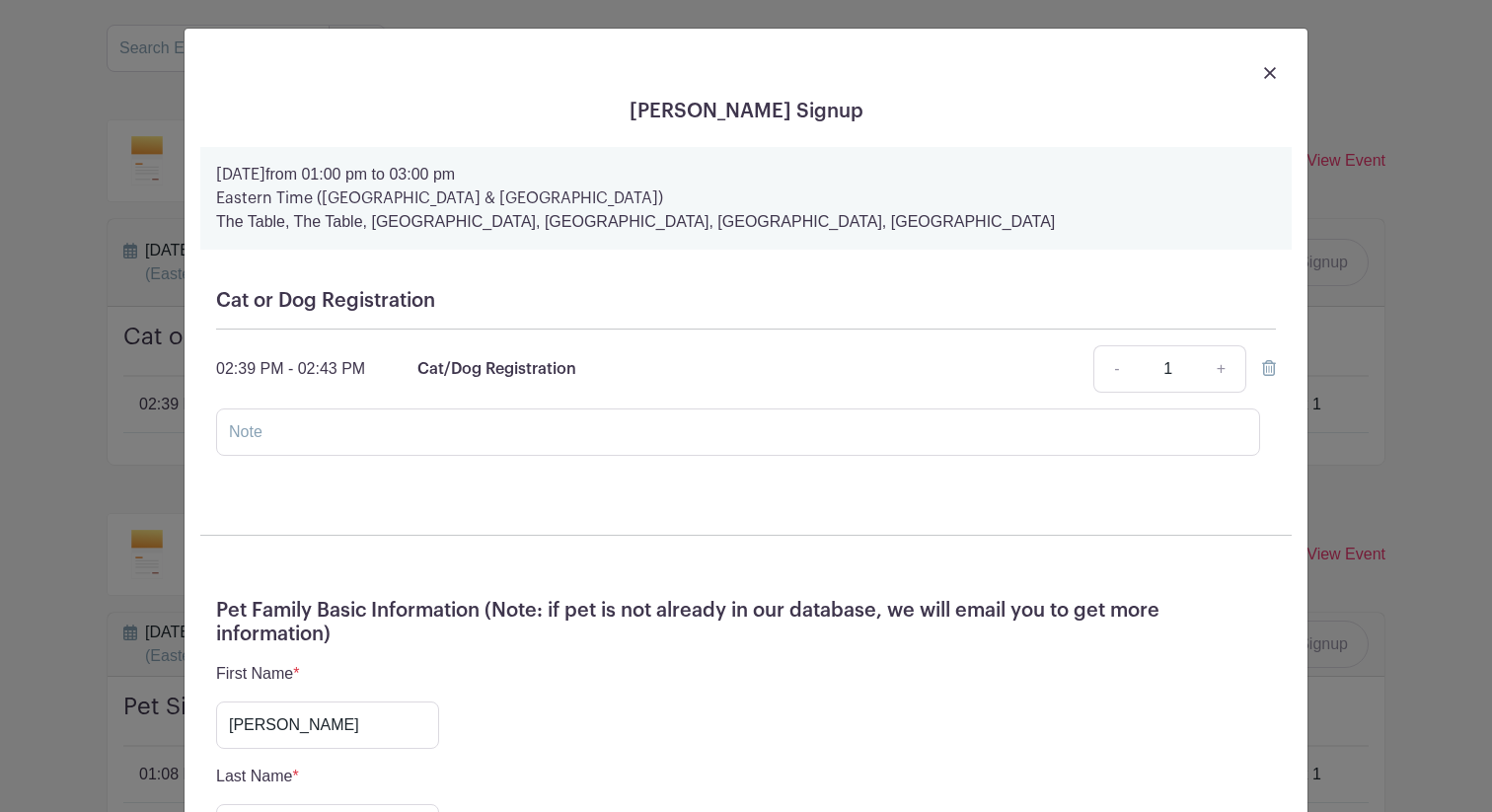 click 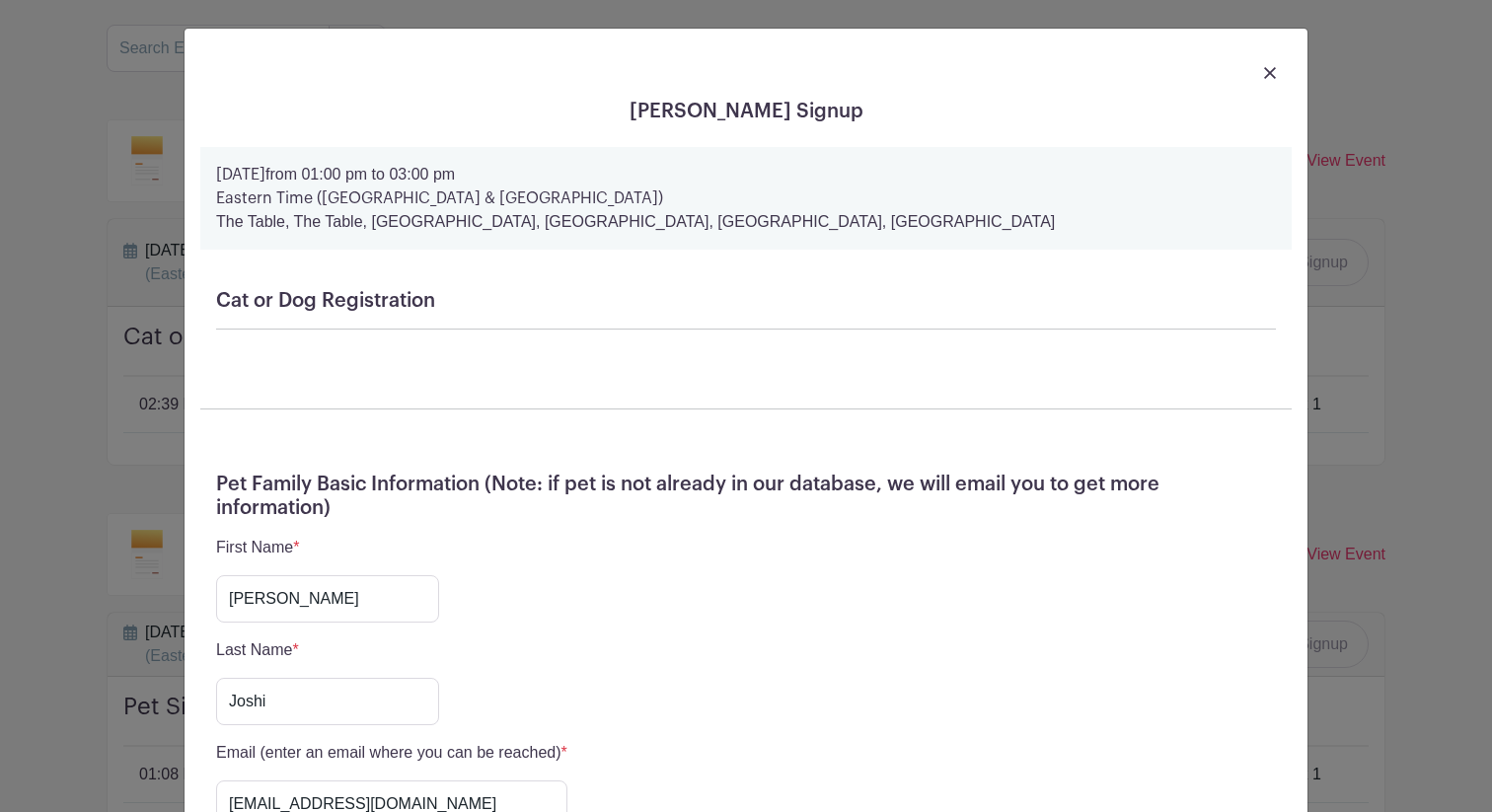 click at bounding box center (1270, 73) 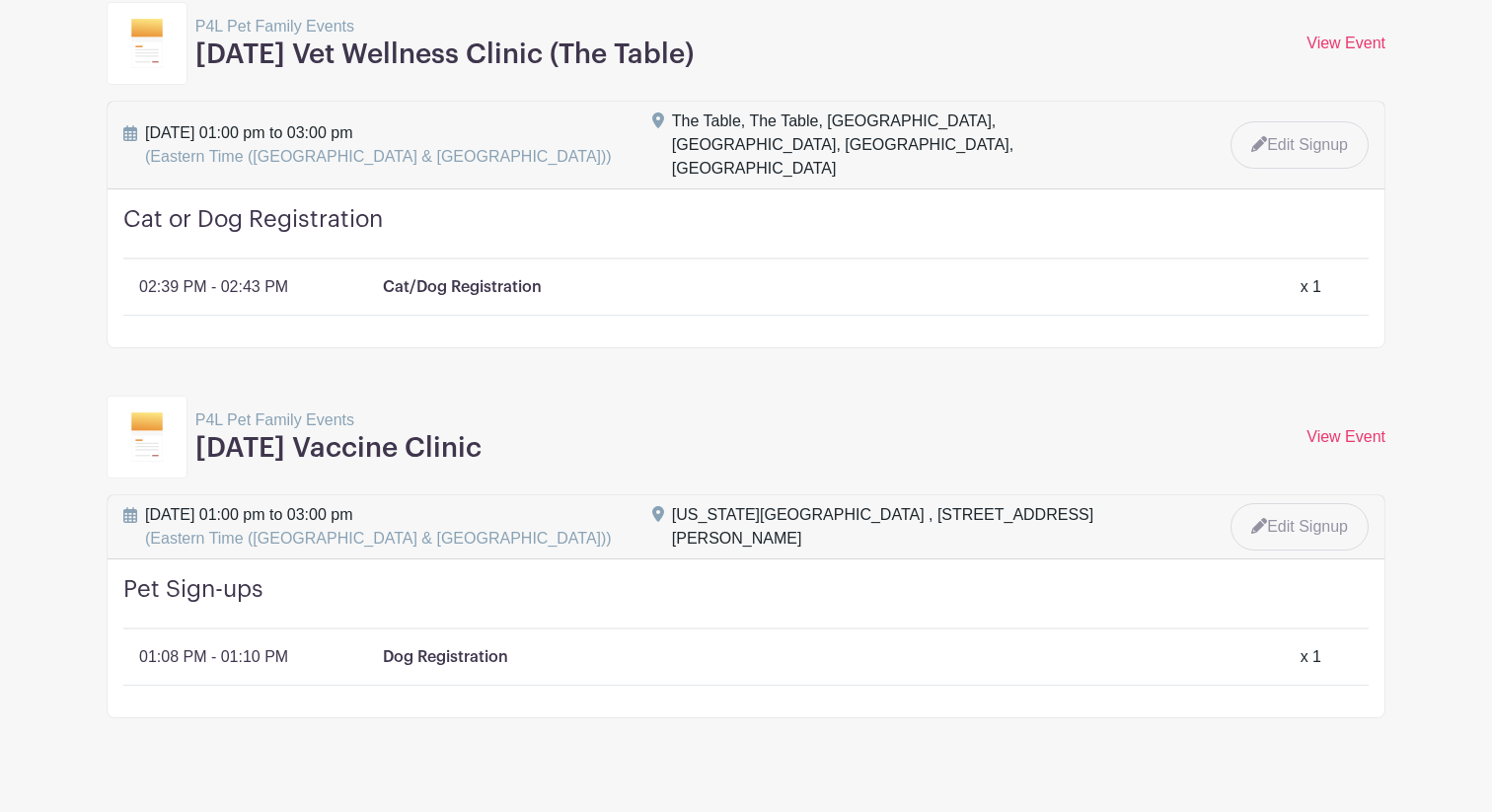 scroll, scrollTop: 240, scrollLeft: 0, axis: vertical 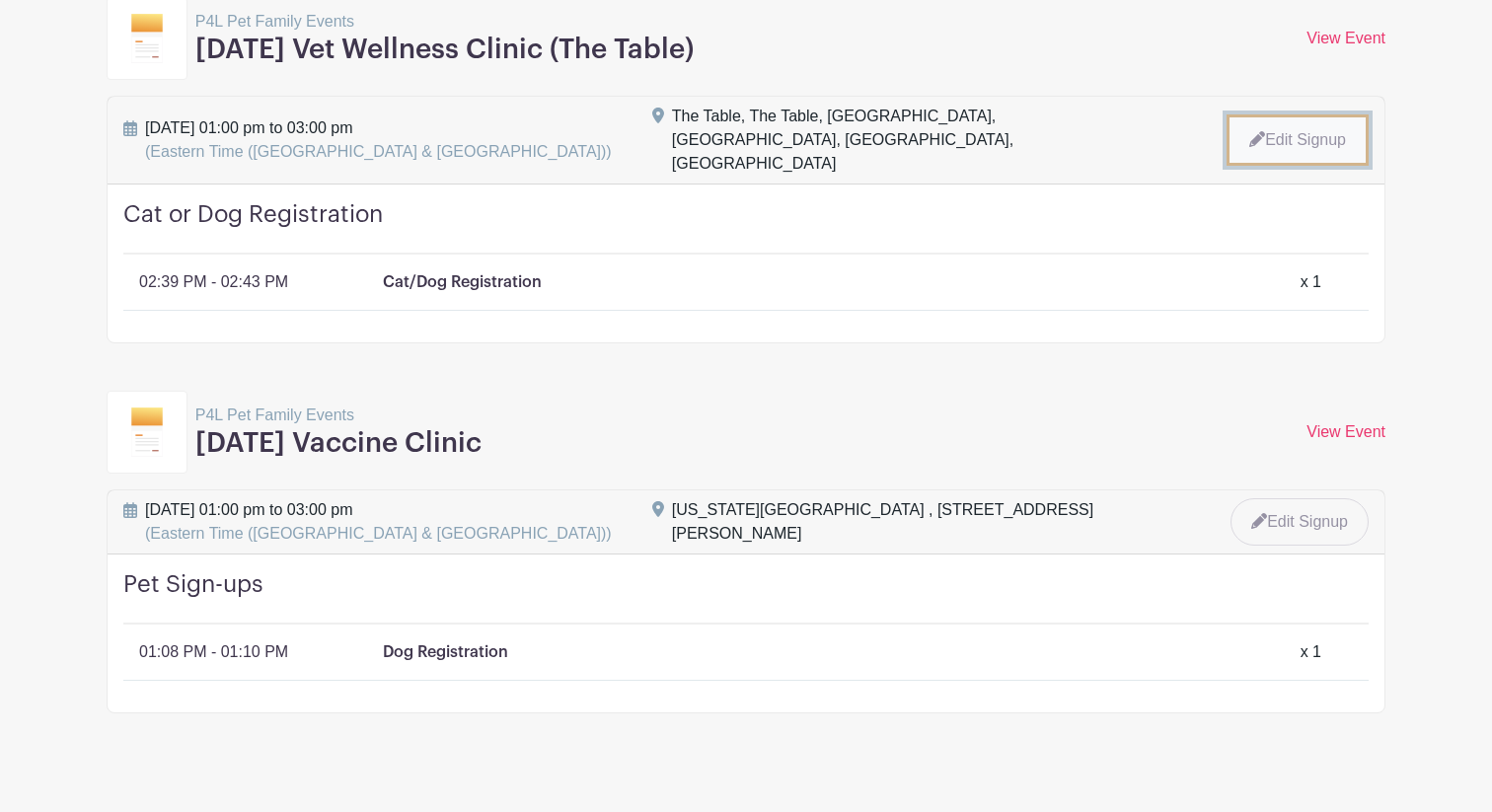 click on "Edit Signup" at bounding box center [1298, 140] 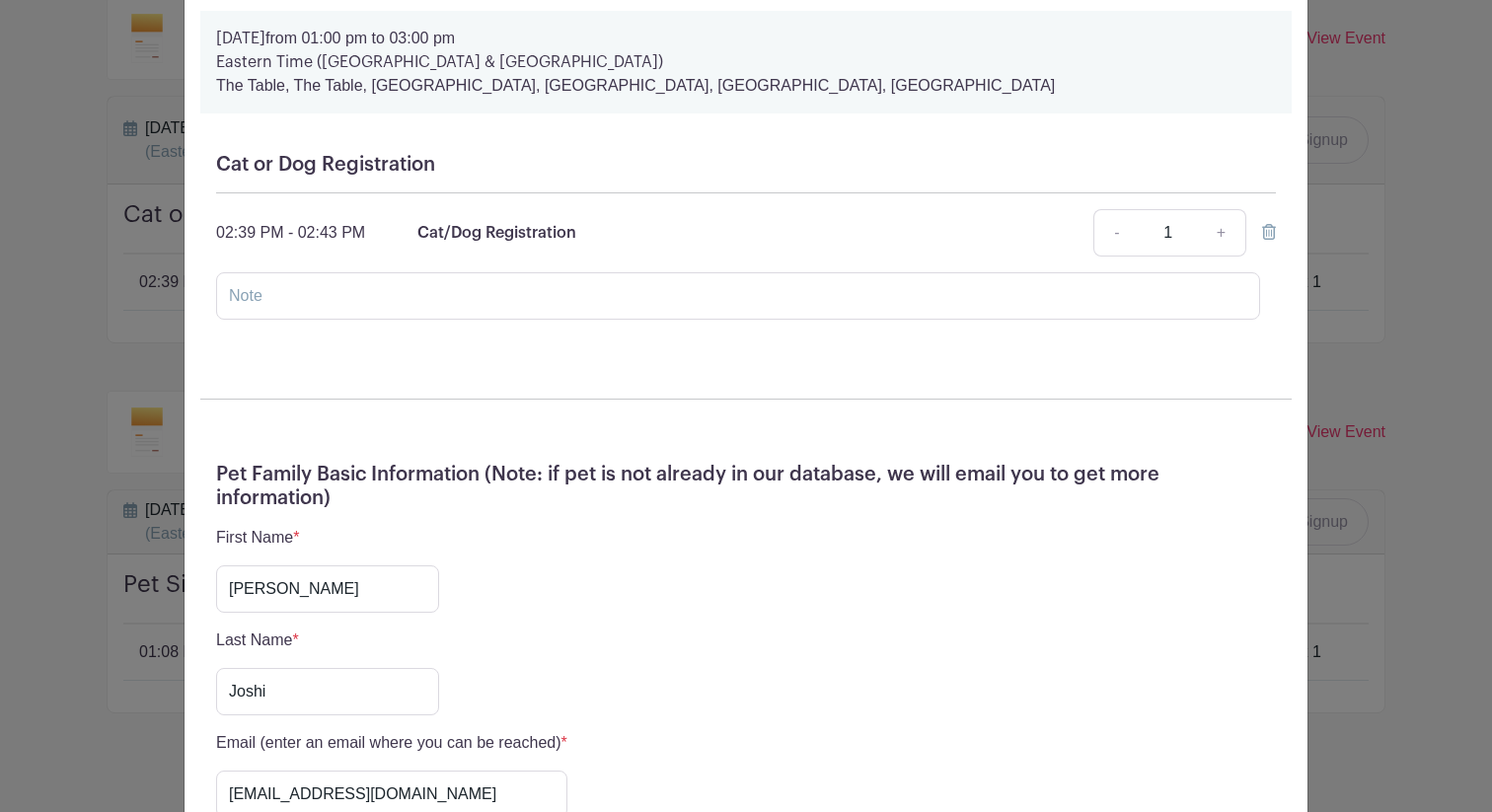 scroll, scrollTop: 138, scrollLeft: 0, axis: vertical 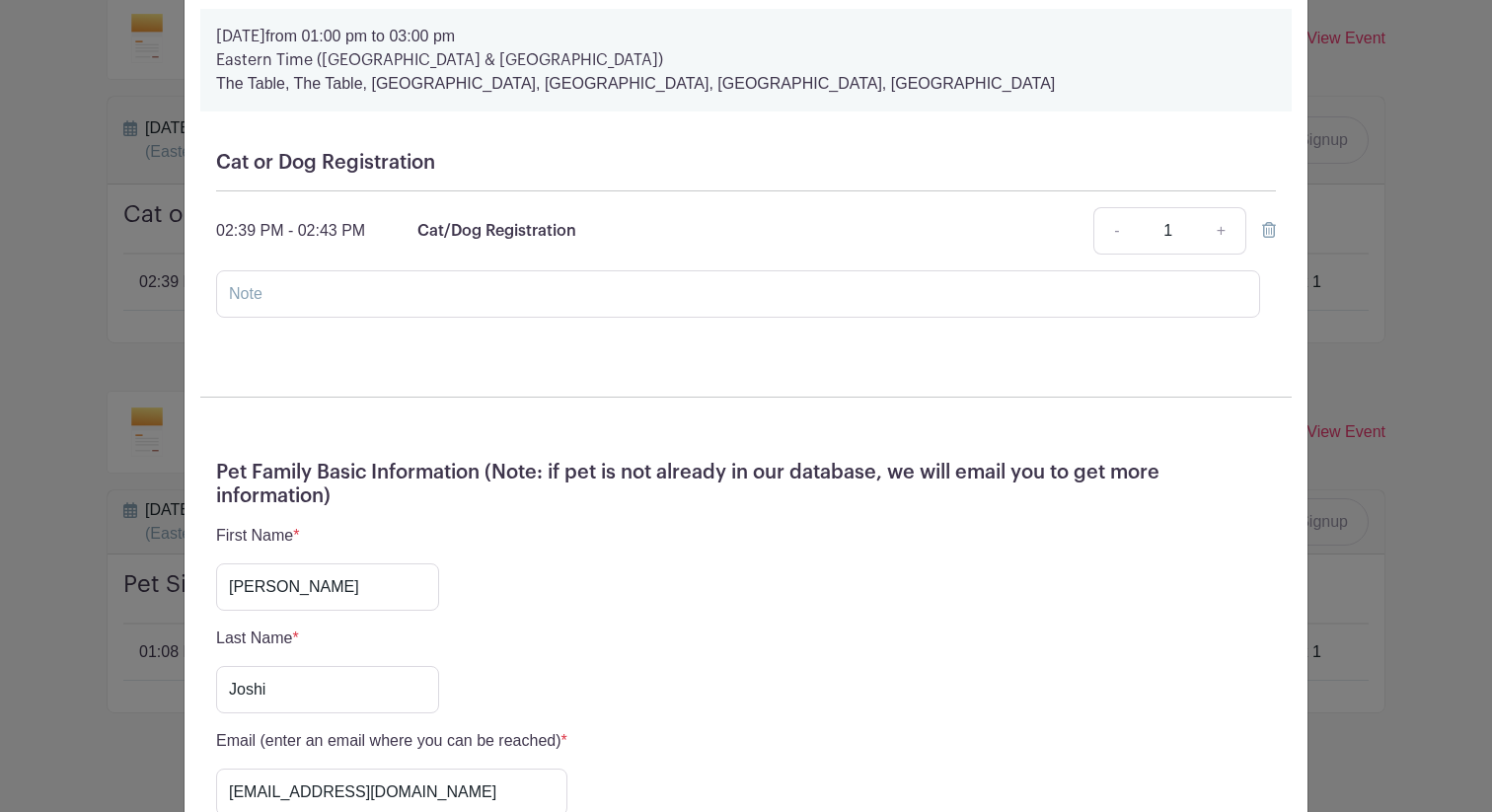 click 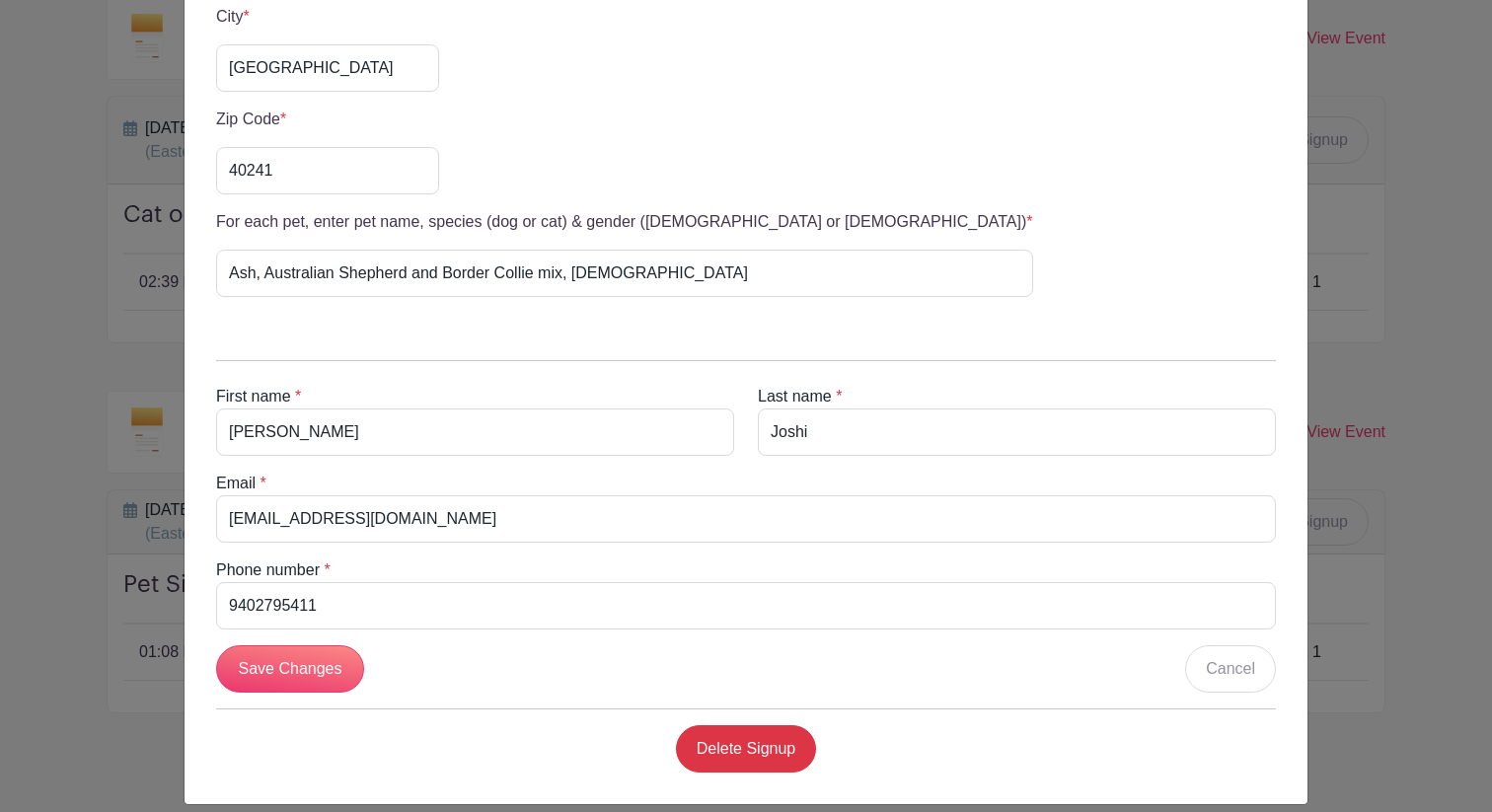 scroll, scrollTop: 1066, scrollLeft: 0, axis: vertical 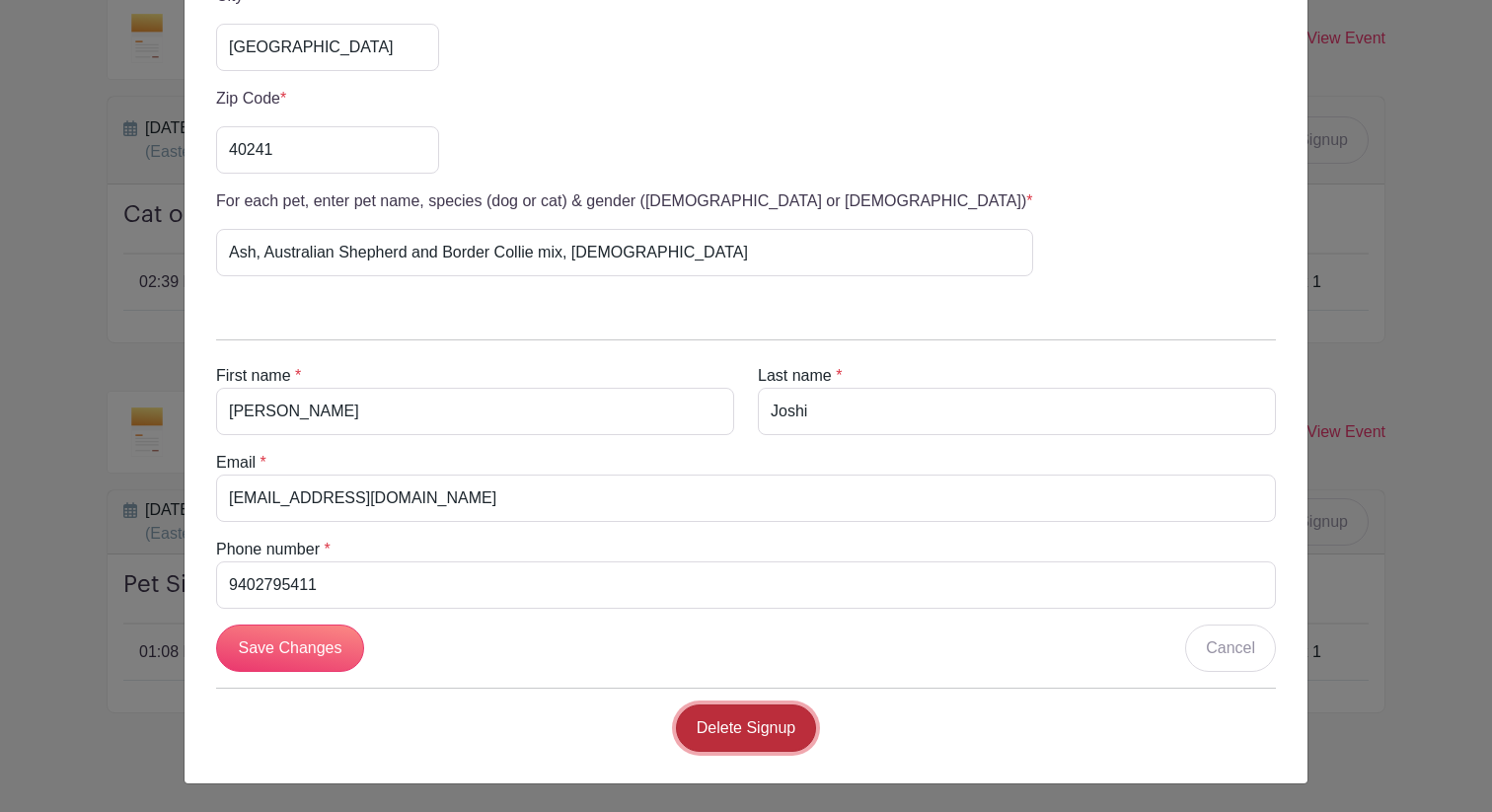 click on "Delete Signup" at bounding box center (746, 728) 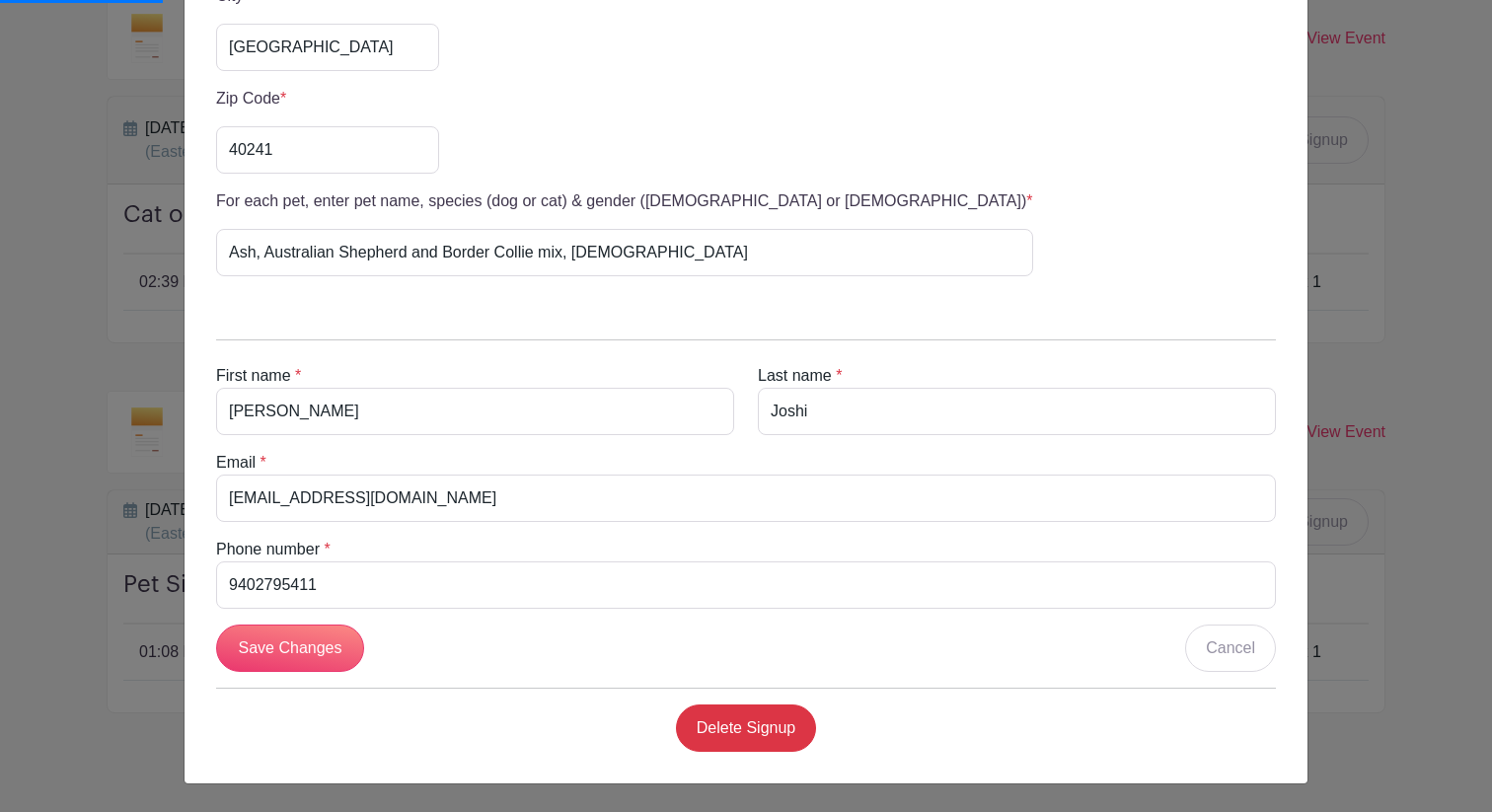 scroll, scrollTop: 0, scrollLeft: 0, axis: both 